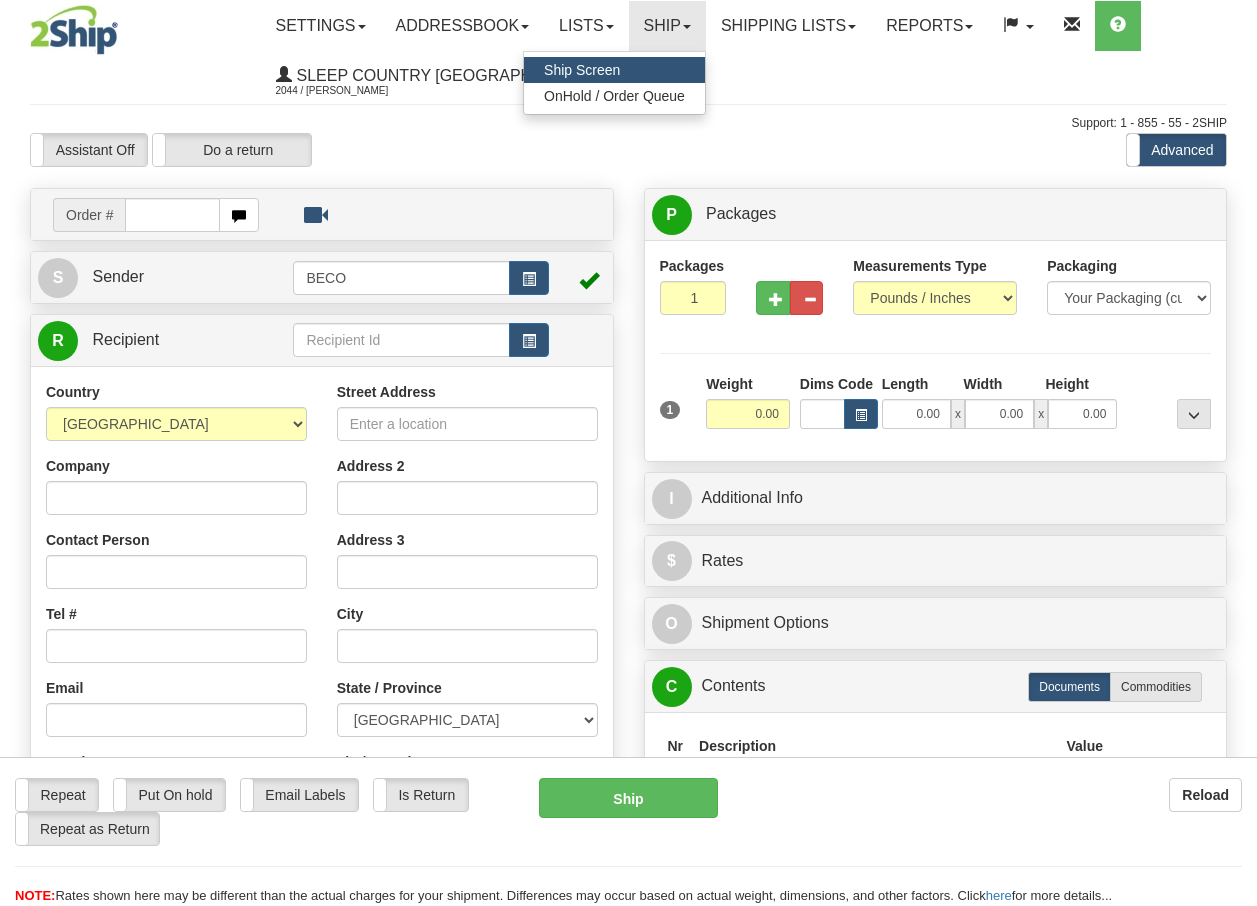 scroll, scrollTop: 0, scrollLeft: 0, axis: both 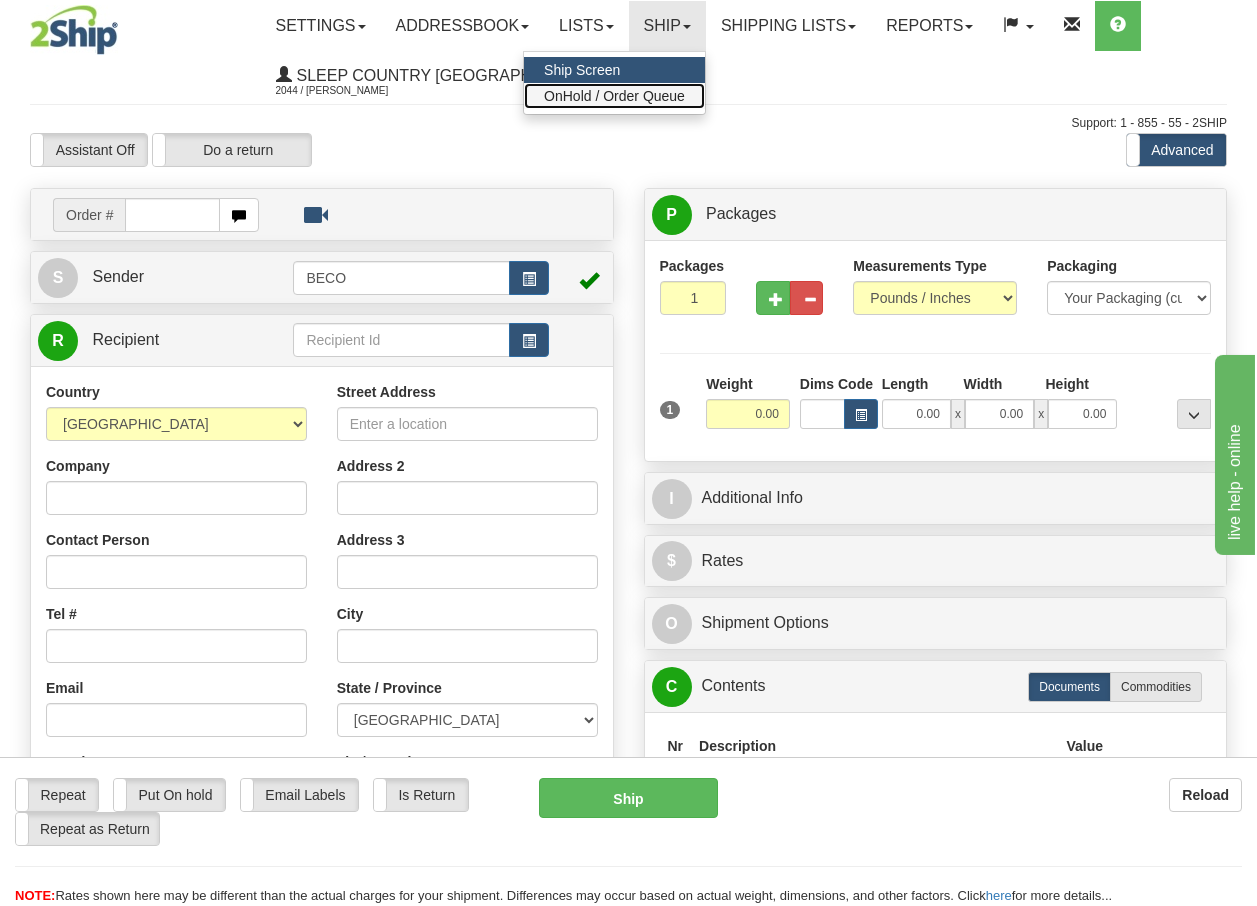 click on "OnHold / Order Queue" at bounding box center (614, 96) 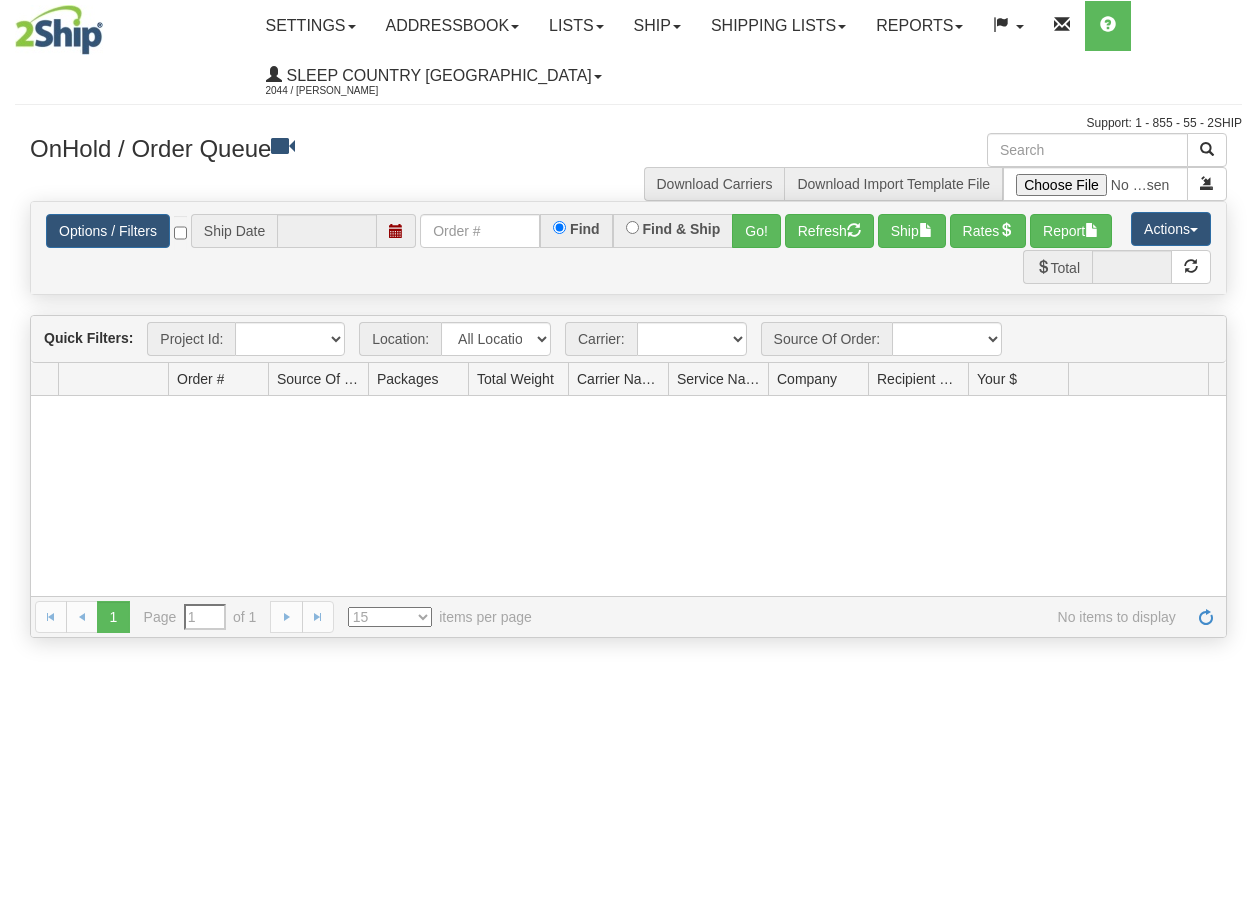 scroll, scrollTop: 0, scrollLeft: 0, axis: both 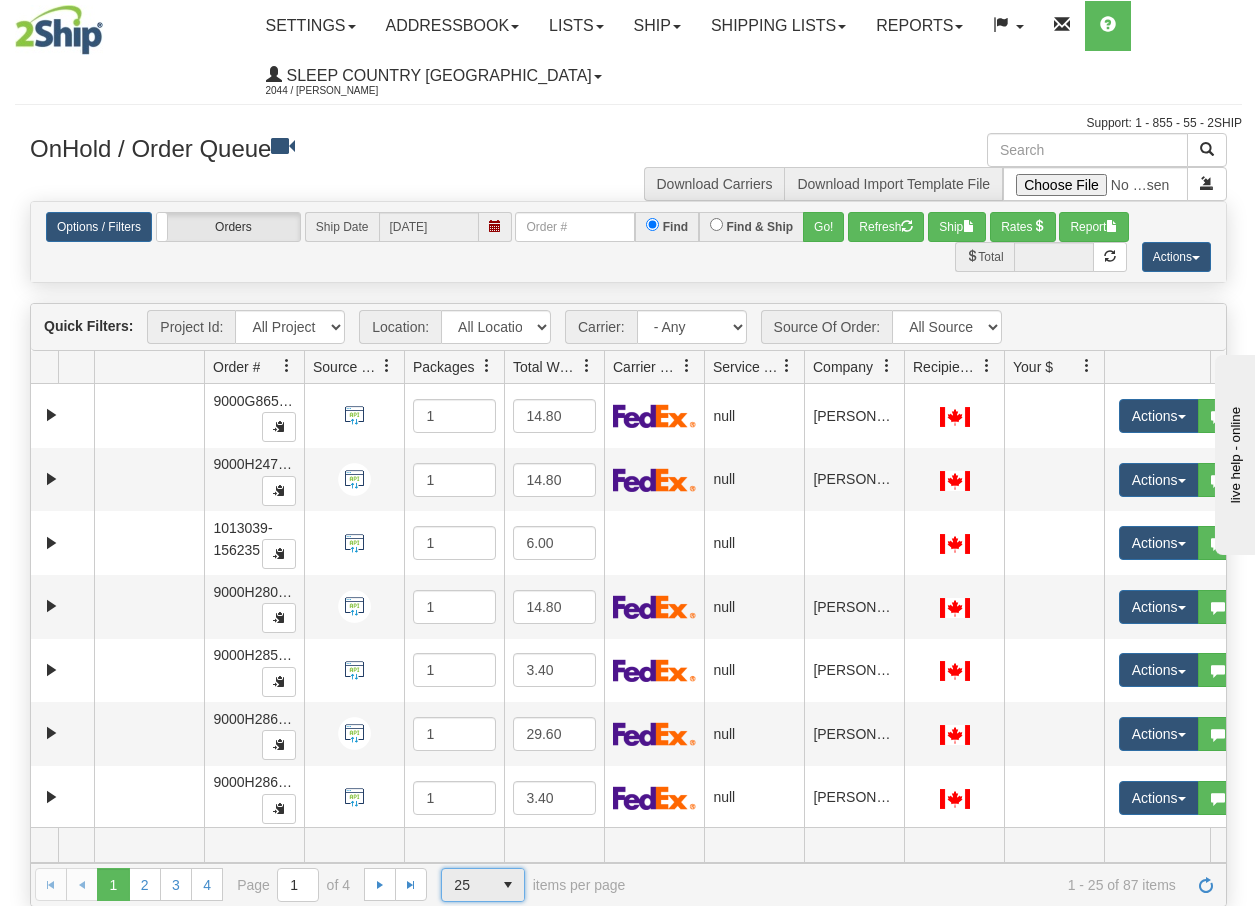 click at bounding box center (508, 885) 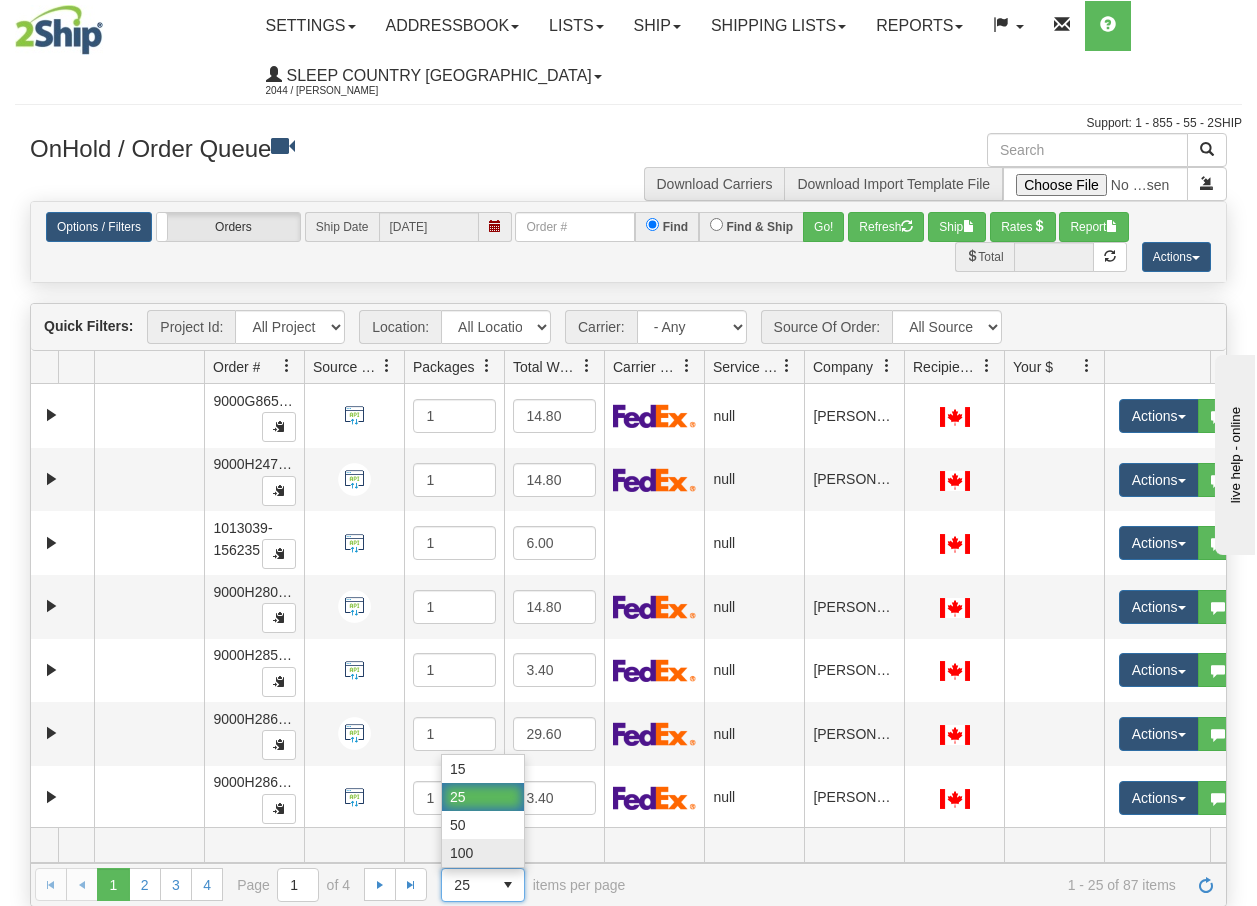 click on "100" at bounding box center [461, 853] 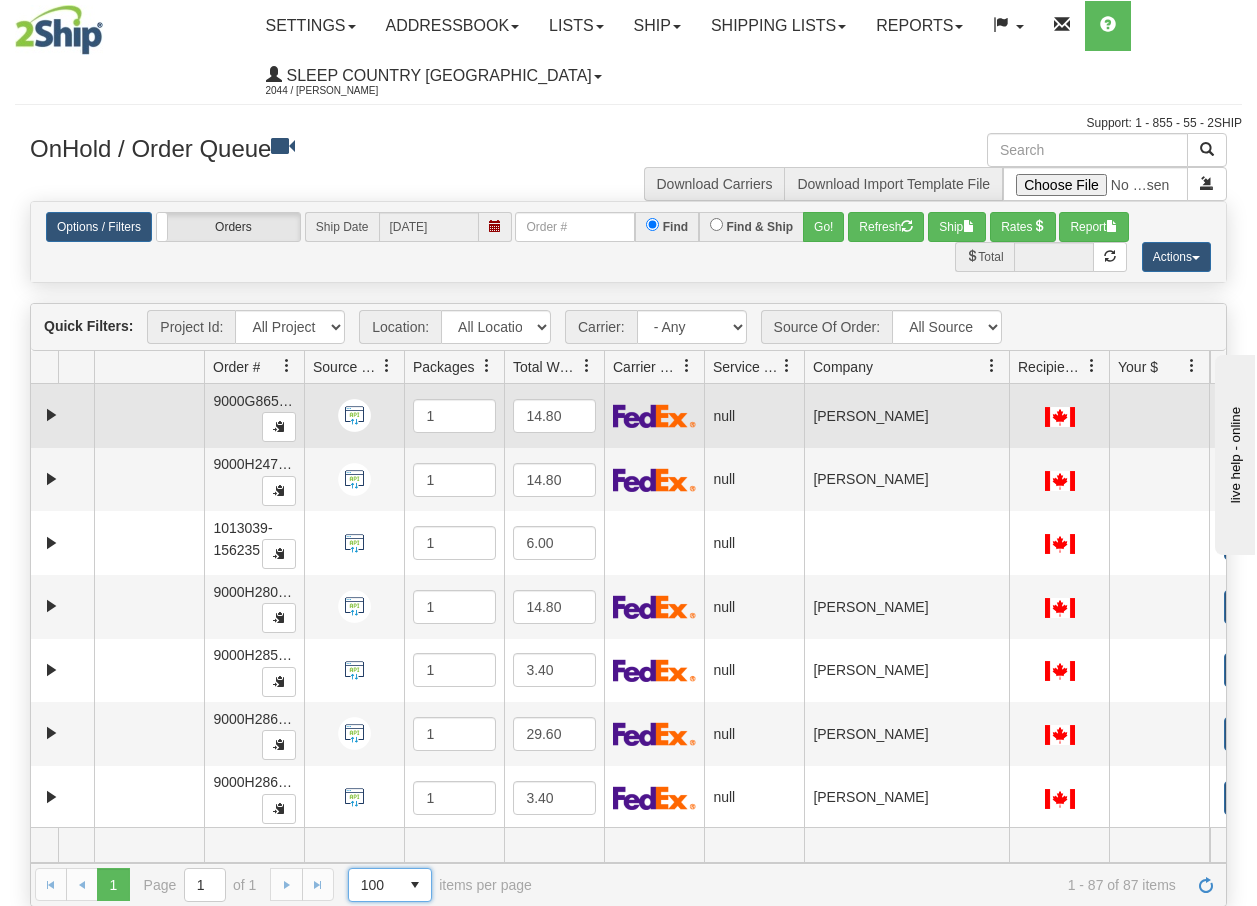 drag, startPoint x: 903, startPoint y: 376, endPoint x: 1010, endPoint y: 385, distance: 107.37784 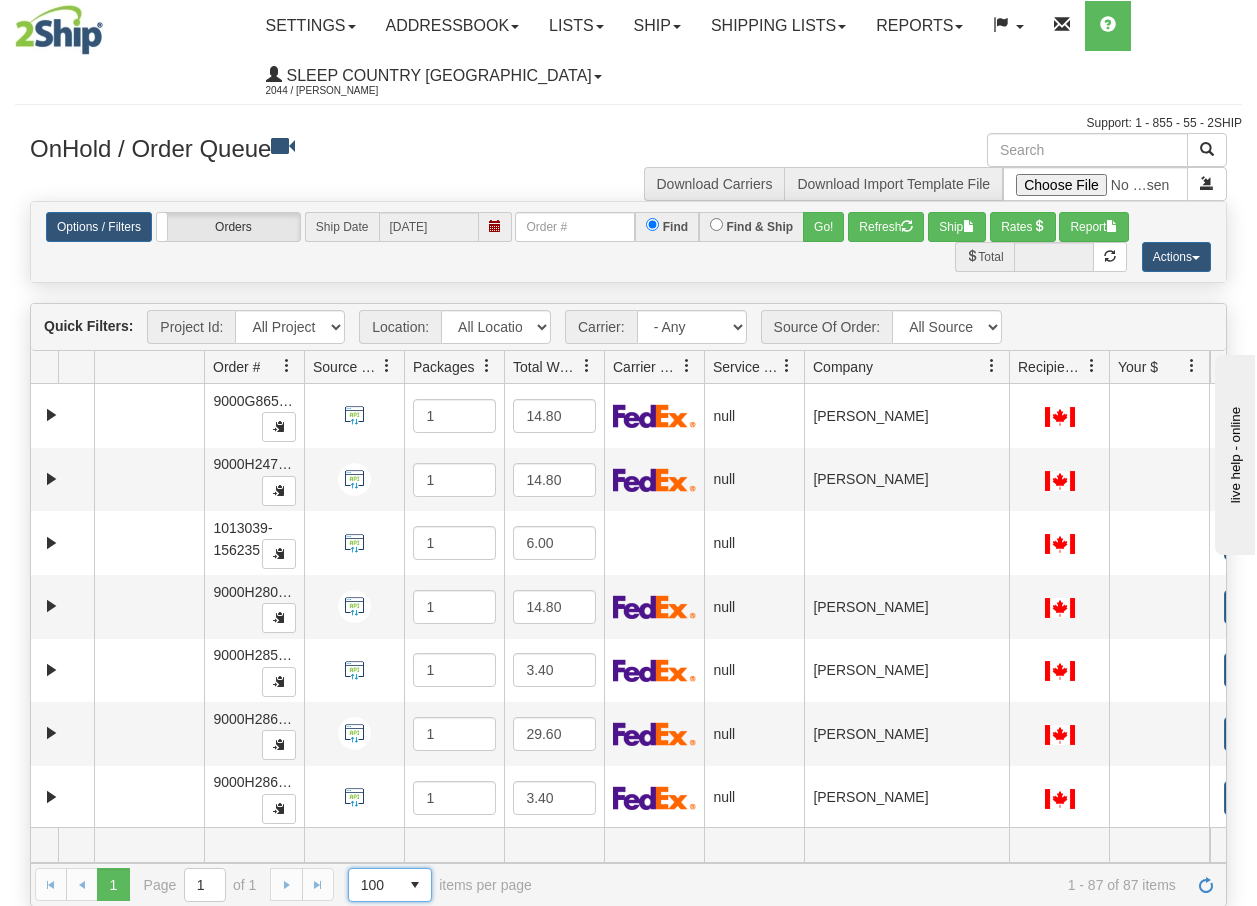 scroll, scrollTop: 0, scrollLeft: 77, axis: horizontal 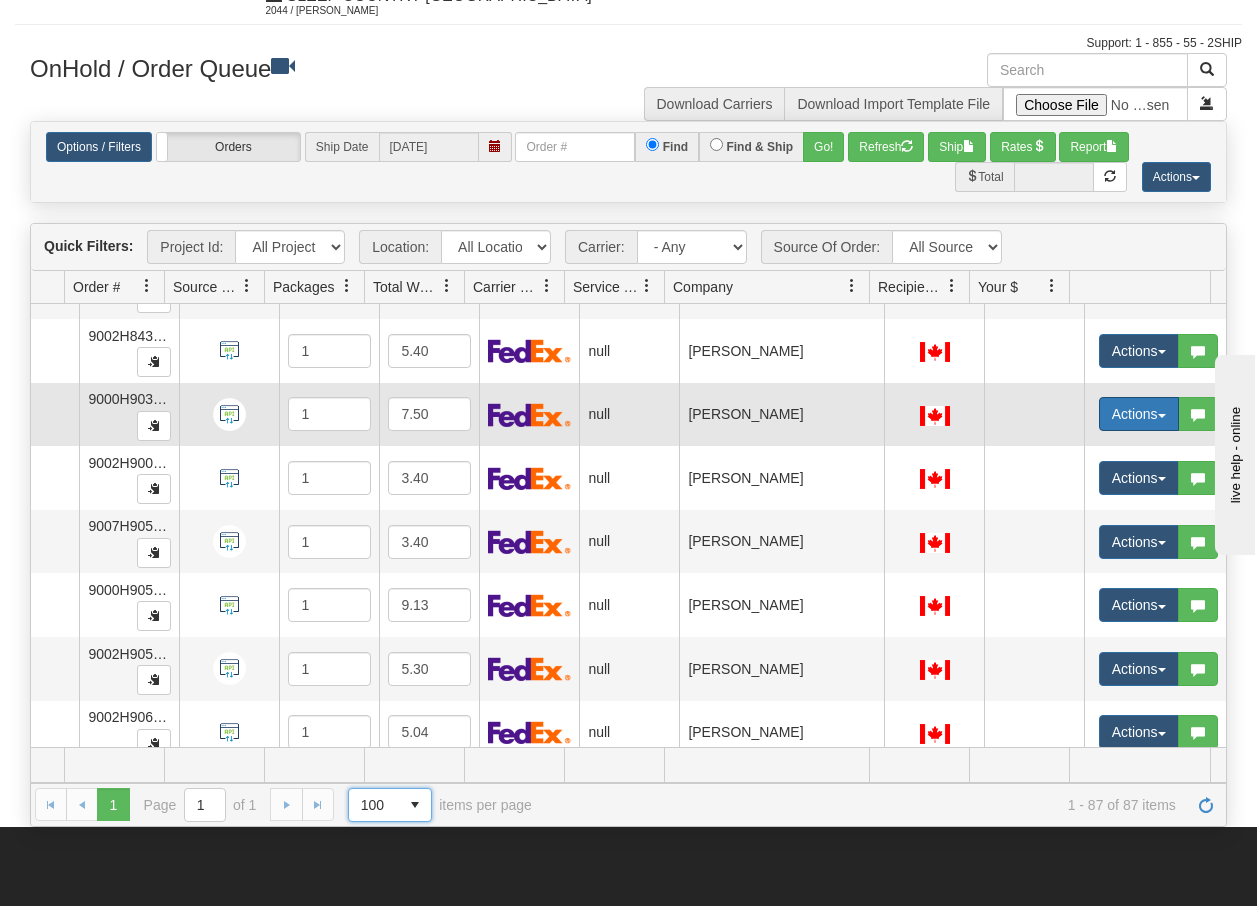 click at bounding box center [1162, 416] 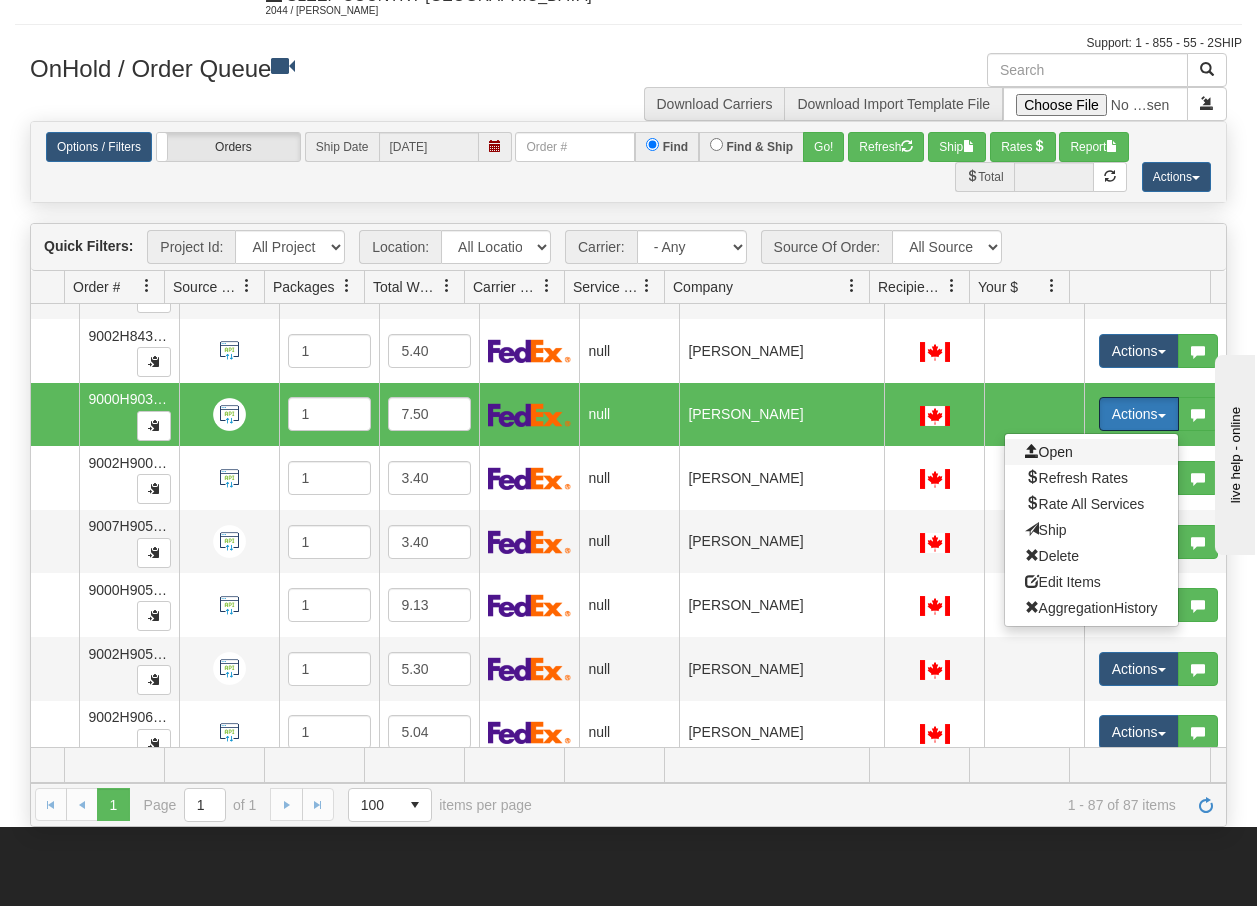 click on "Open" at bounding box center (1049, 452) 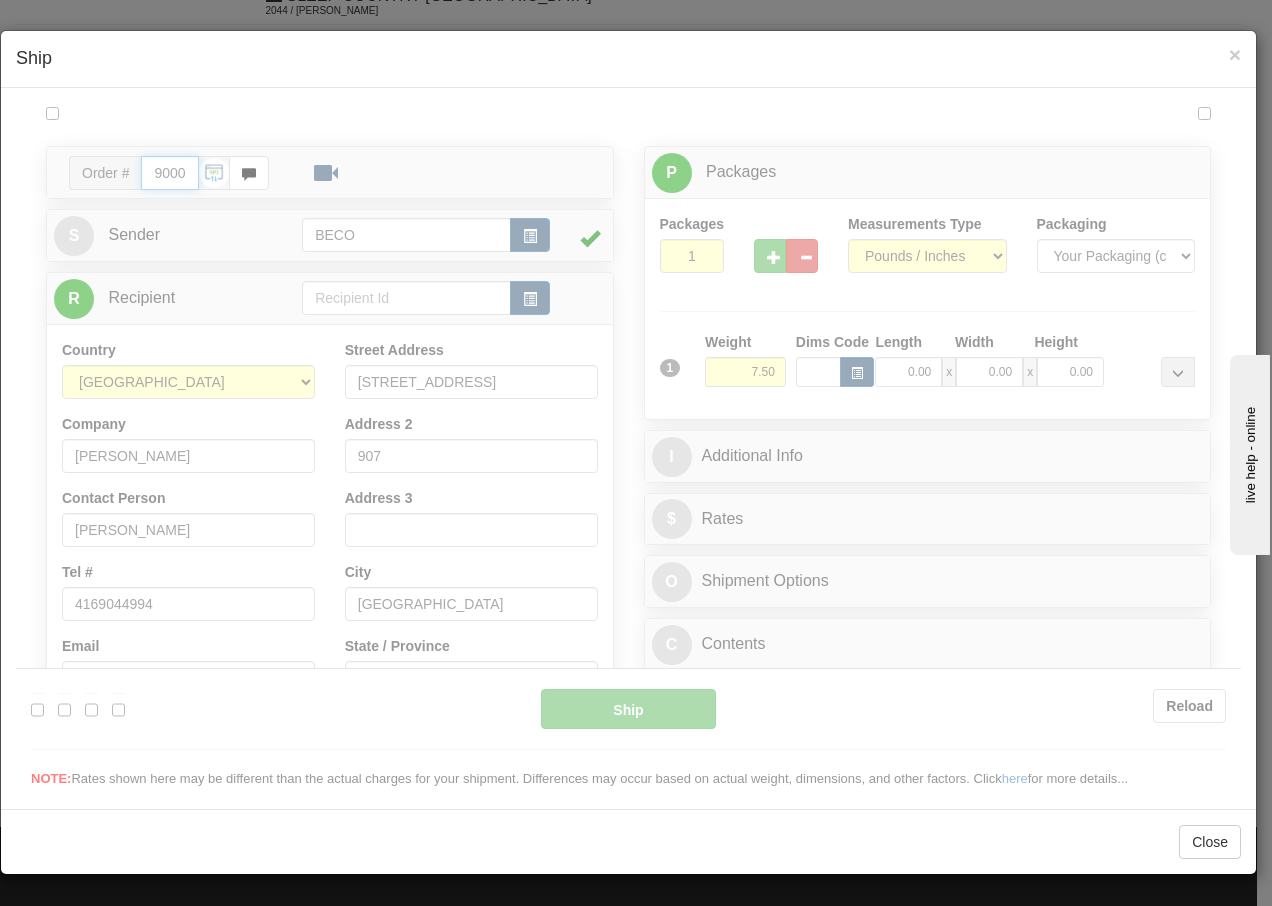 type on "13:25" 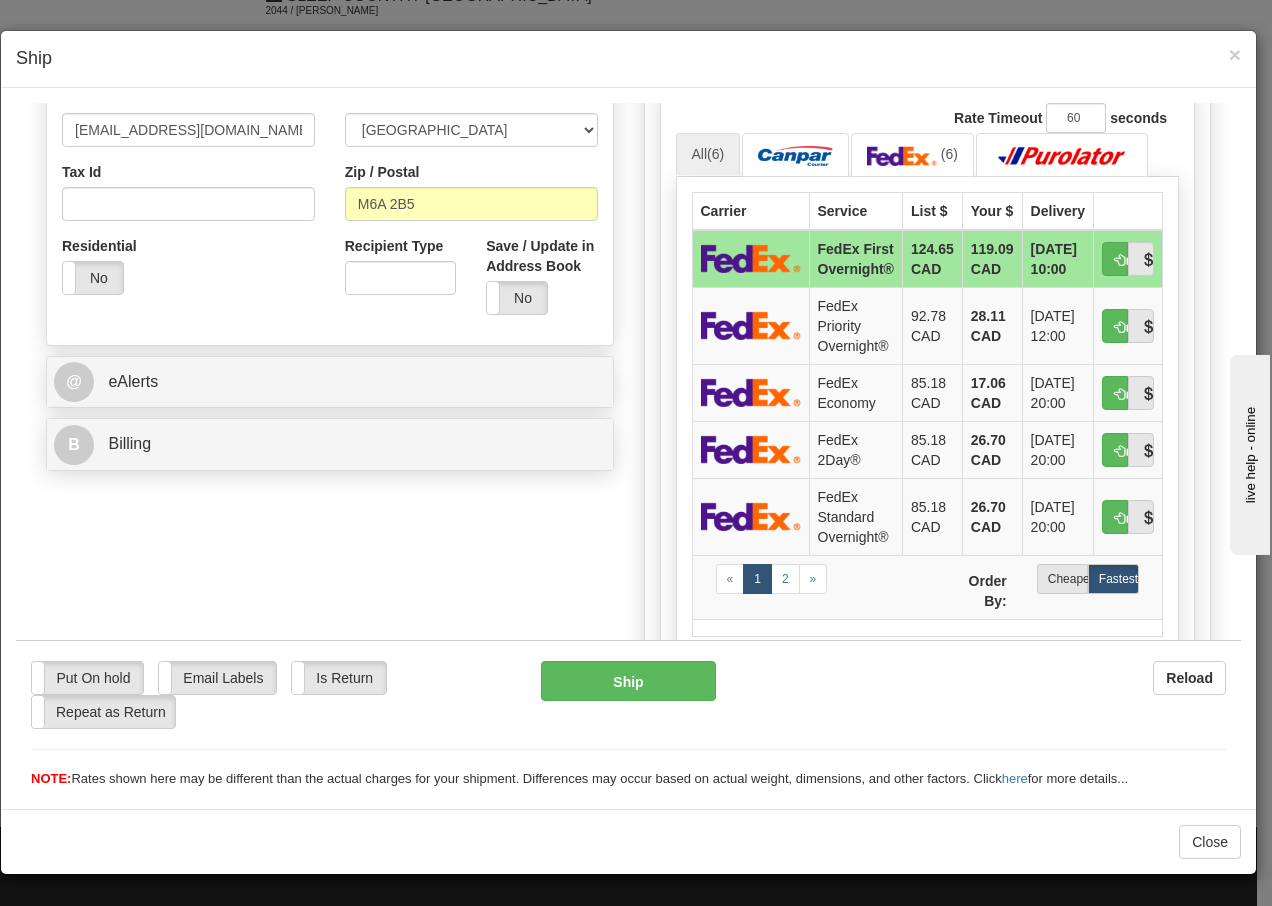 scroll, scrollTop: 626, scrollLeft: 0, axis: vertical 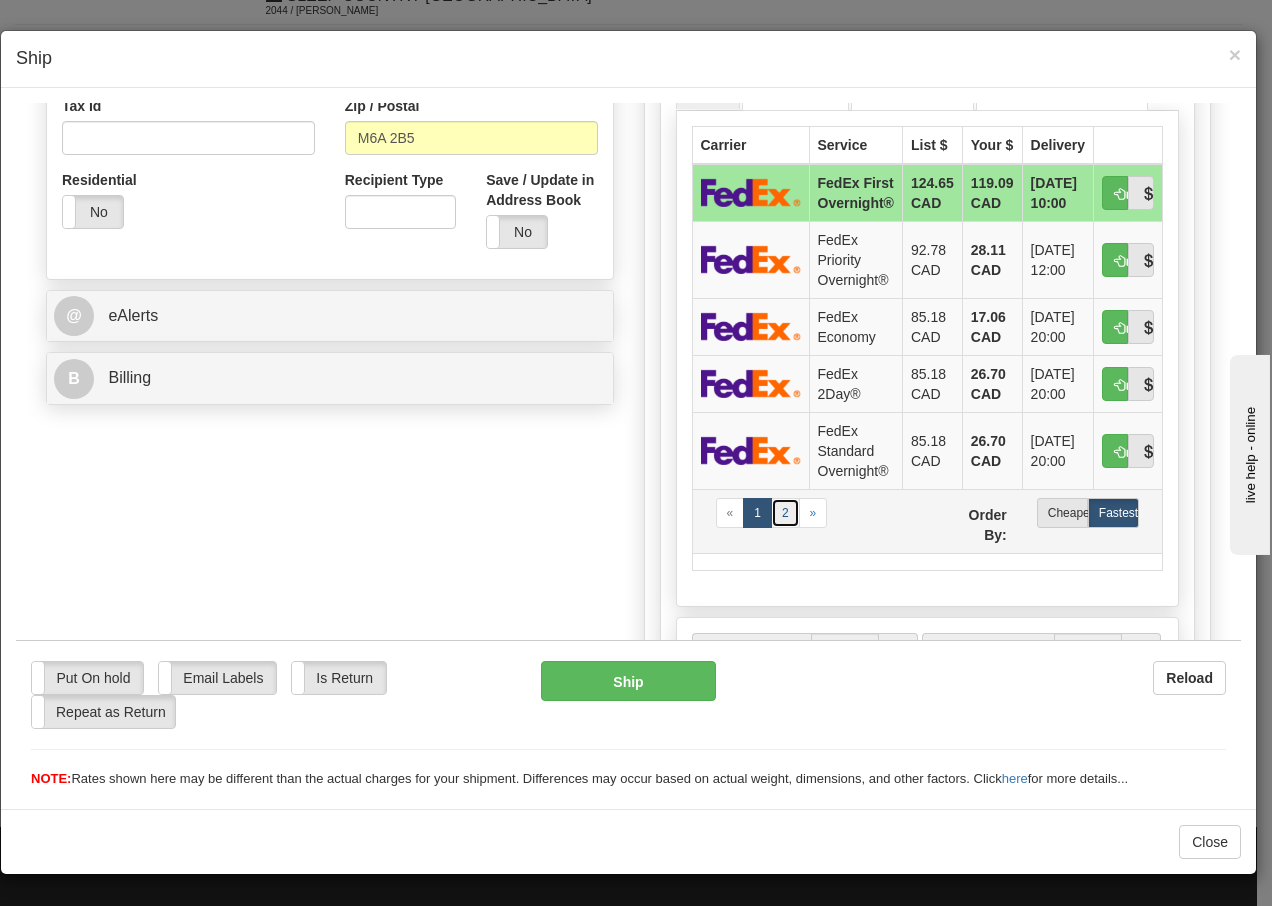 click on "2" at bounding box center (785, 512) 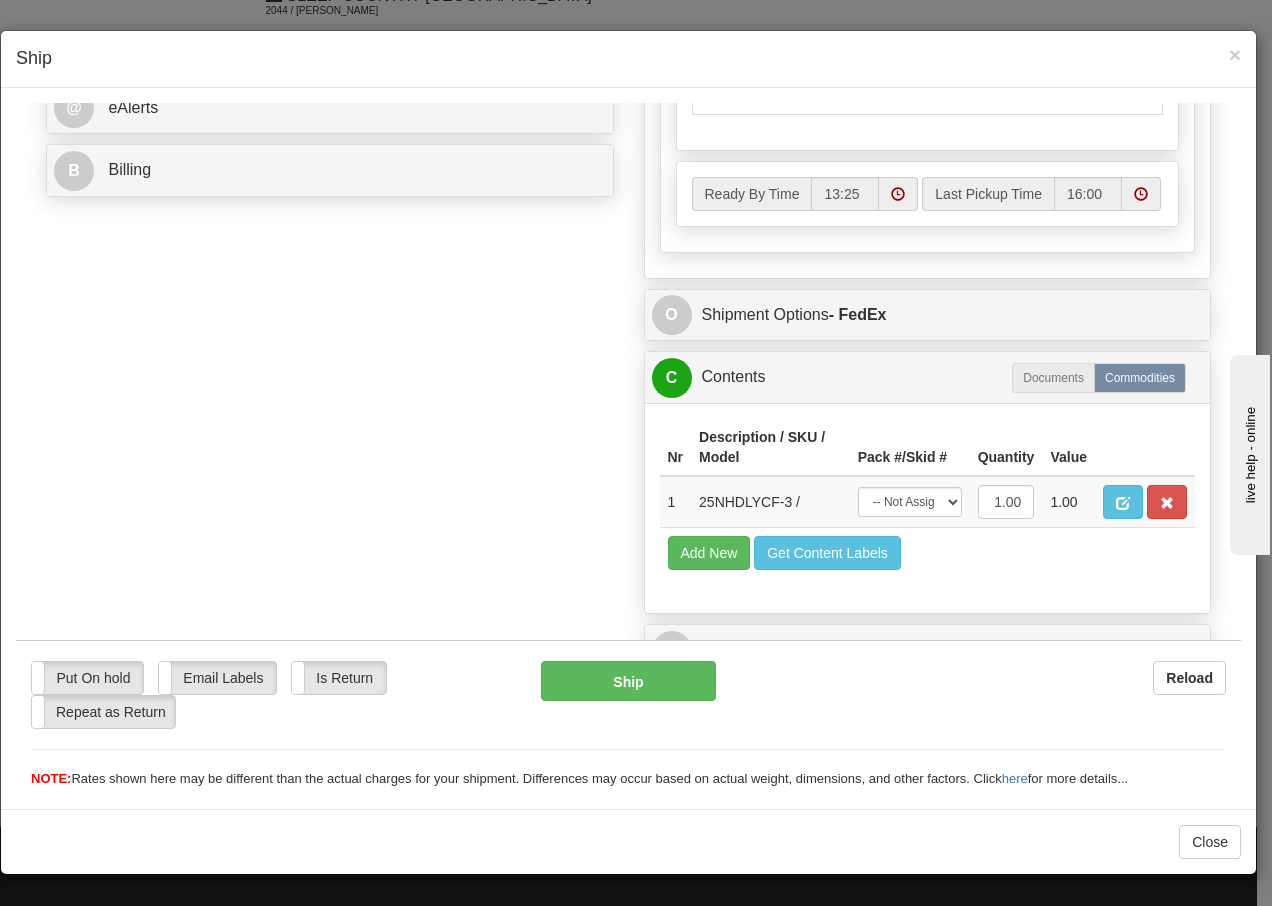 scroll, scrollTop: 868, scrollLeft: 0, axis: vertical 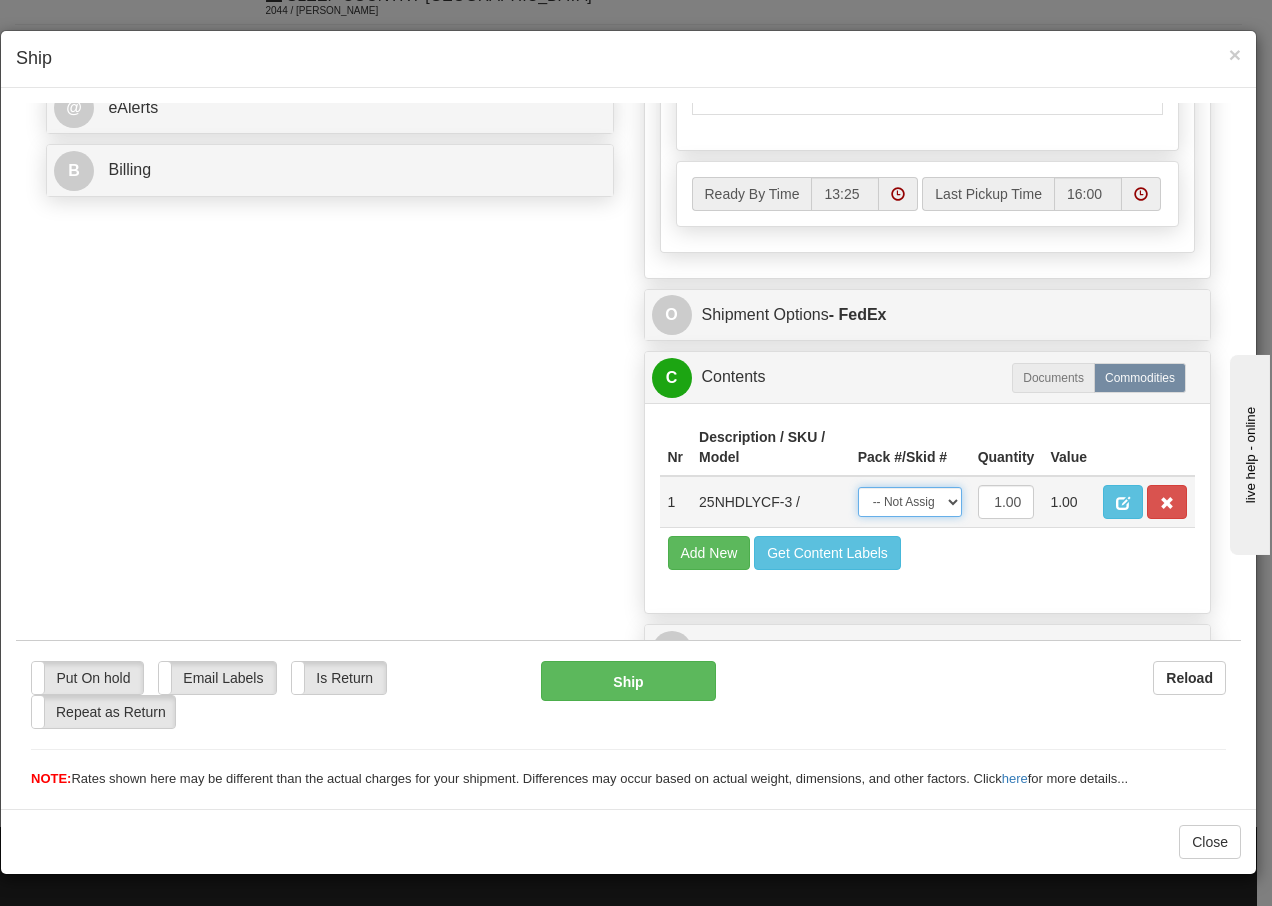 click on "-- Not Assigned --
Package 1" at bounding box center (910, 501) 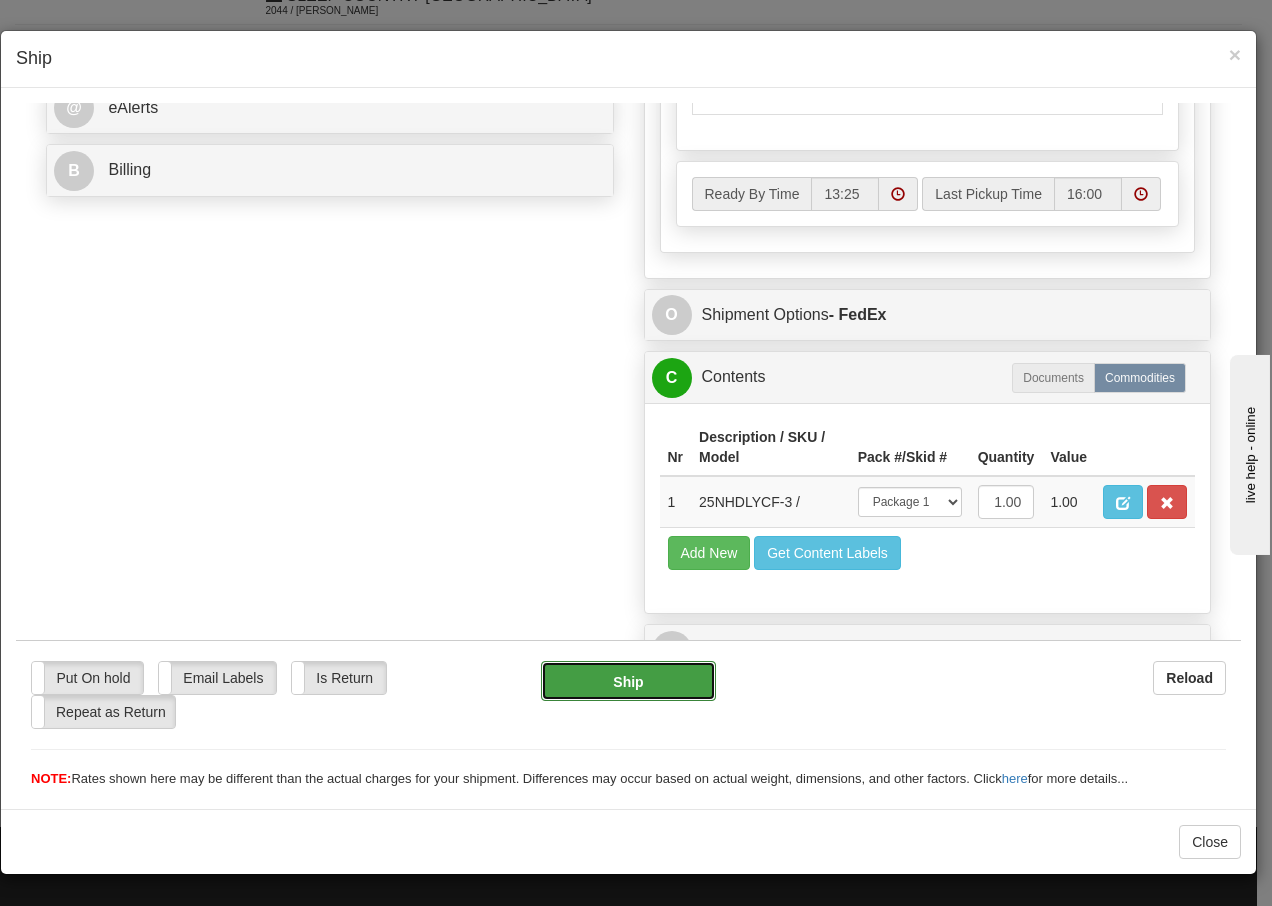 click on "Ship" at bounding box center (628, 680) 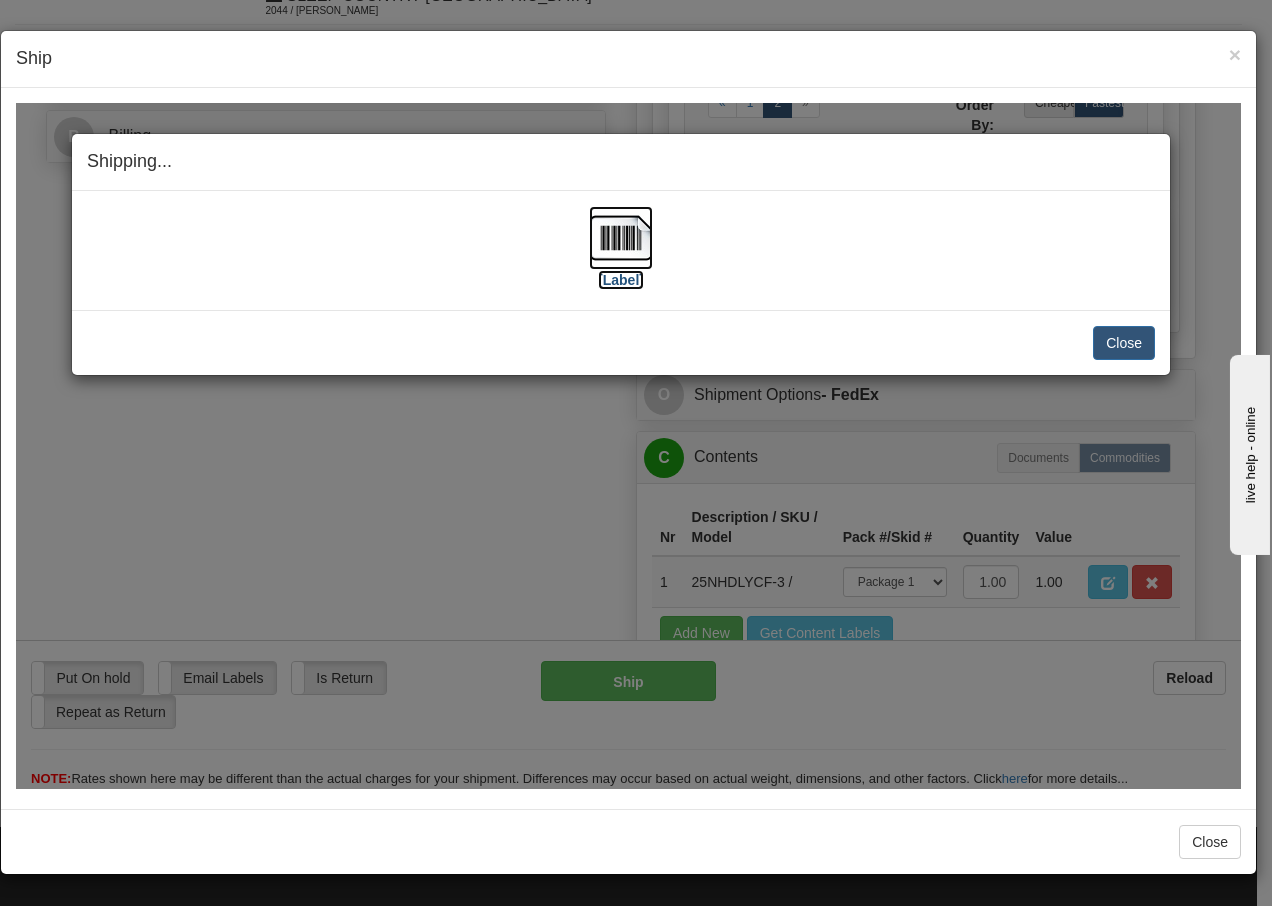 click at bounding box center [621, 237] 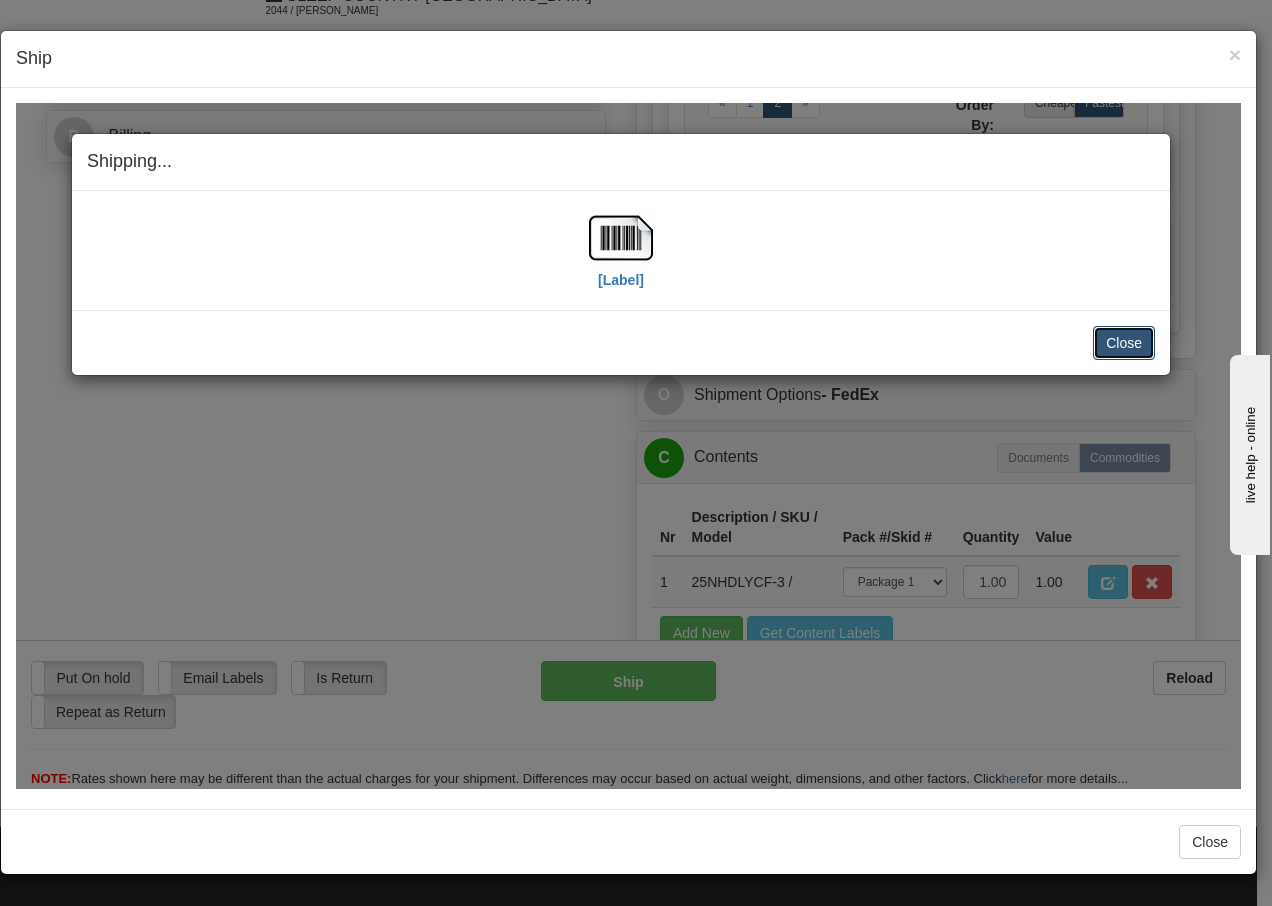 click on "Close" at bounding box center (1124, 342) 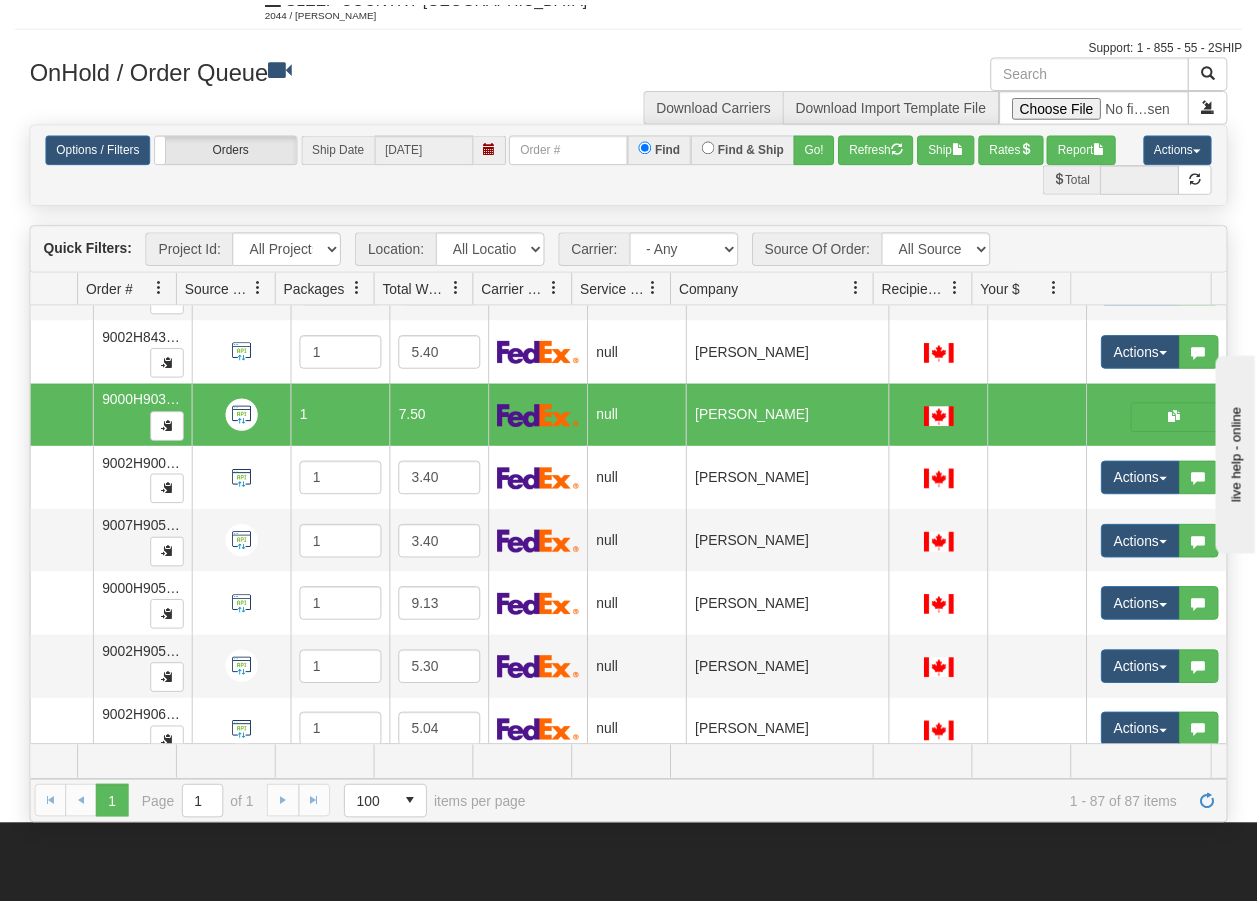 scroll, scrollTop: 0, scrollLeft: 0, axis: both 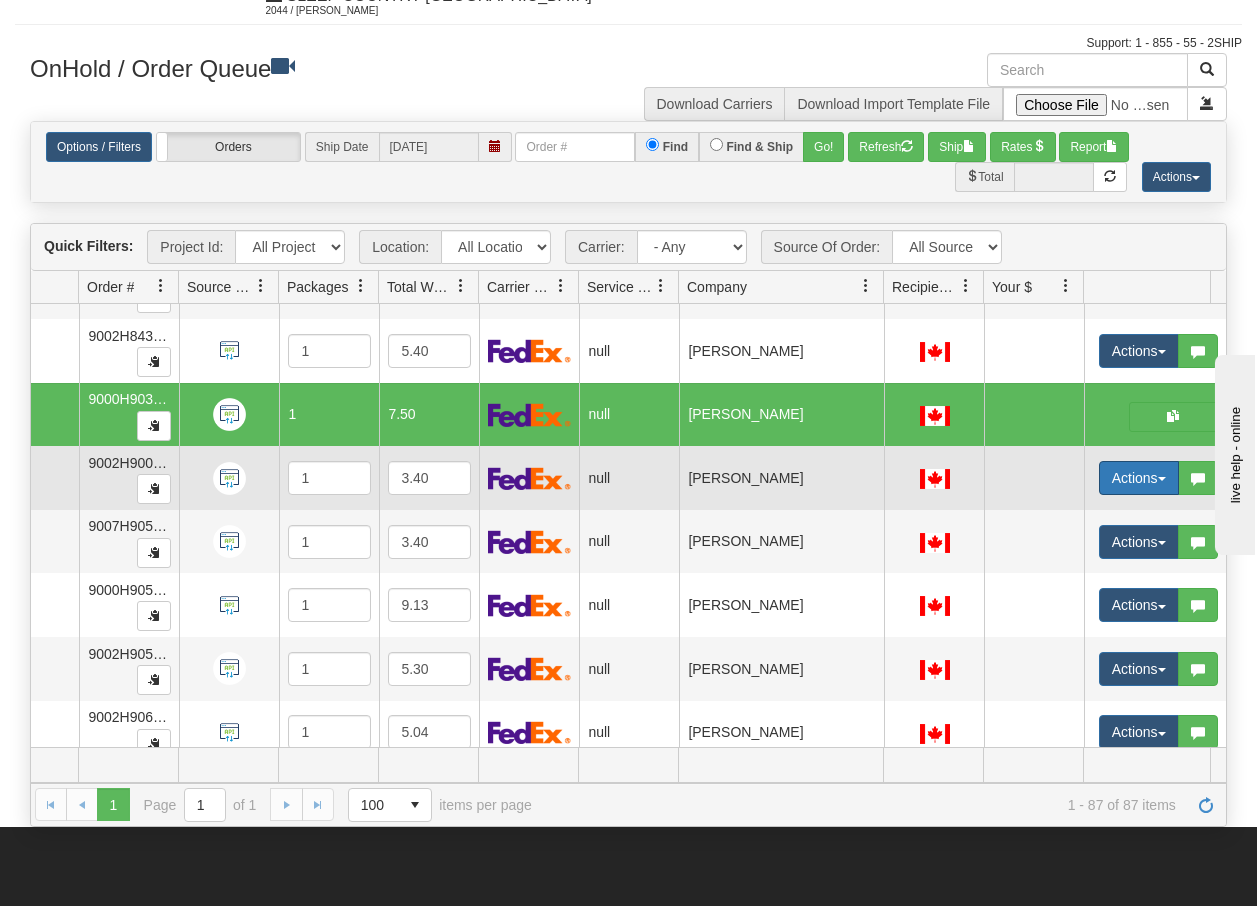 click at bounding box center [1162, 479] 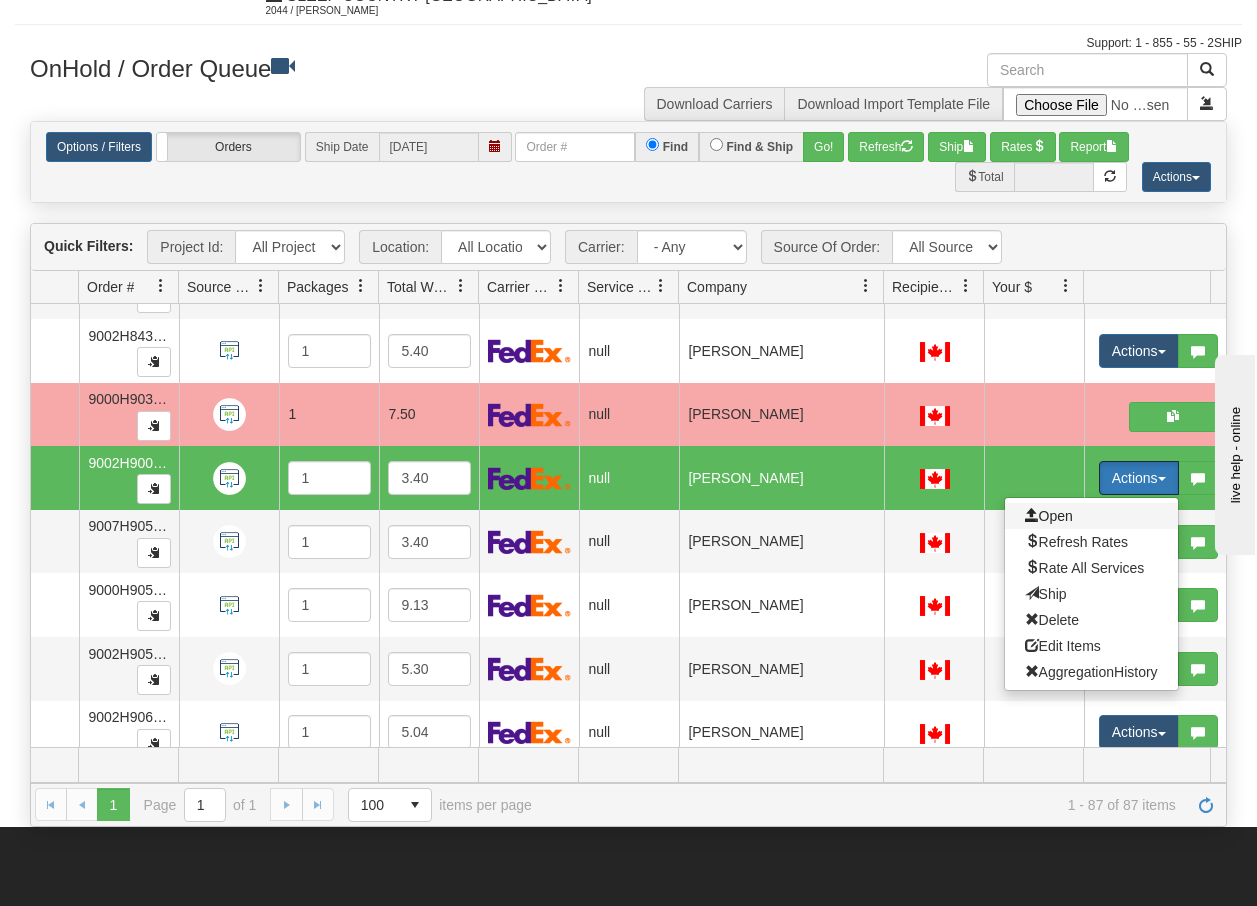 click on "Open" at bounding box center (1049, 516) 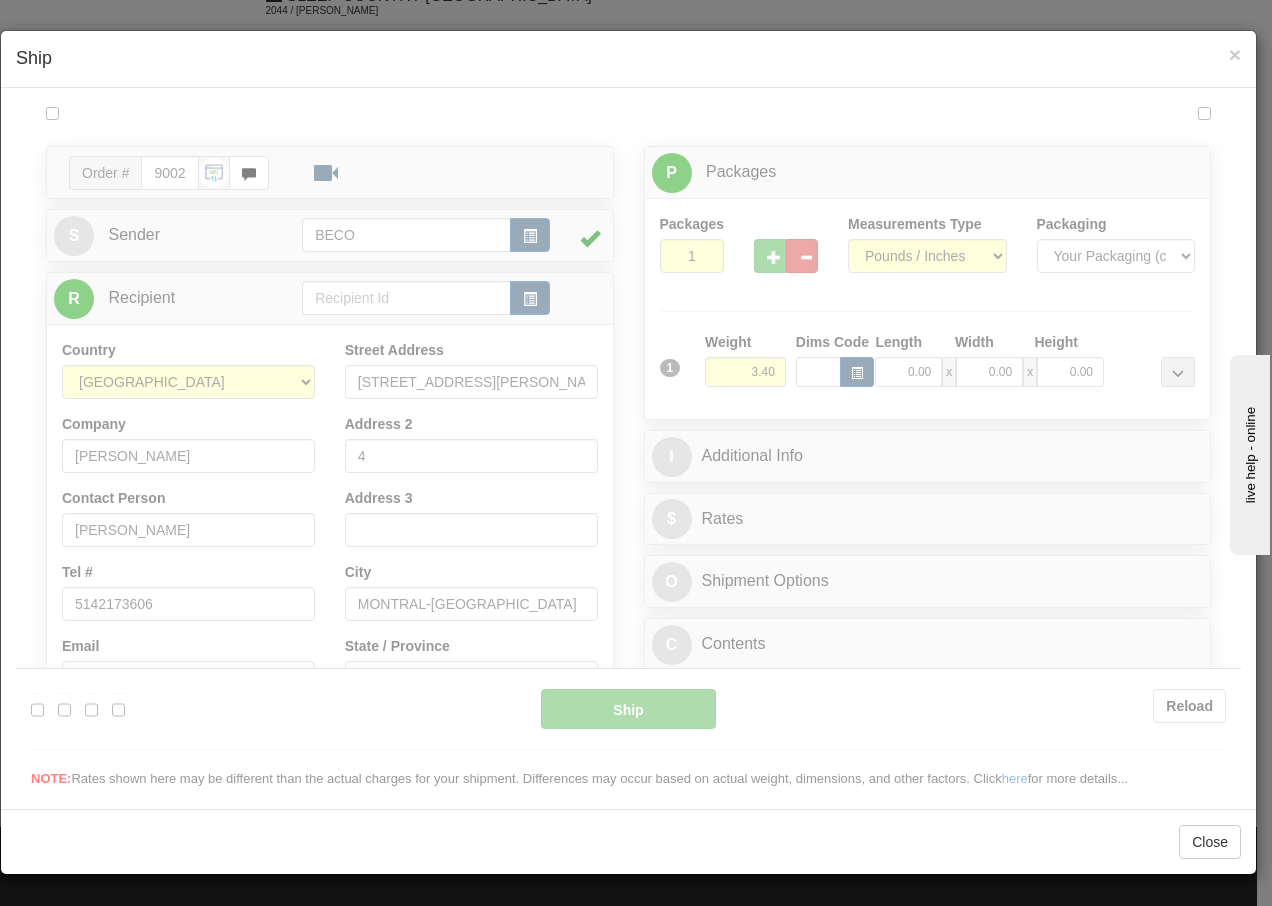 scroll, scrollTop: 0, scrollLeft: 0, axis: both 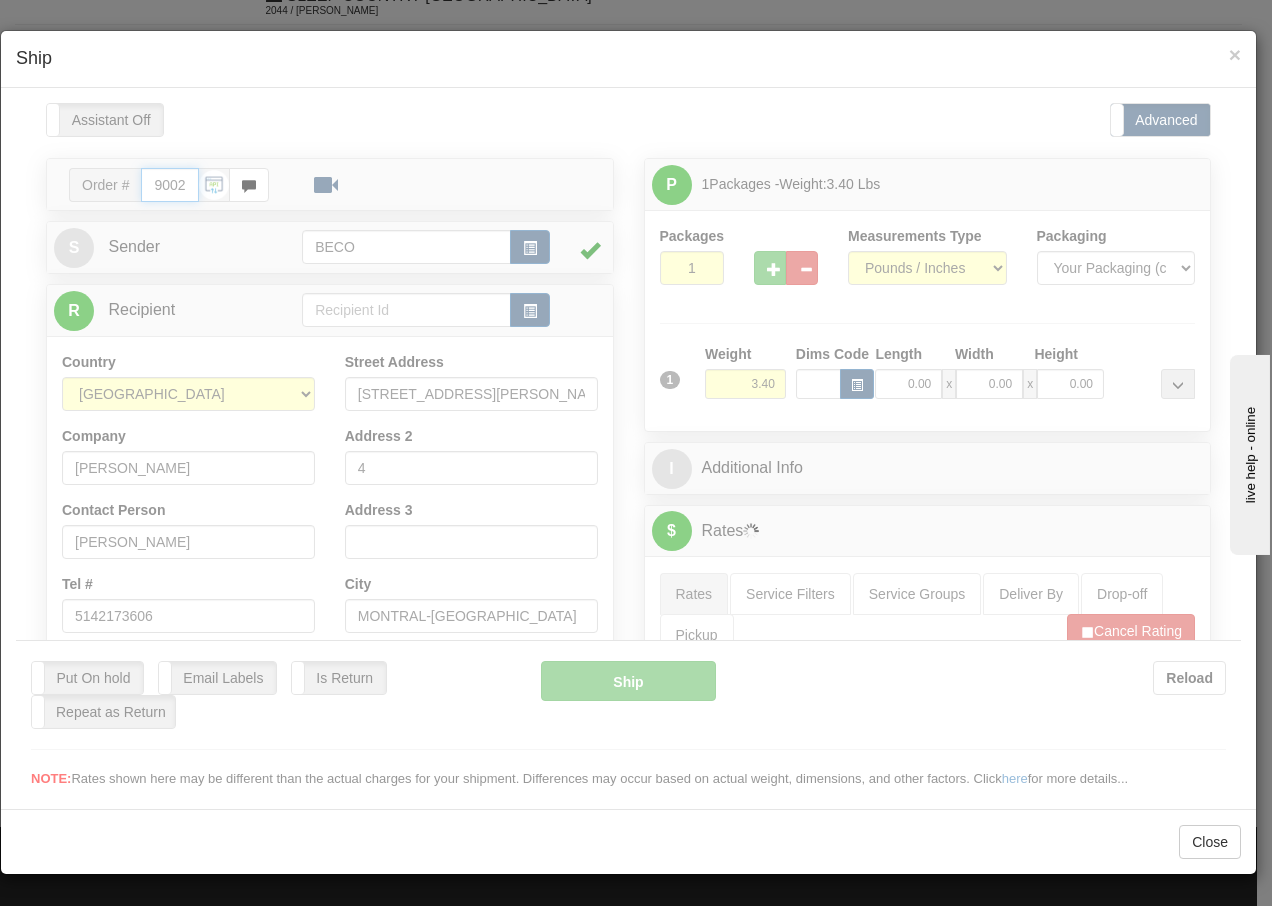 type on "13:26" 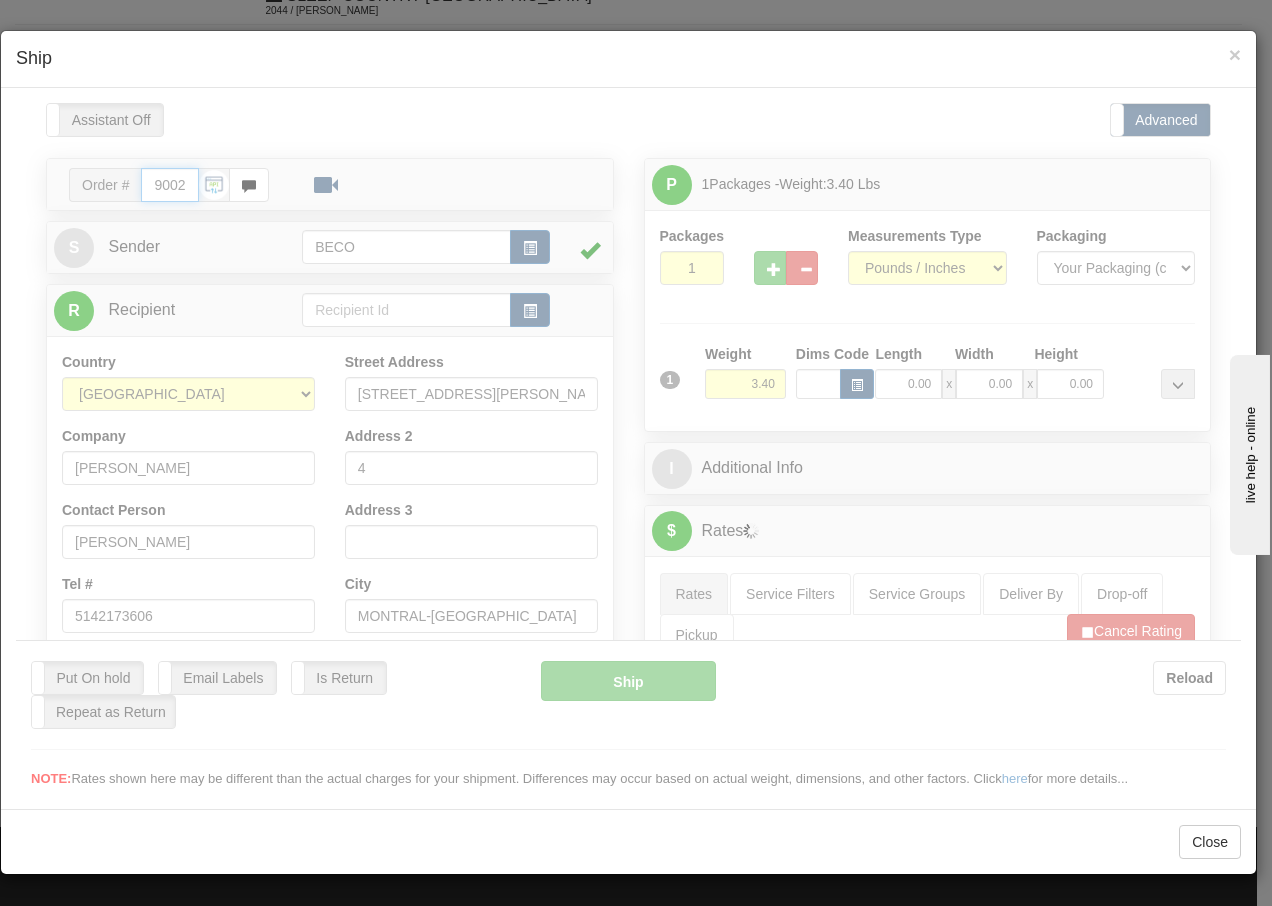 type on "16:00" 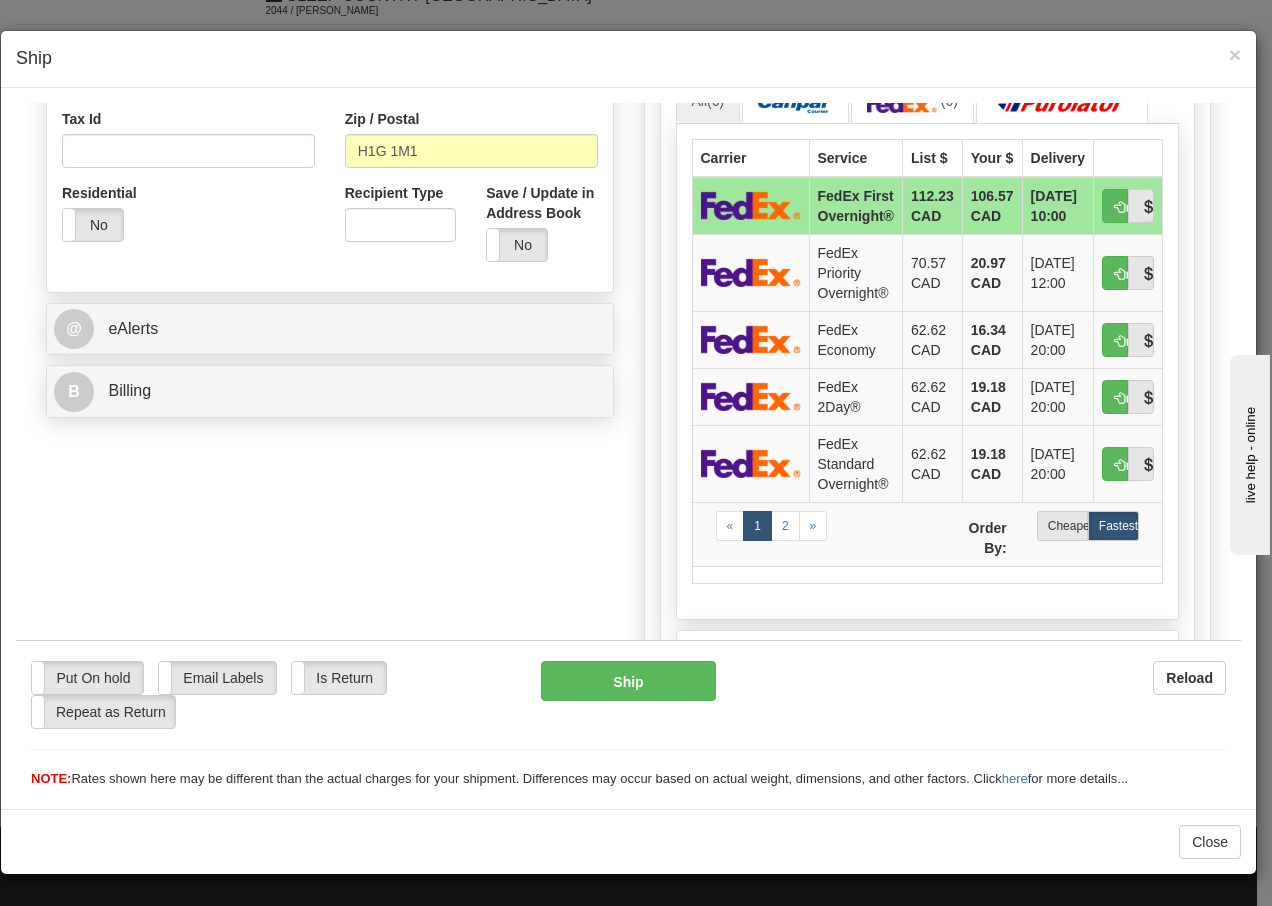 scroll, scrollTop: 627, scrollLeft: 0, axis: vertical 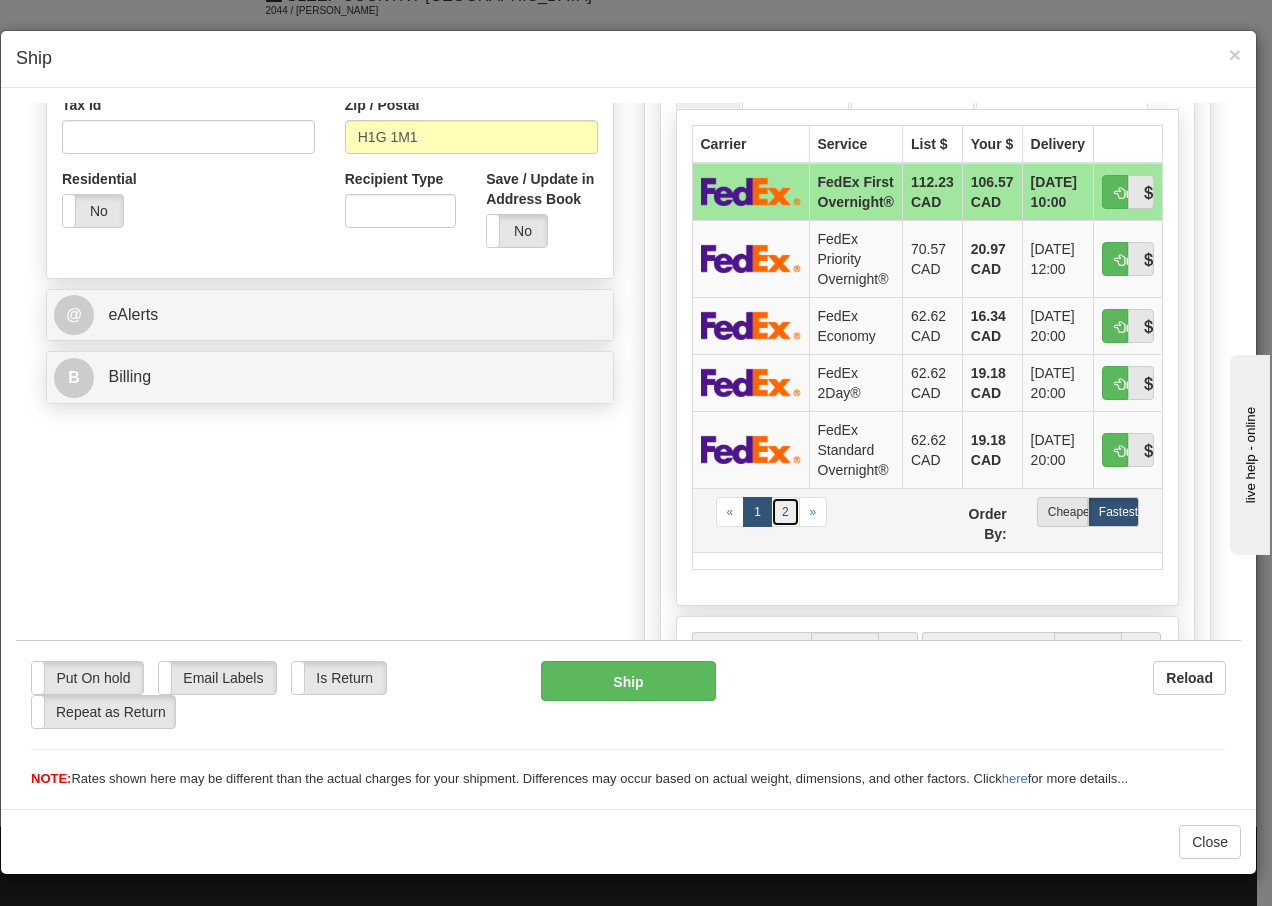 click on "2" at bounding box center [785, 511] 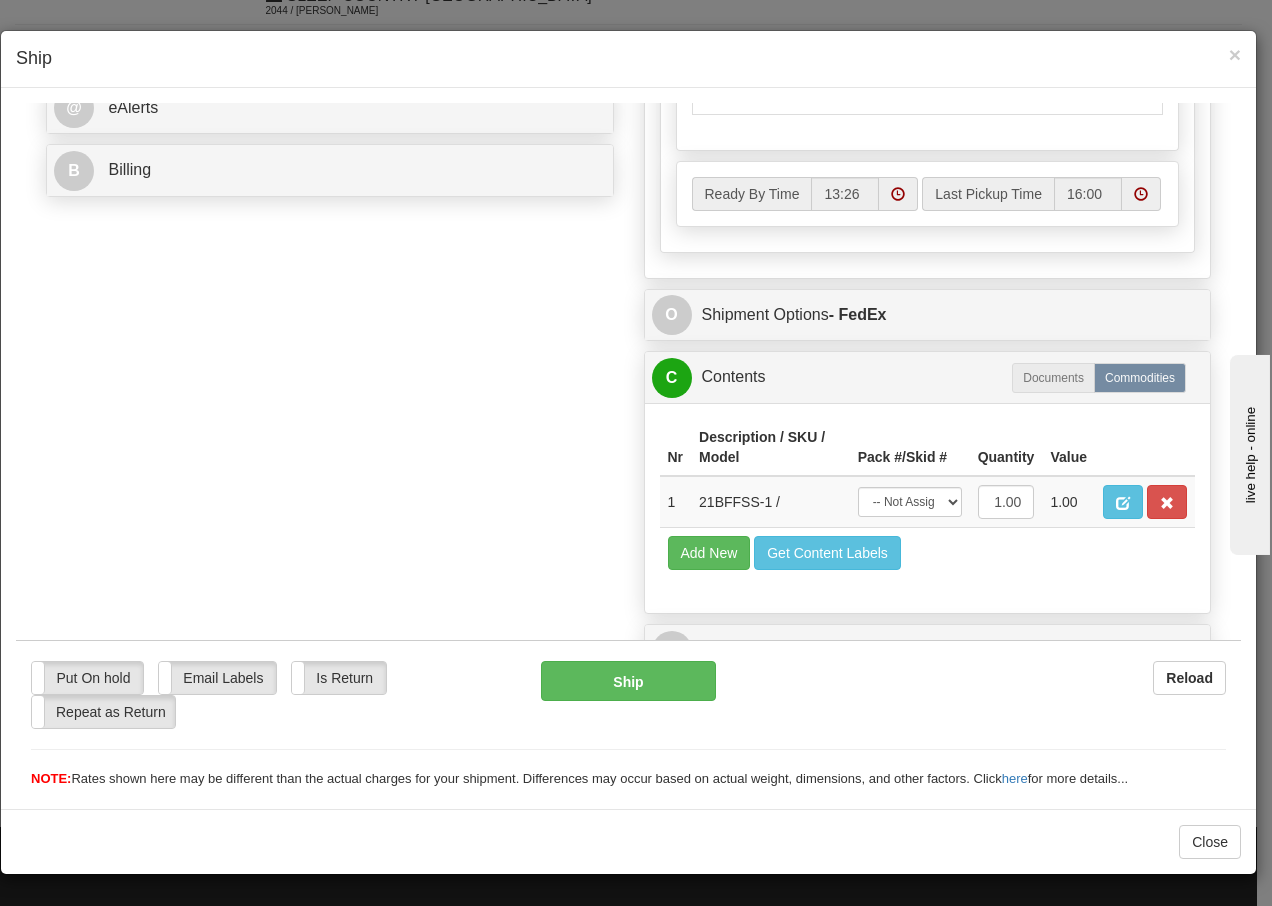 scroll, scrollTop: 868, scrollLeft: 0, axis: vertical 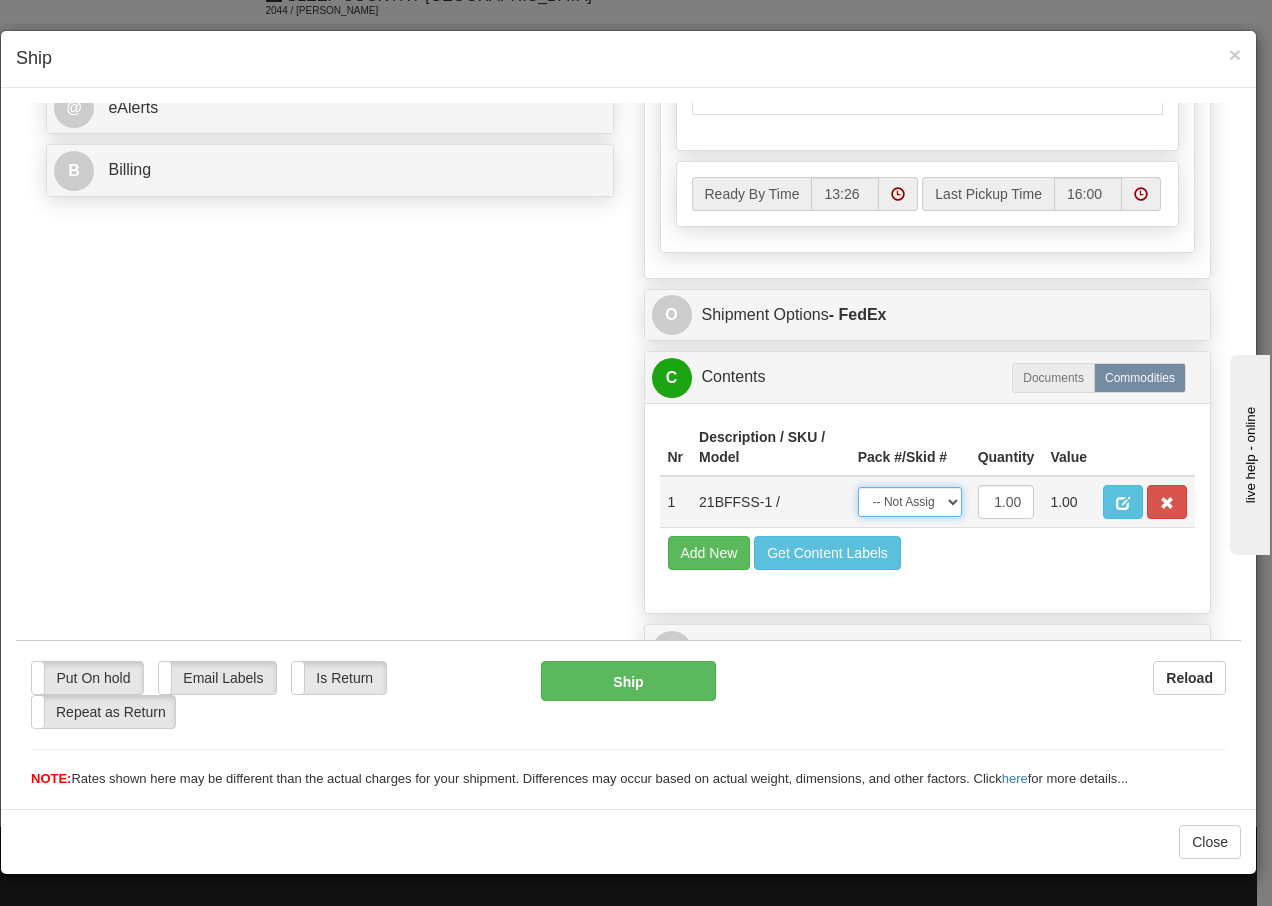 click on "-- Not Assigned --
Package 1" at bounding box center (910, 501) 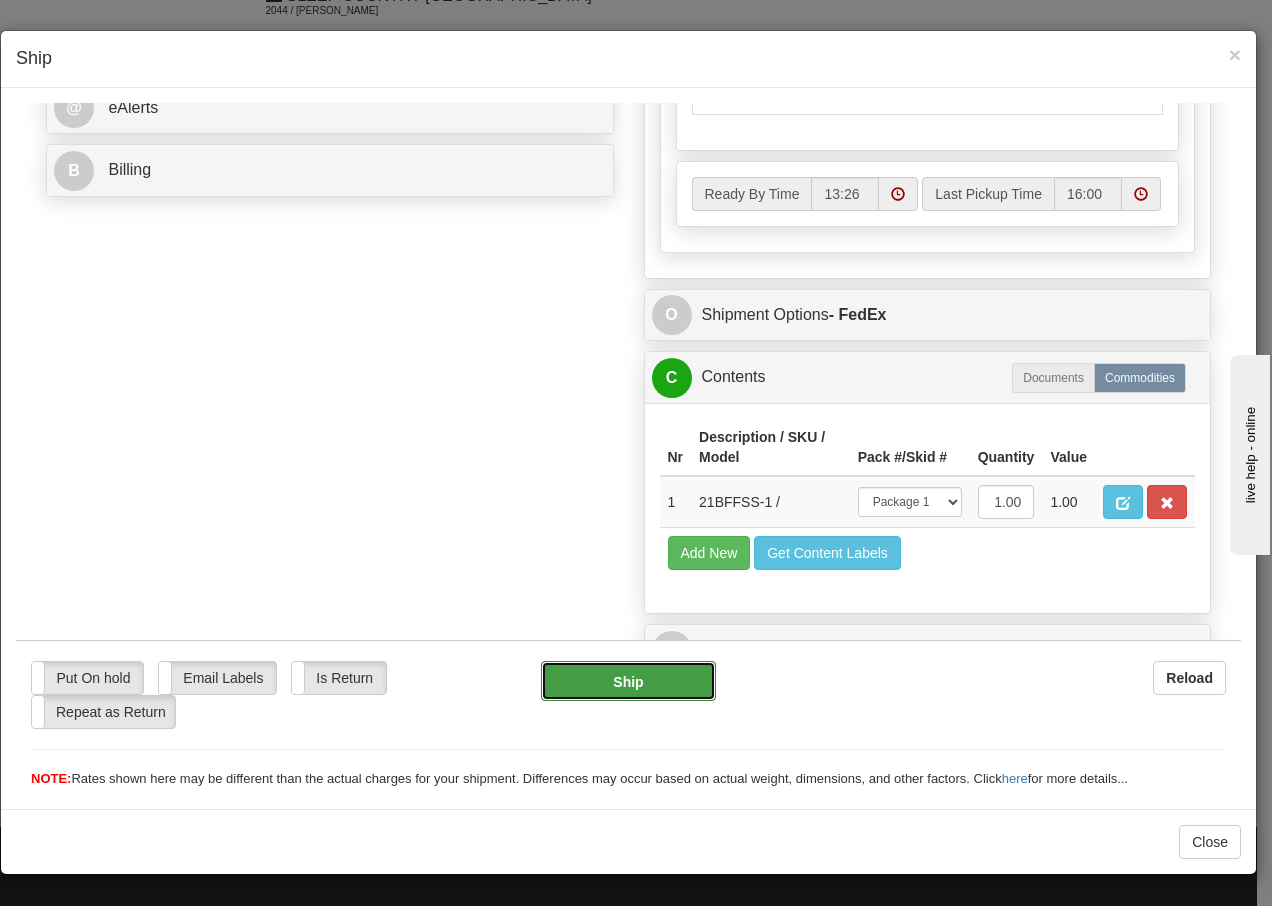 click on "Ship" at bounding box center (628, 680) 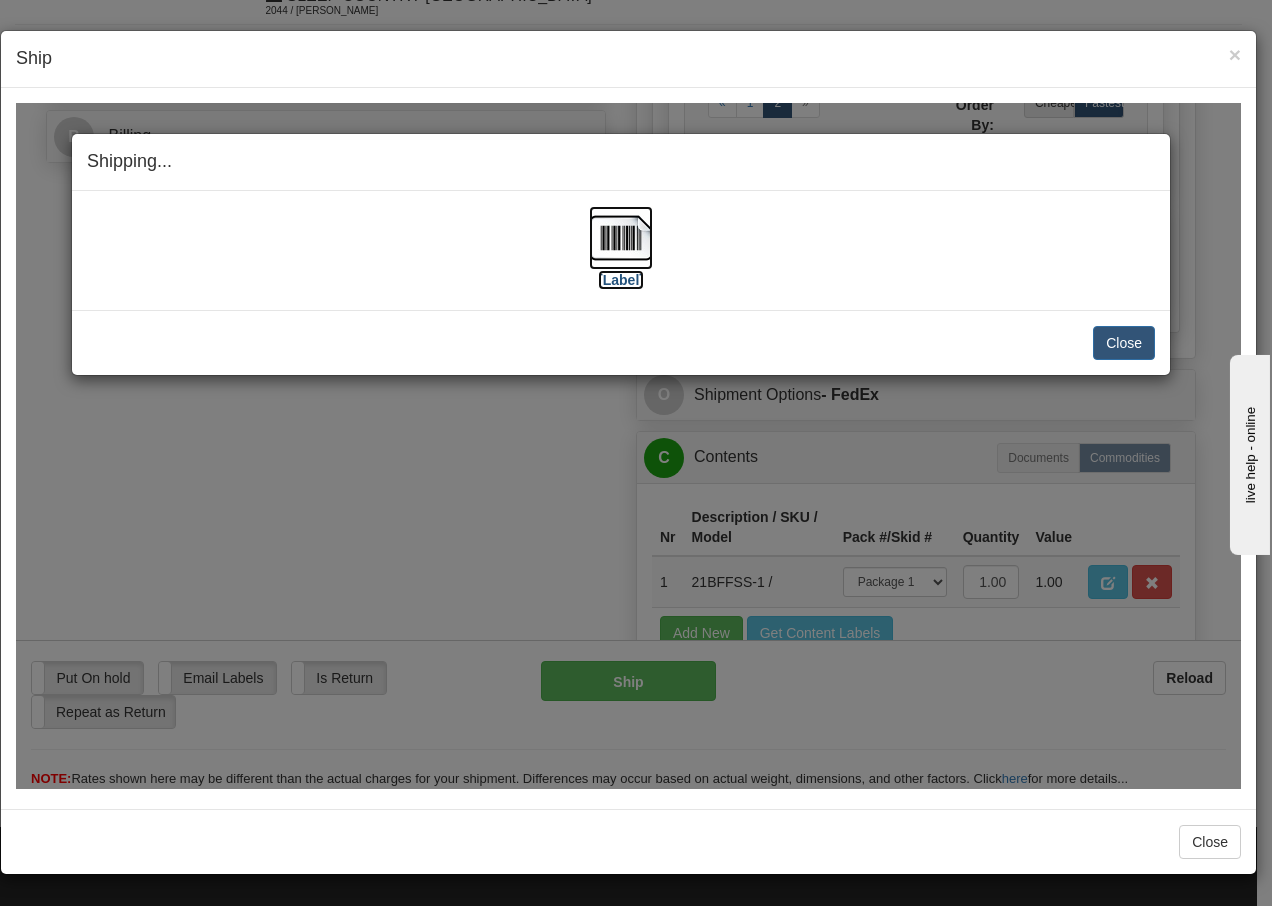 click at bounding box center (621, 237) 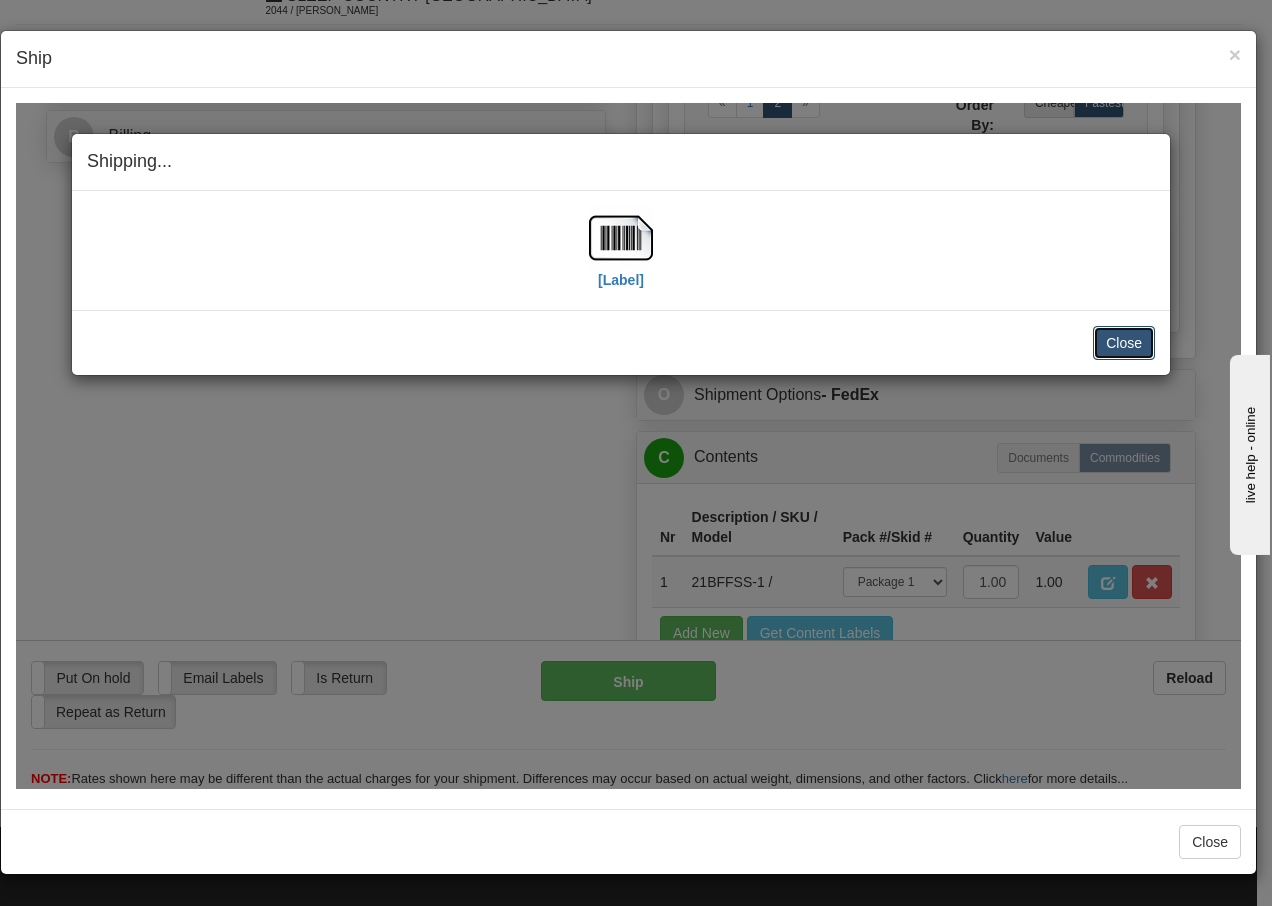 click on "Close" at bounding box center [1124, 342] 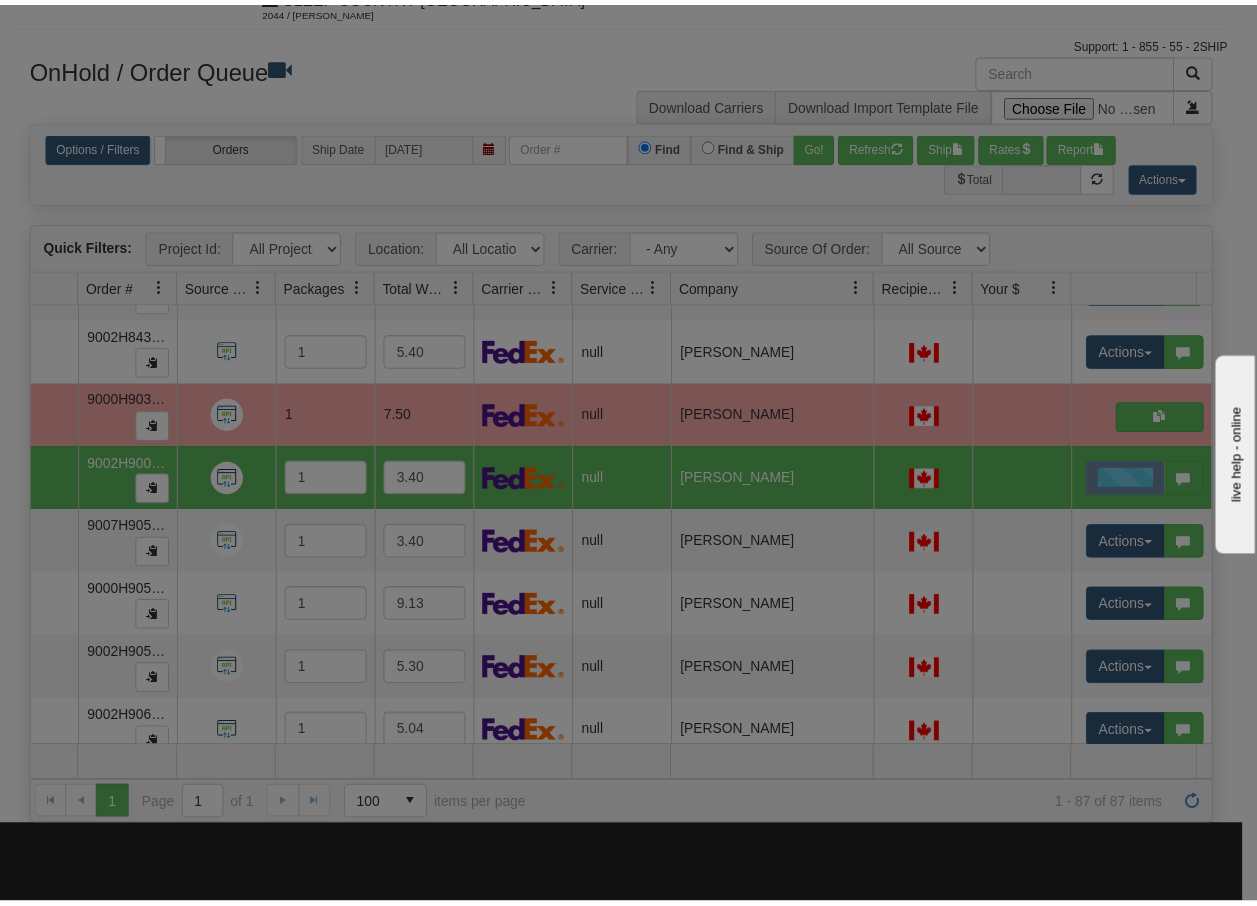 scroll, scrollTop: 0, scrollLeft: 0, axis: both 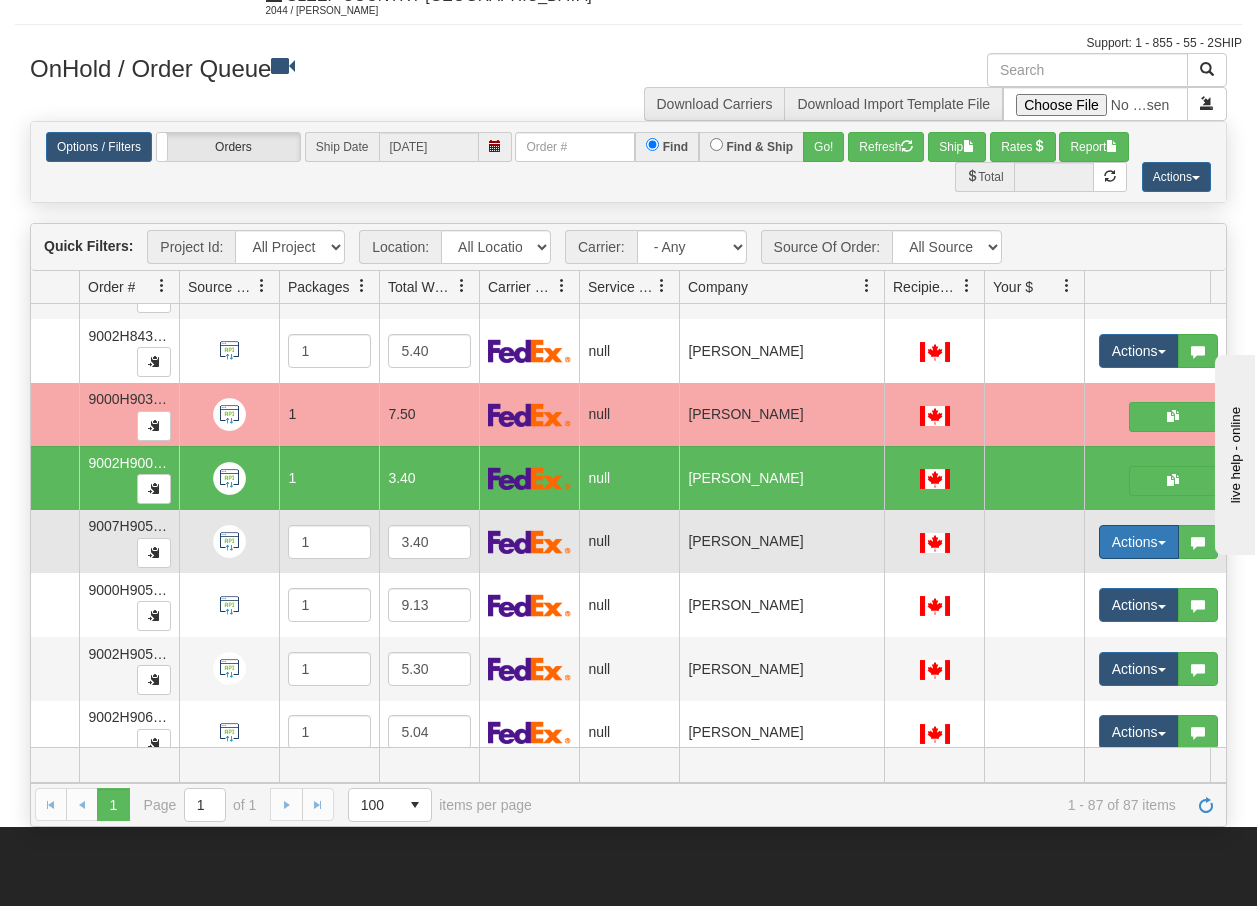 click at bounding box center [1162, 543] 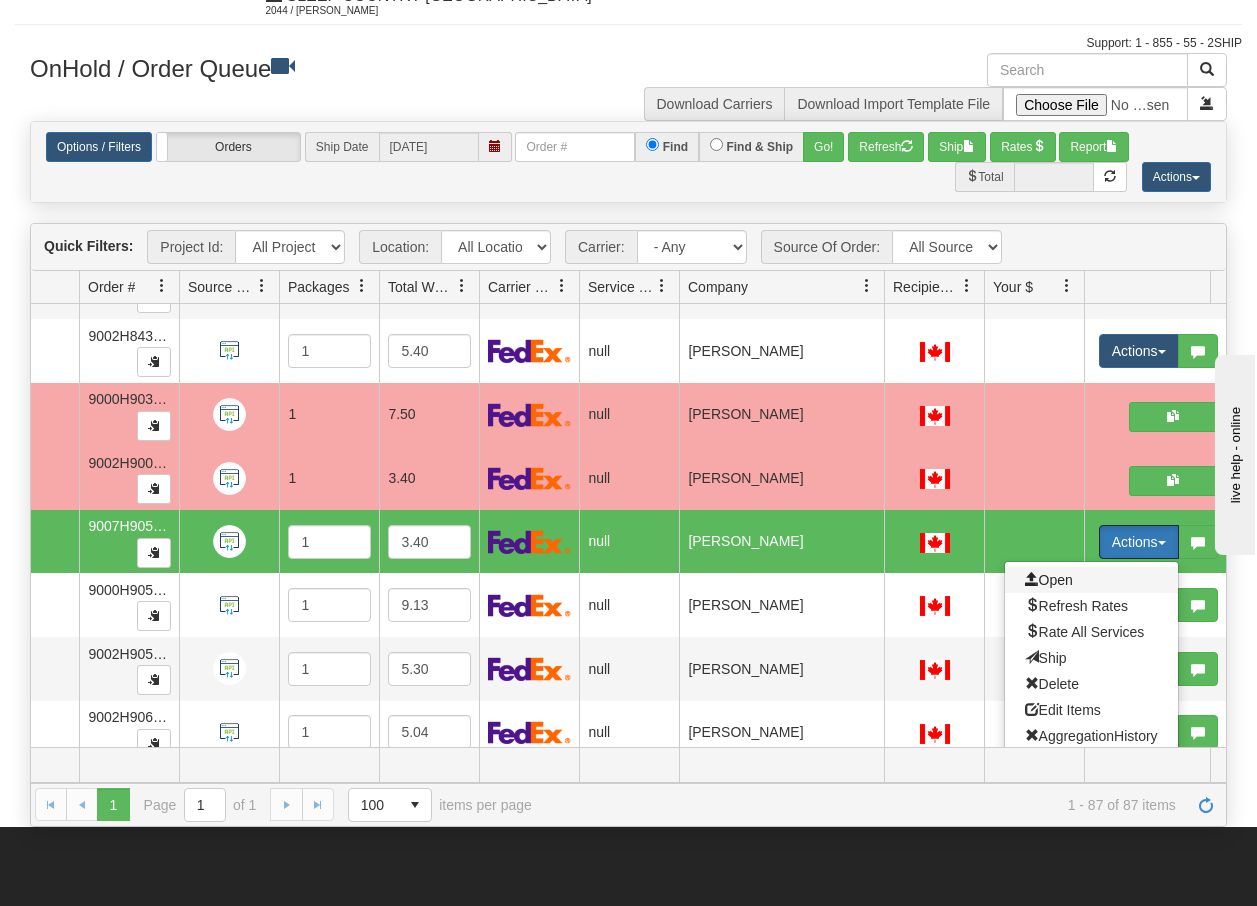 click on "Open" at bounding box center [1049, 580] 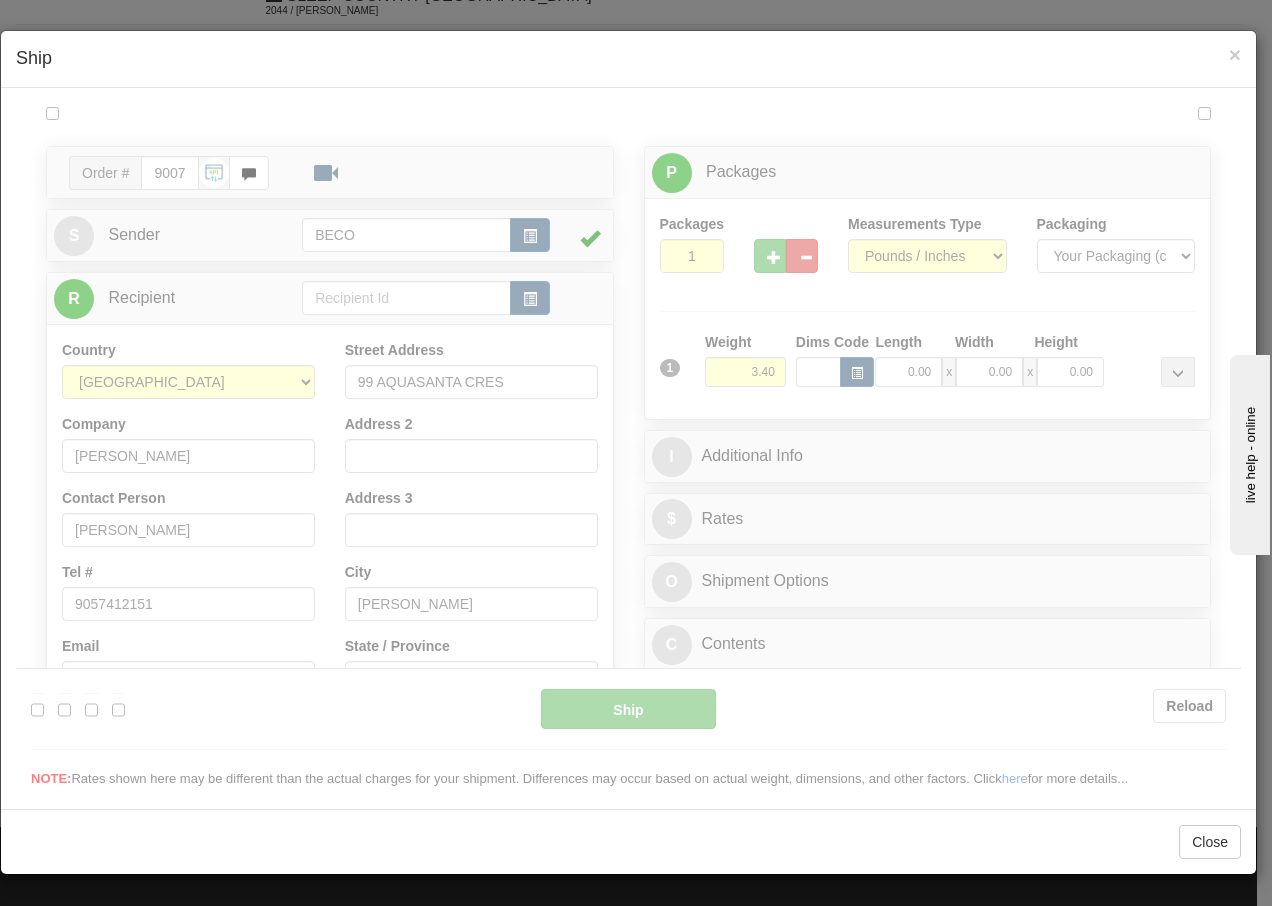 scroll, scrollTop: 0, scrollLeft: 0, axis: both 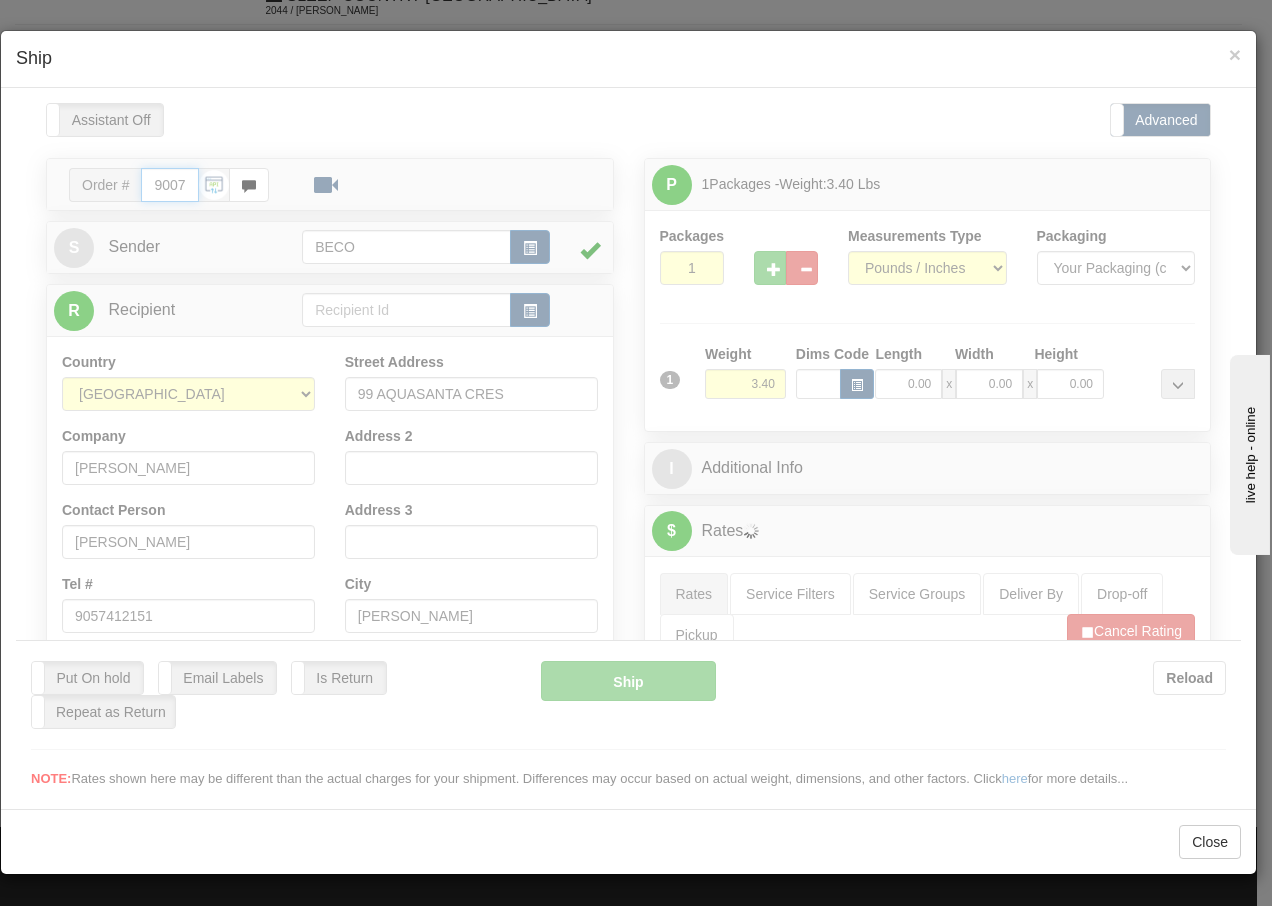 type on "13:27" 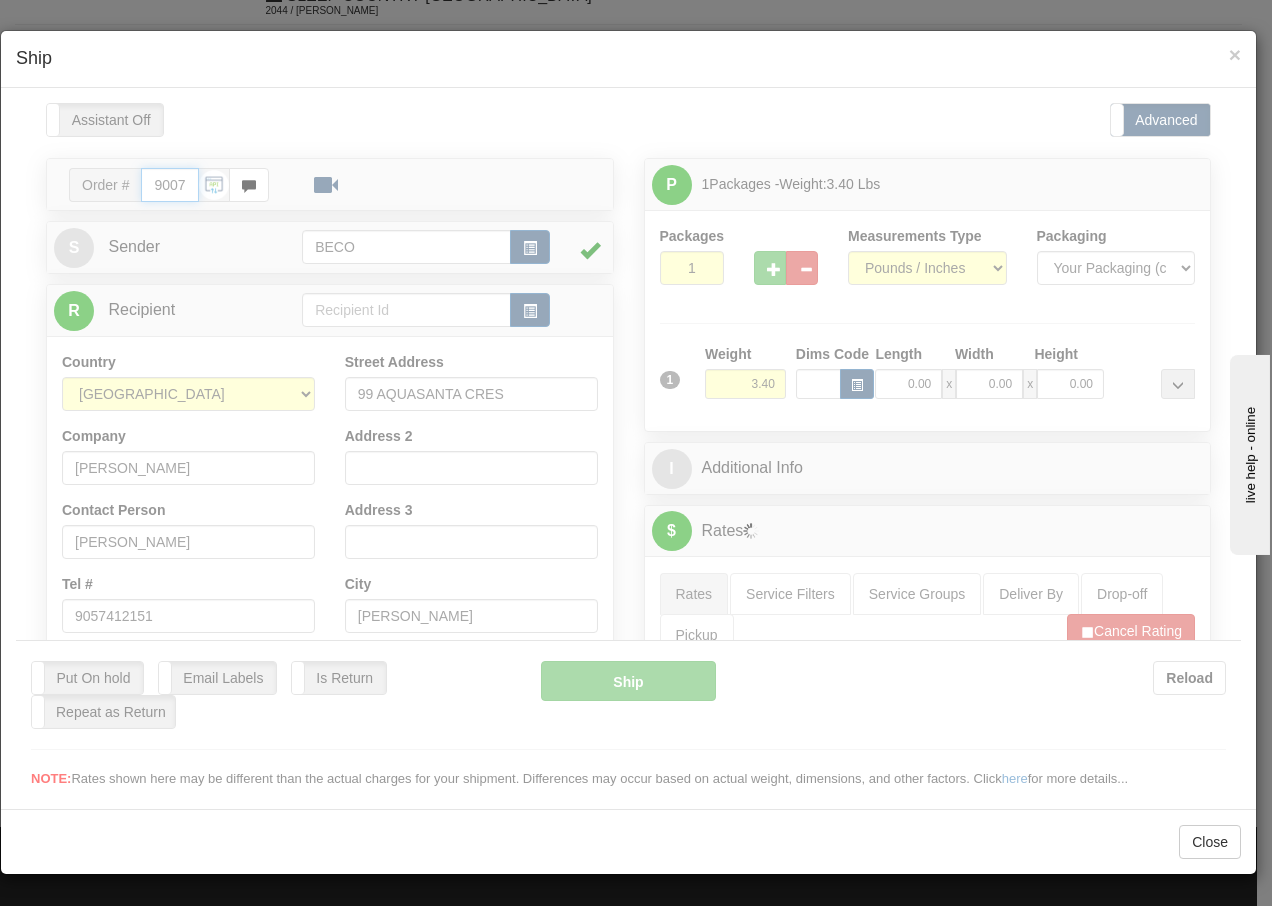 type on "16:00" 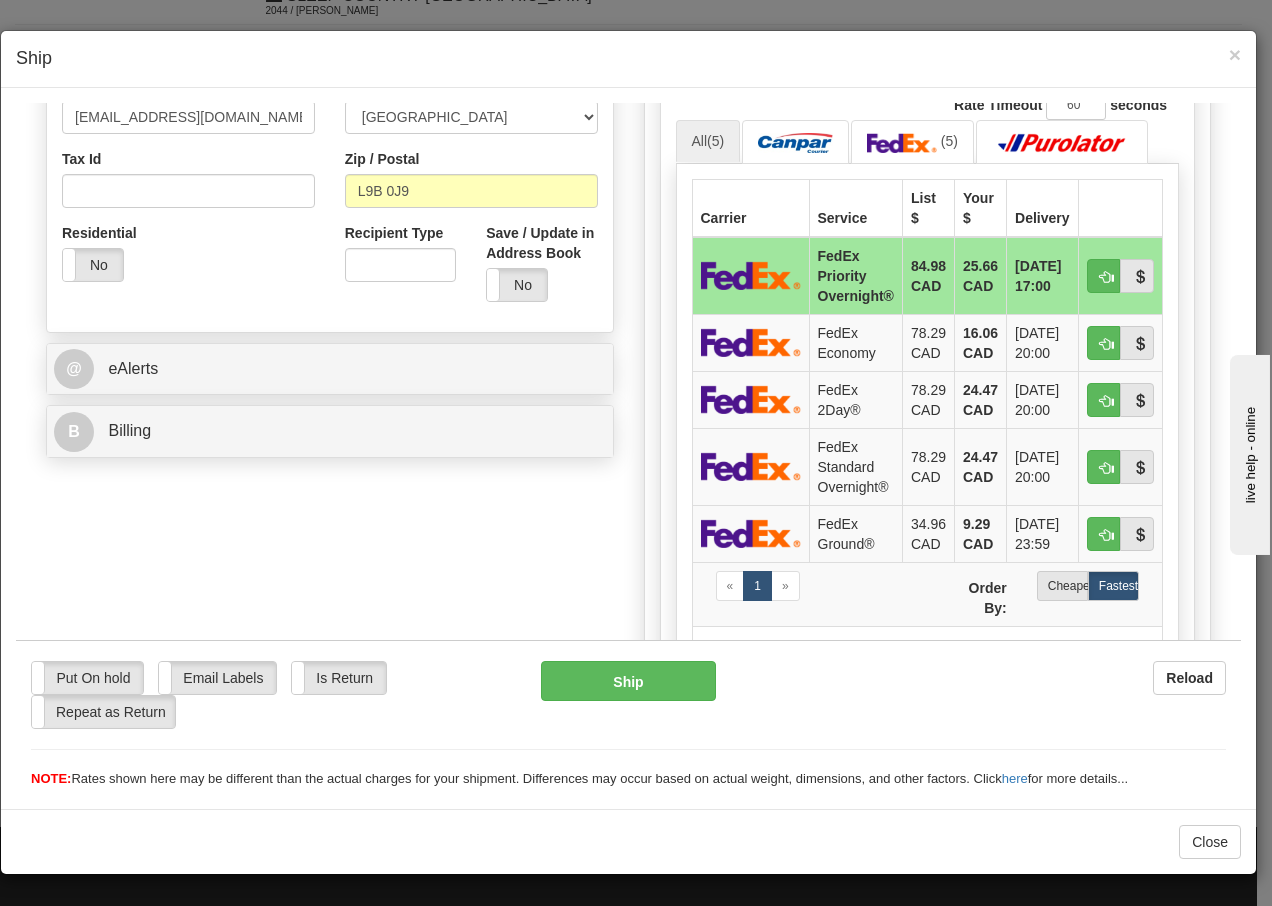 scroll, scrollTop: 653, scrollLeft: 0, axis: vertical 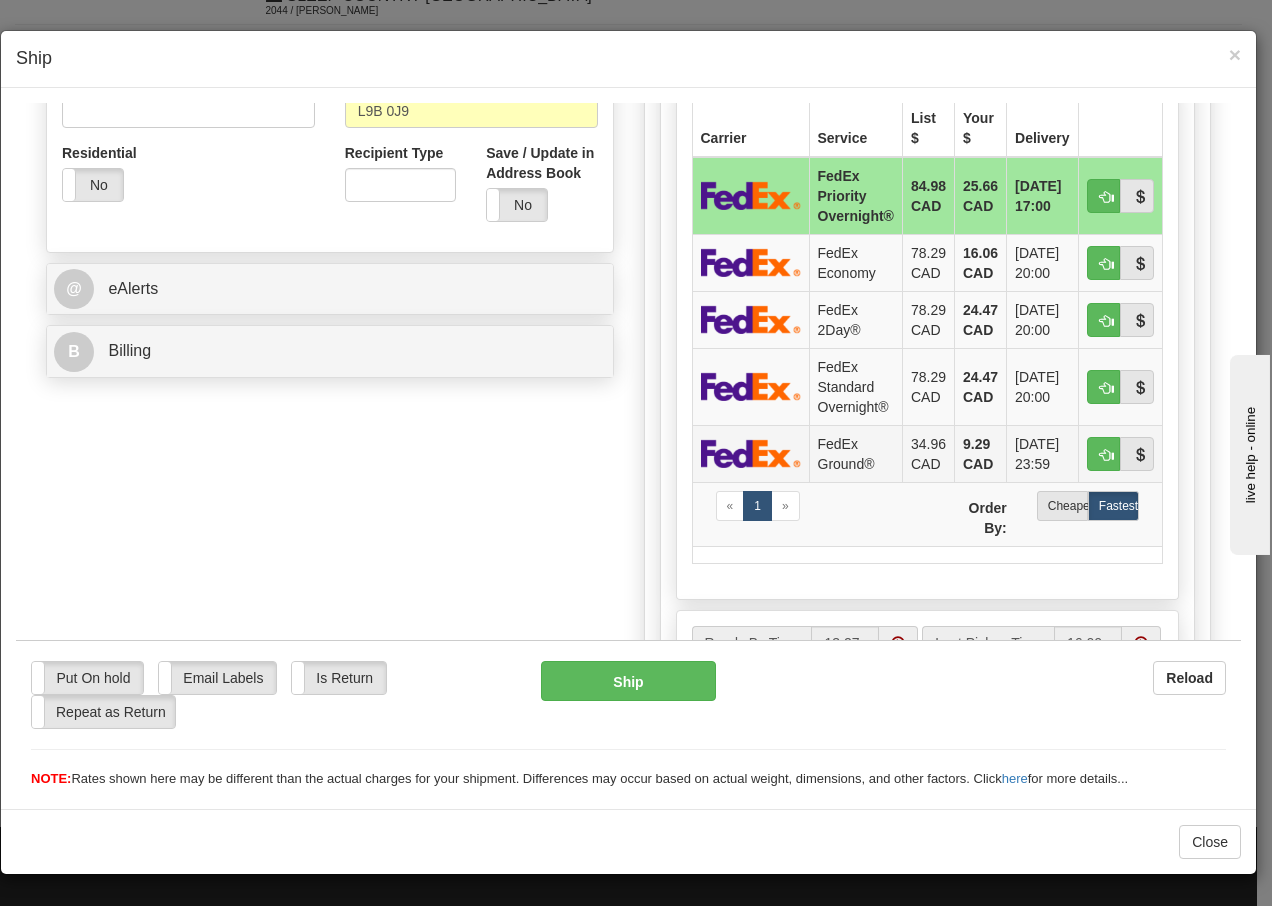 click on "FedEx Ground®" at bounding box center [855, 452] 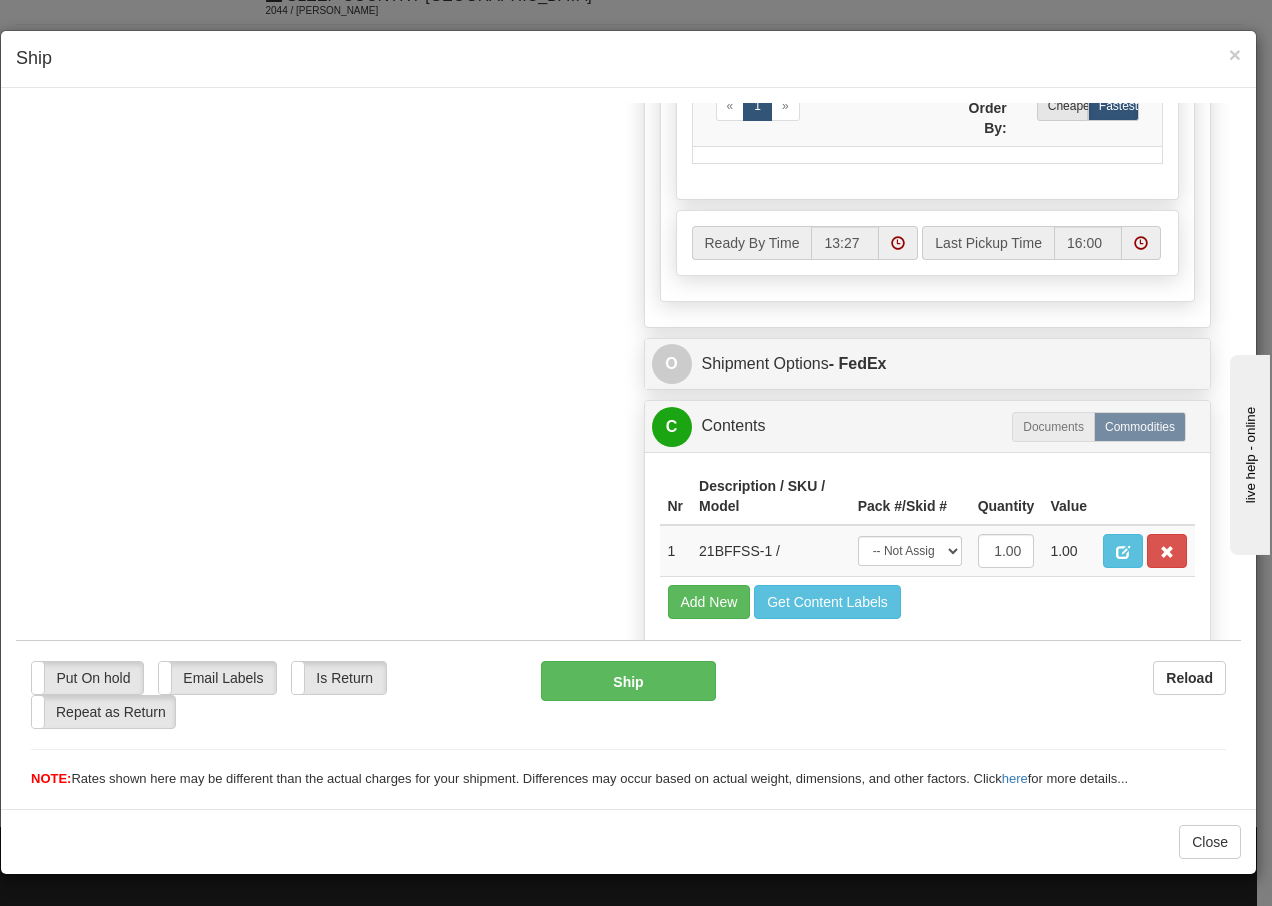 scroll, scrollTop: 1136, scrollLeft: 0, axis: vertical 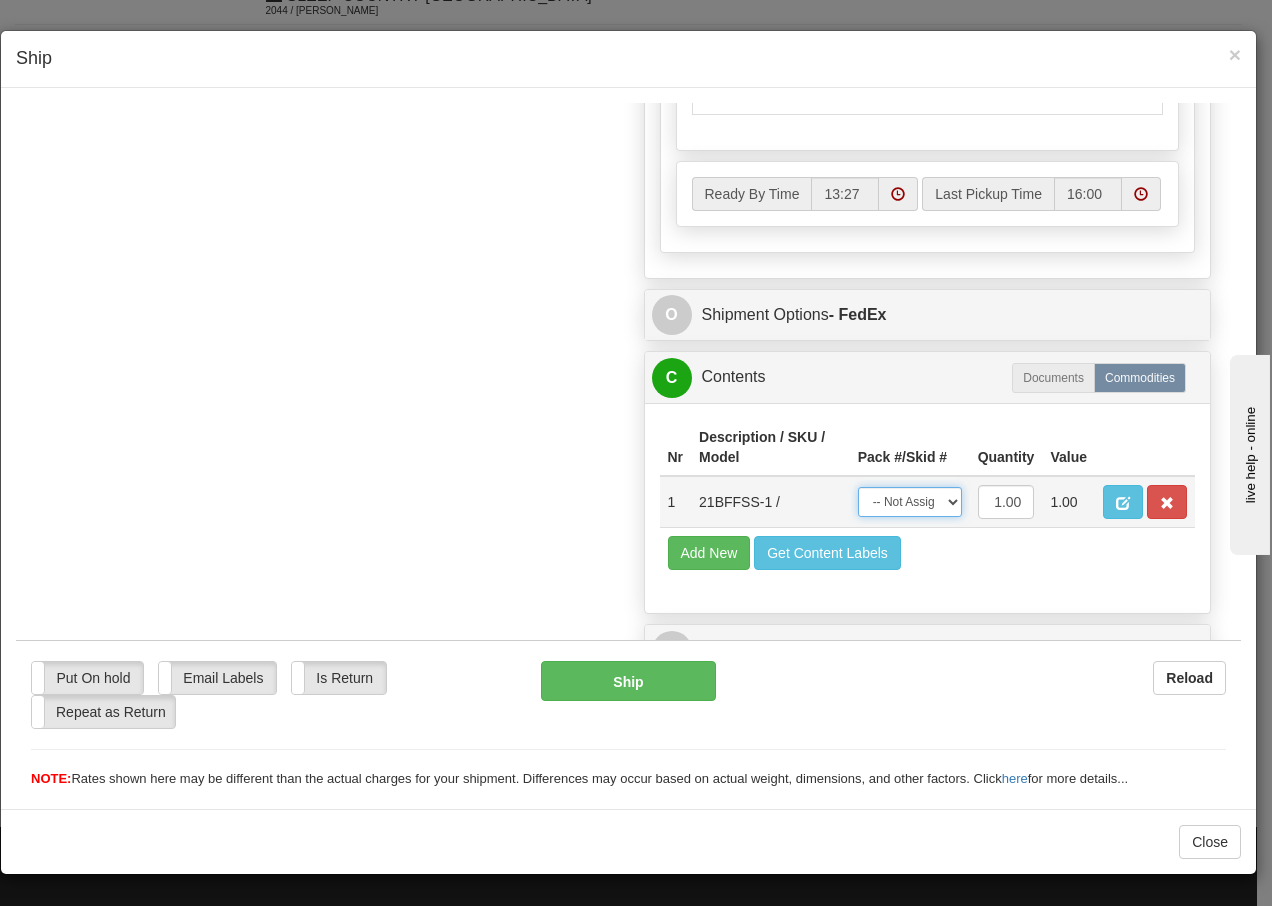 click on "-- Not Assigned --
Package 1" at bounding box center [910, 501] 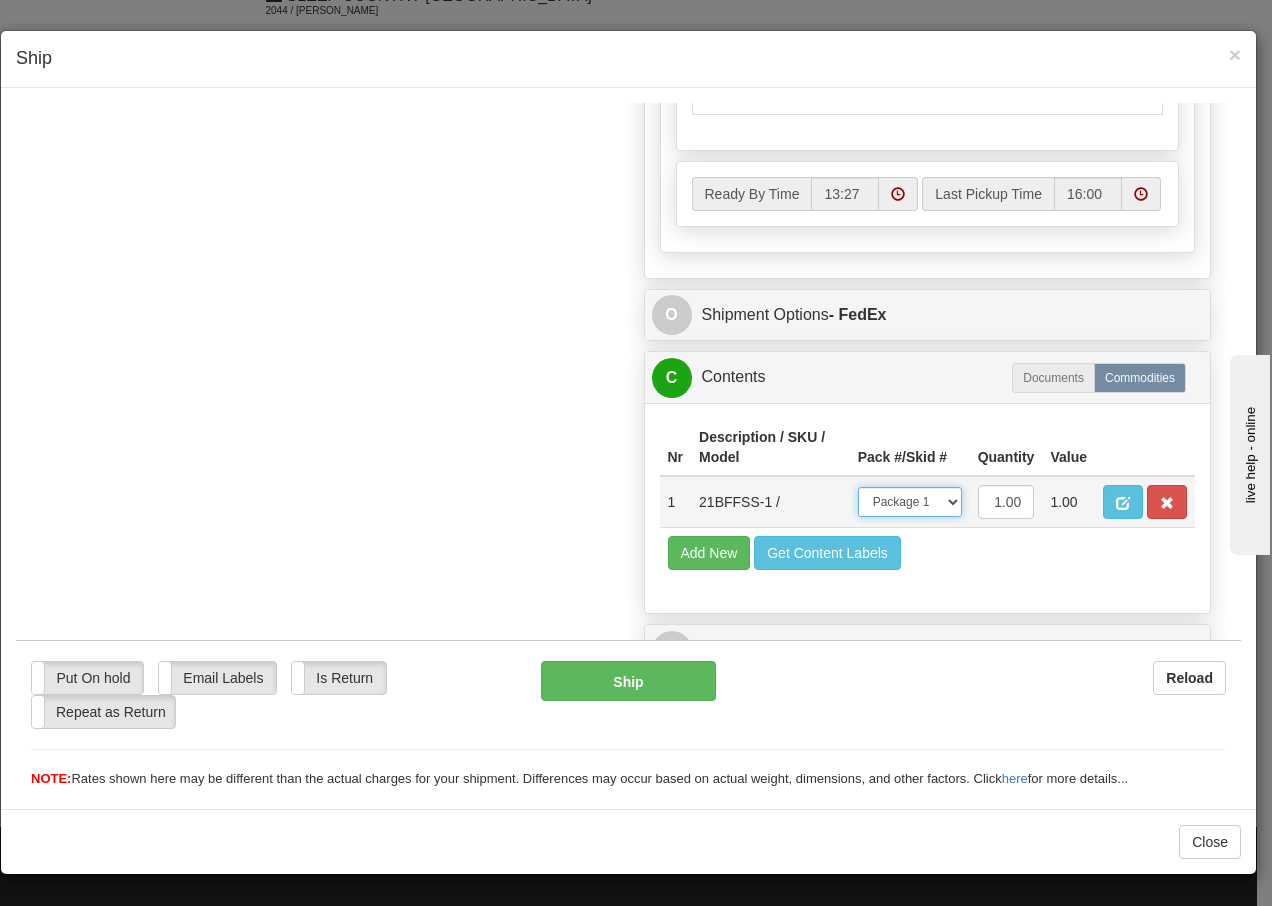 click on "-- Not Assigned --
Package 1" at bounding box center [910, 501] 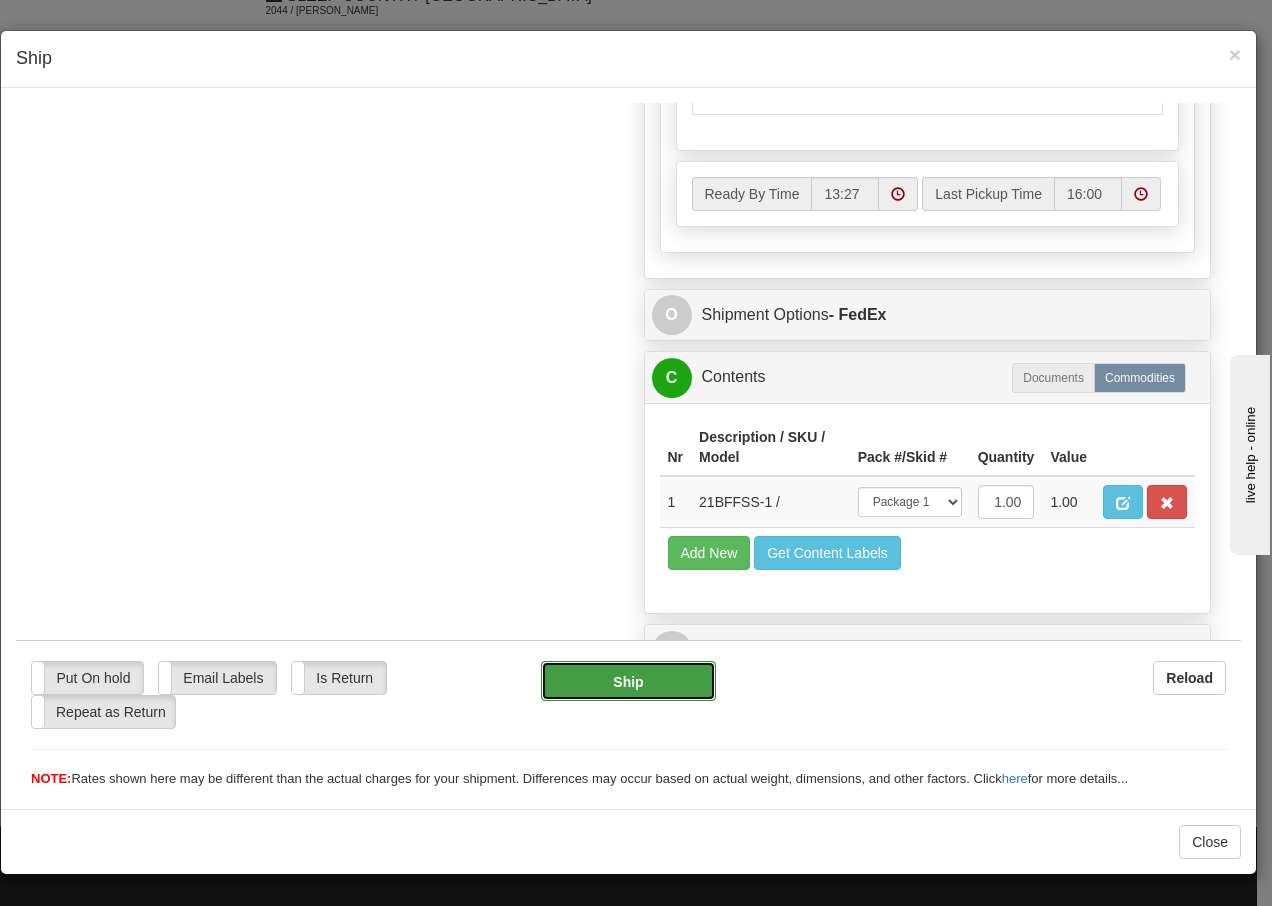 click on "Ship" at bounding box center [628, 680] 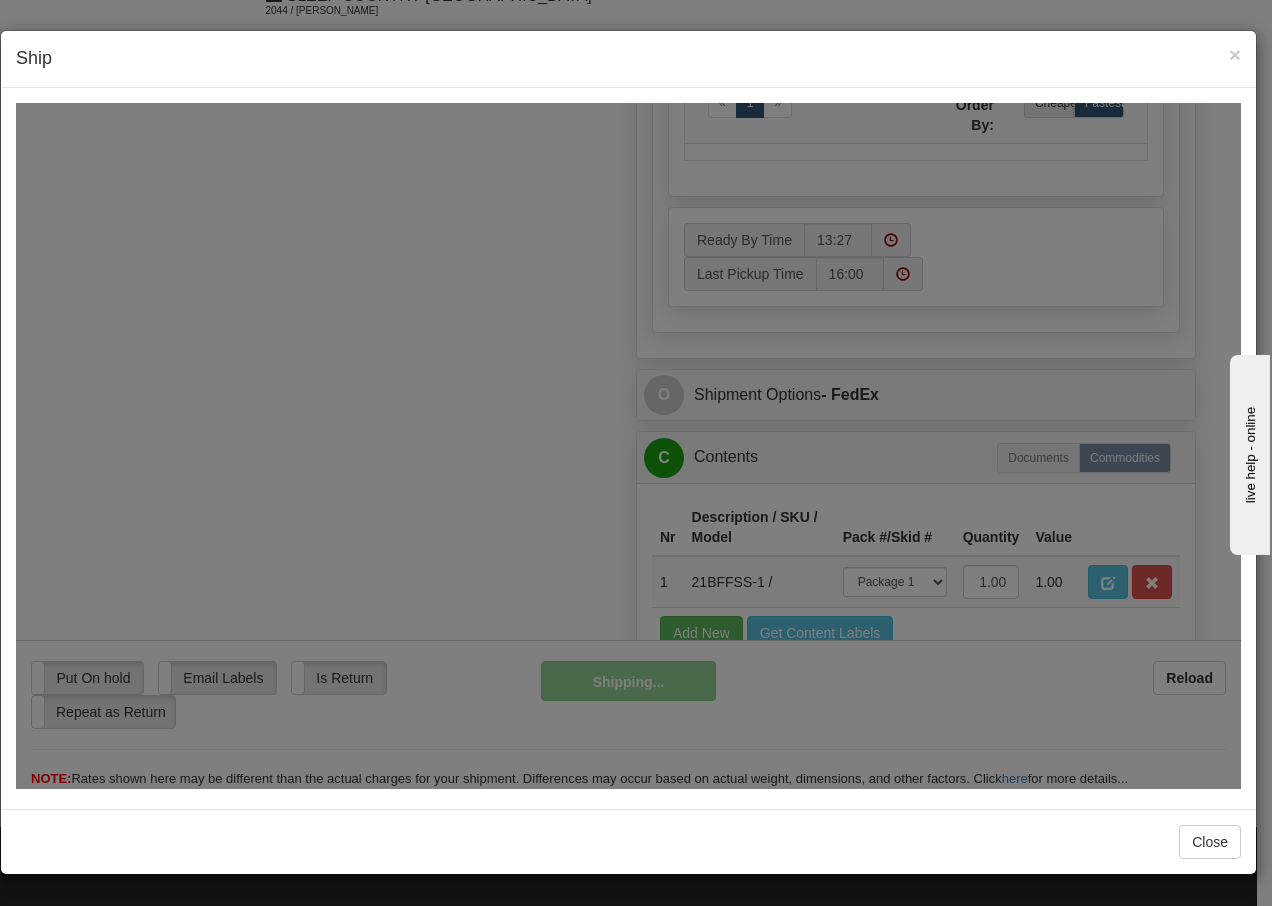 scroll, scrollTop: 1216, scrollLeft: 0, axis: vertical 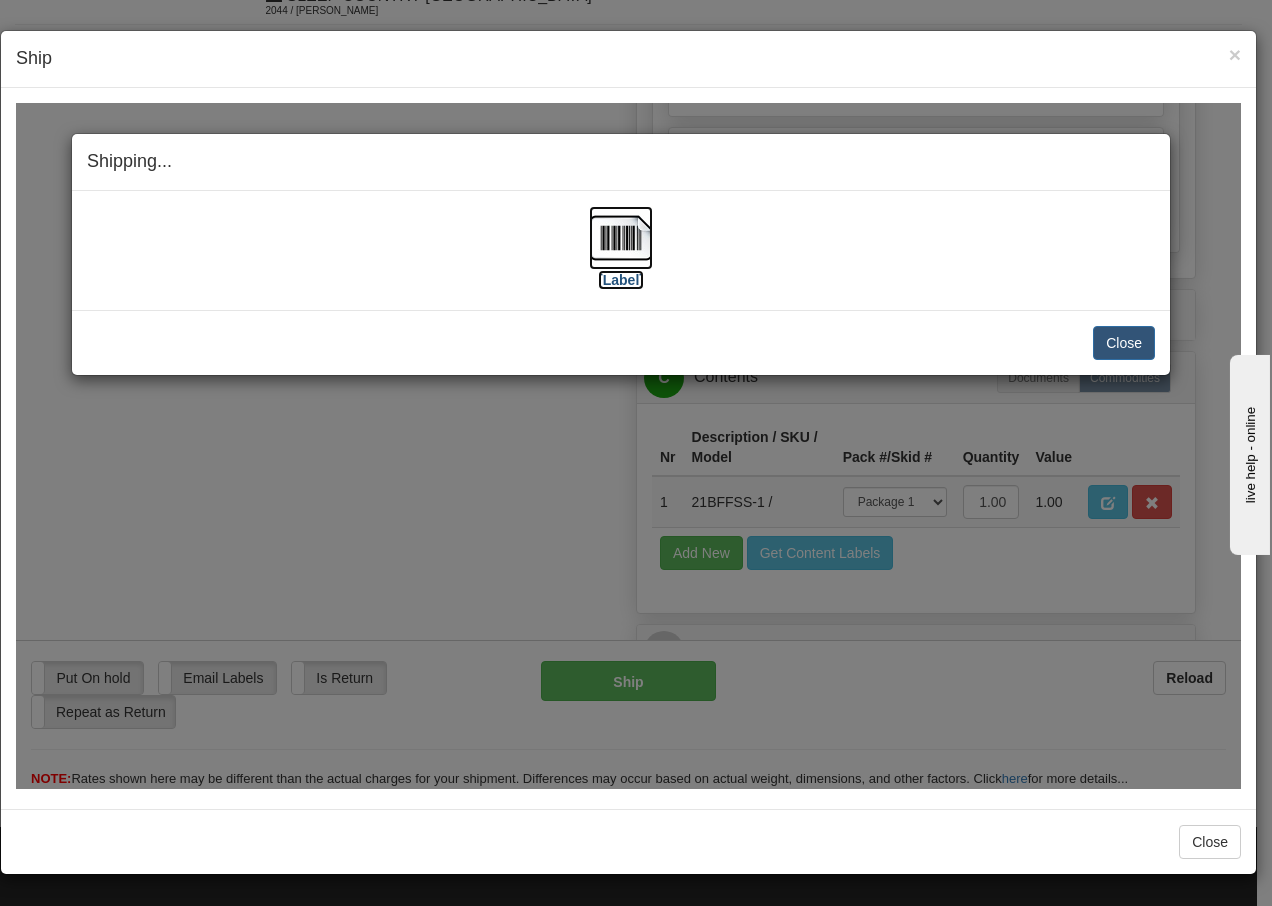 click at bounding box center [621, 237] 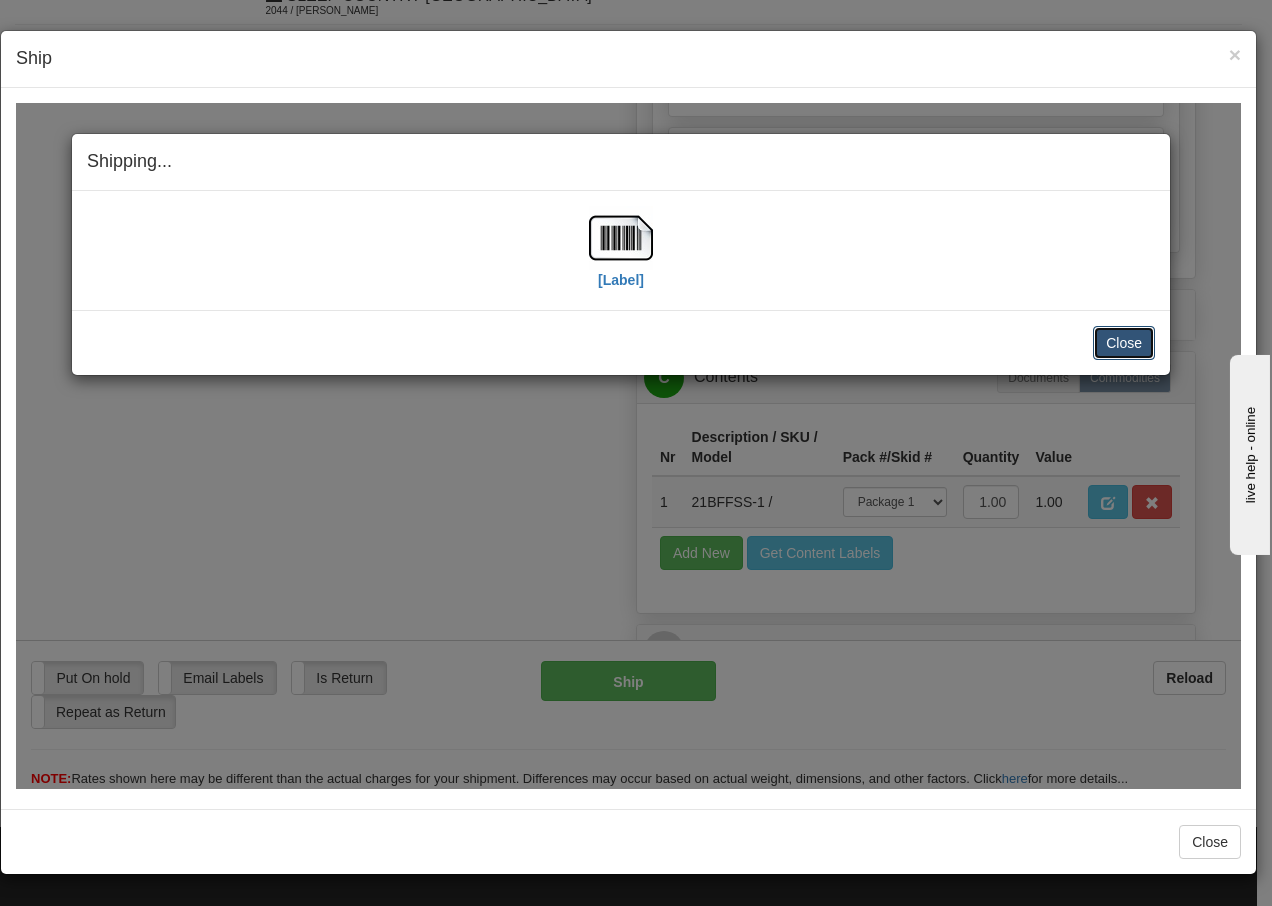 click on "Close" at bounding box center (1124, 342) 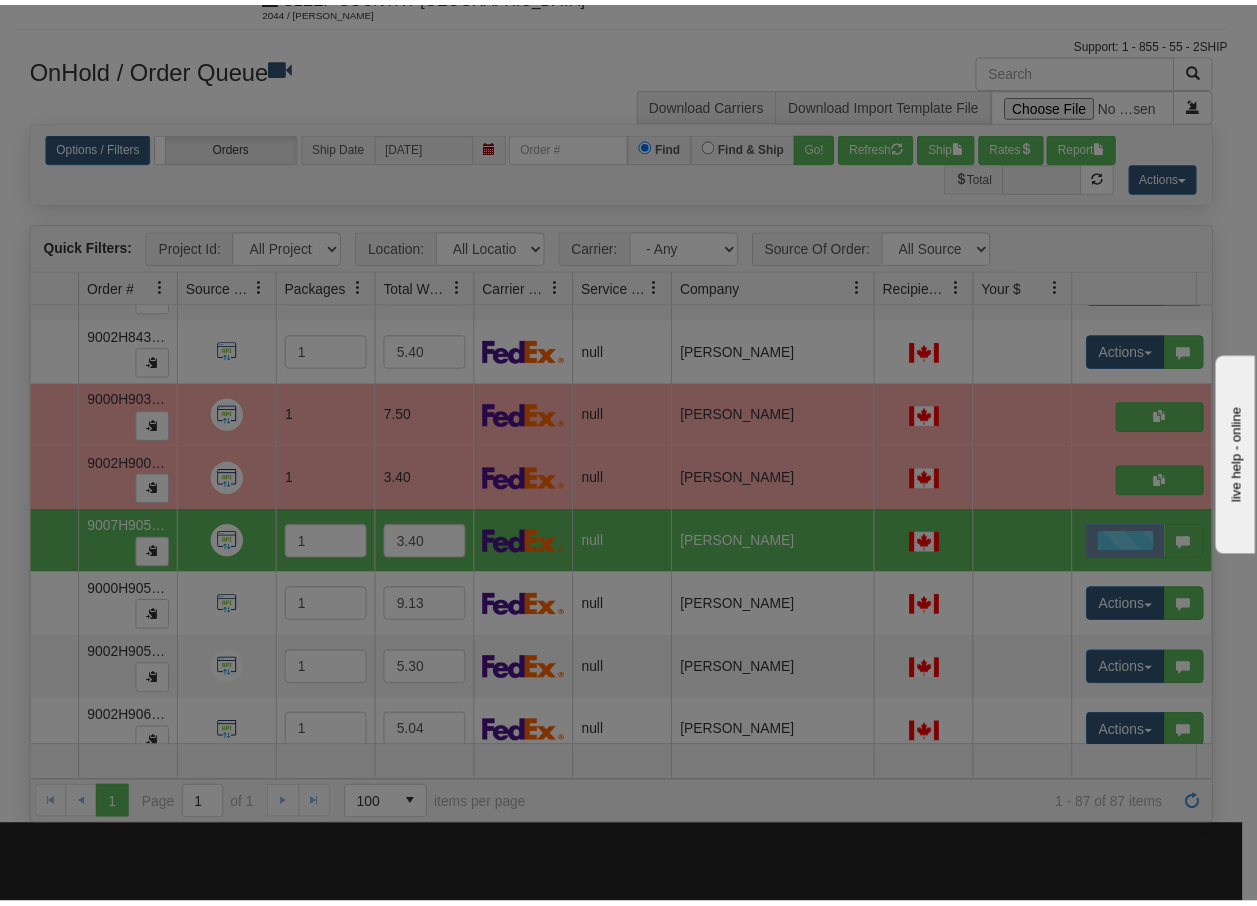 scroll, scrollTop: 0, scrollLeft: 0, axis: both 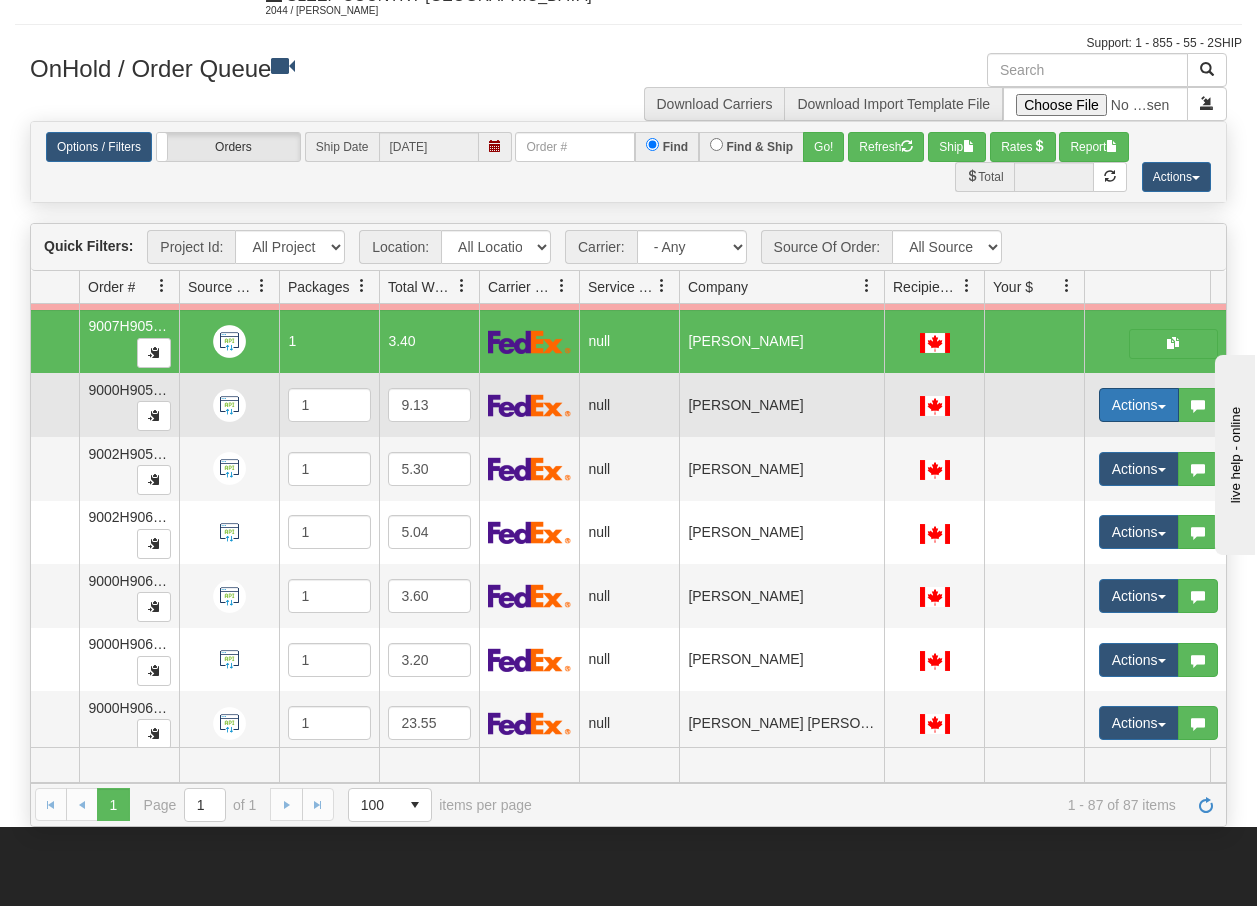 click at bounding box center [1162, 407] 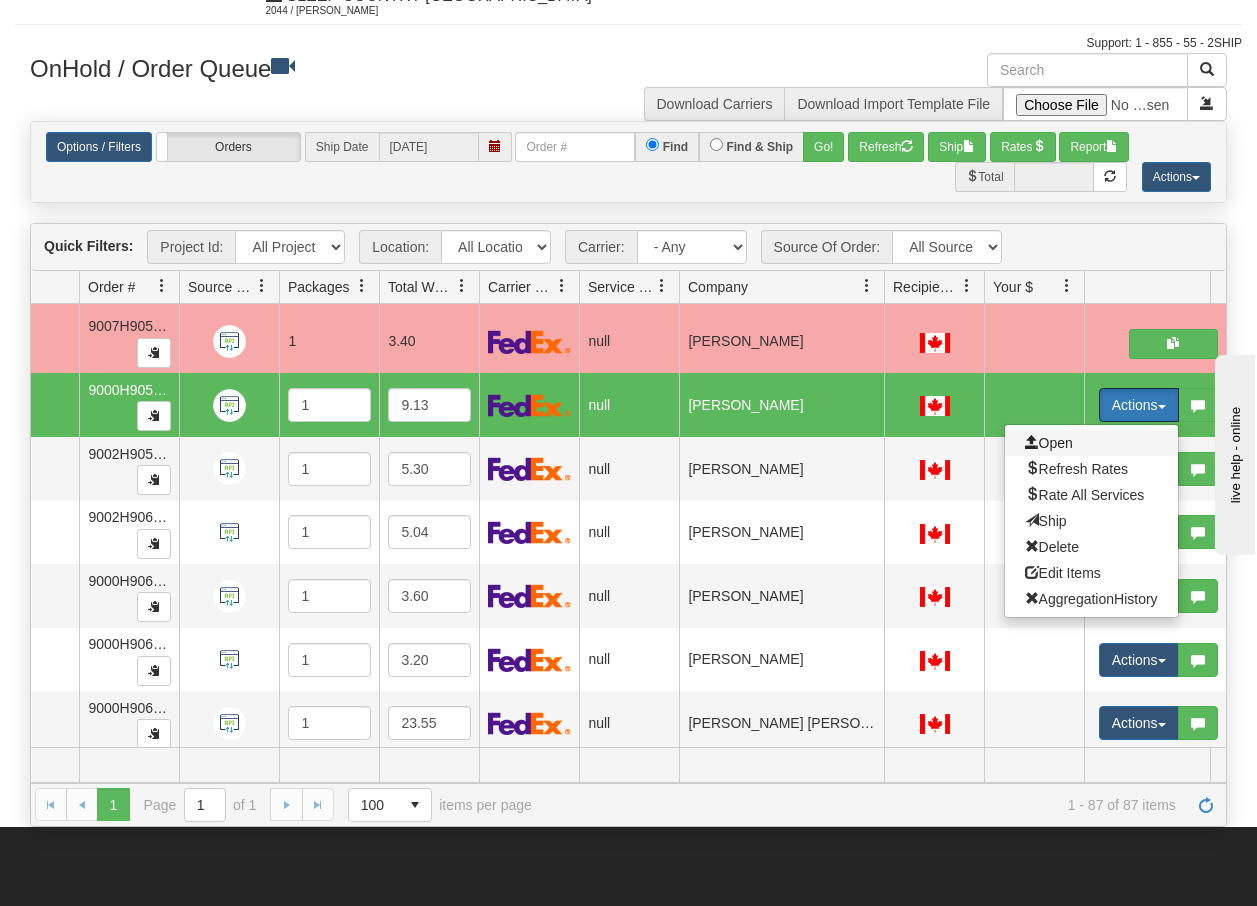 click on "Open" at bounding box center [1049, 443] 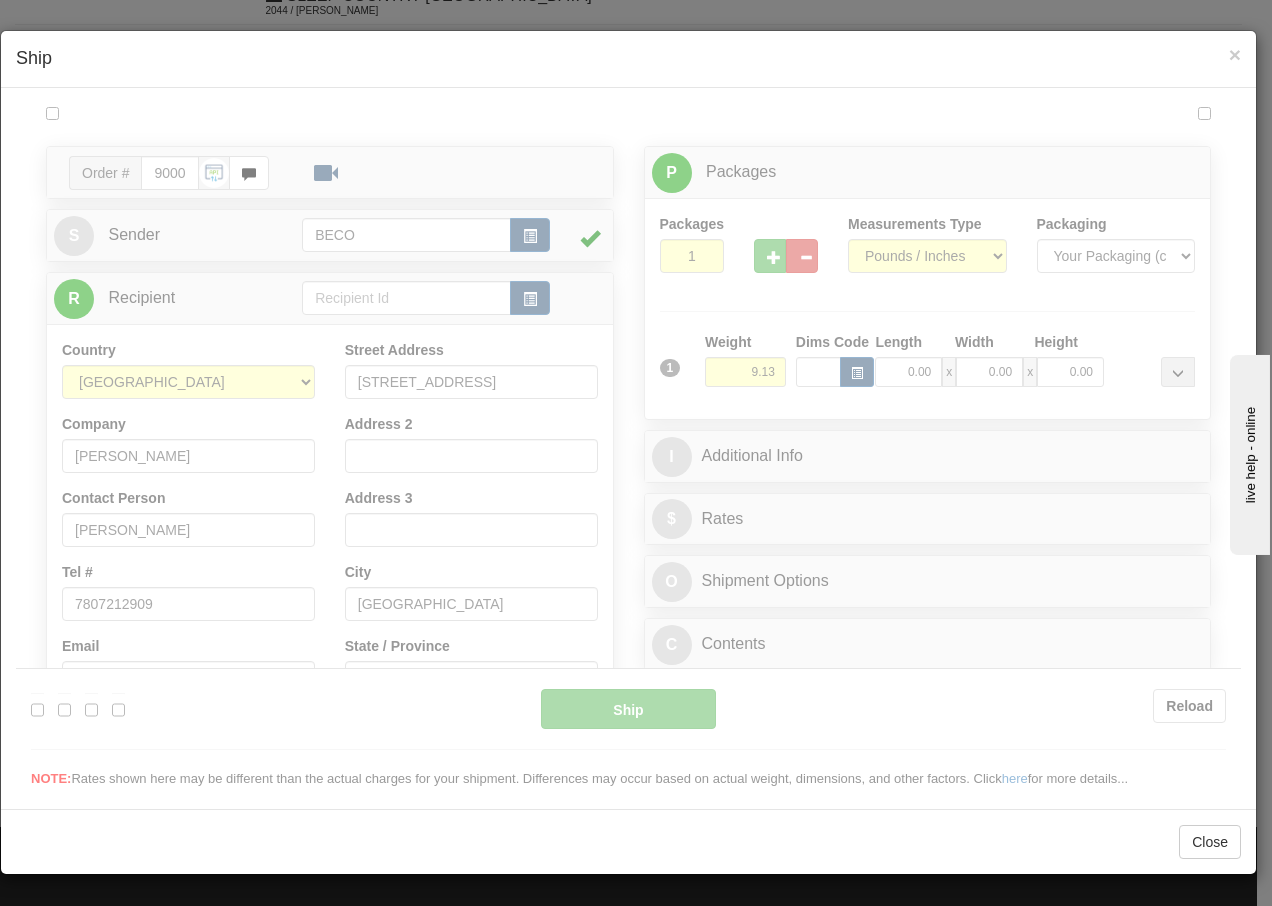 scroll, scrollTop: 0, scrollLeft: 0, axis: both 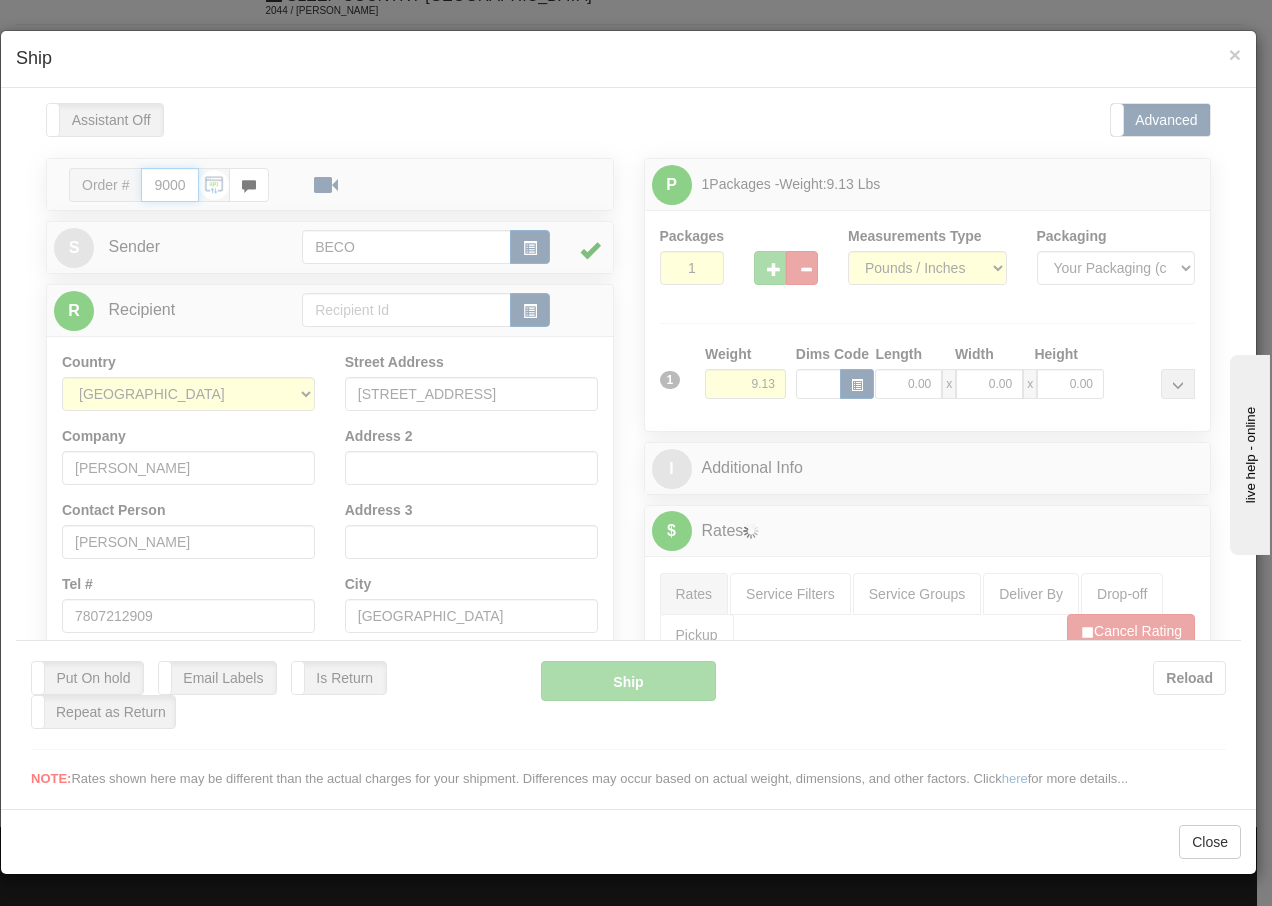 type on "13:28" 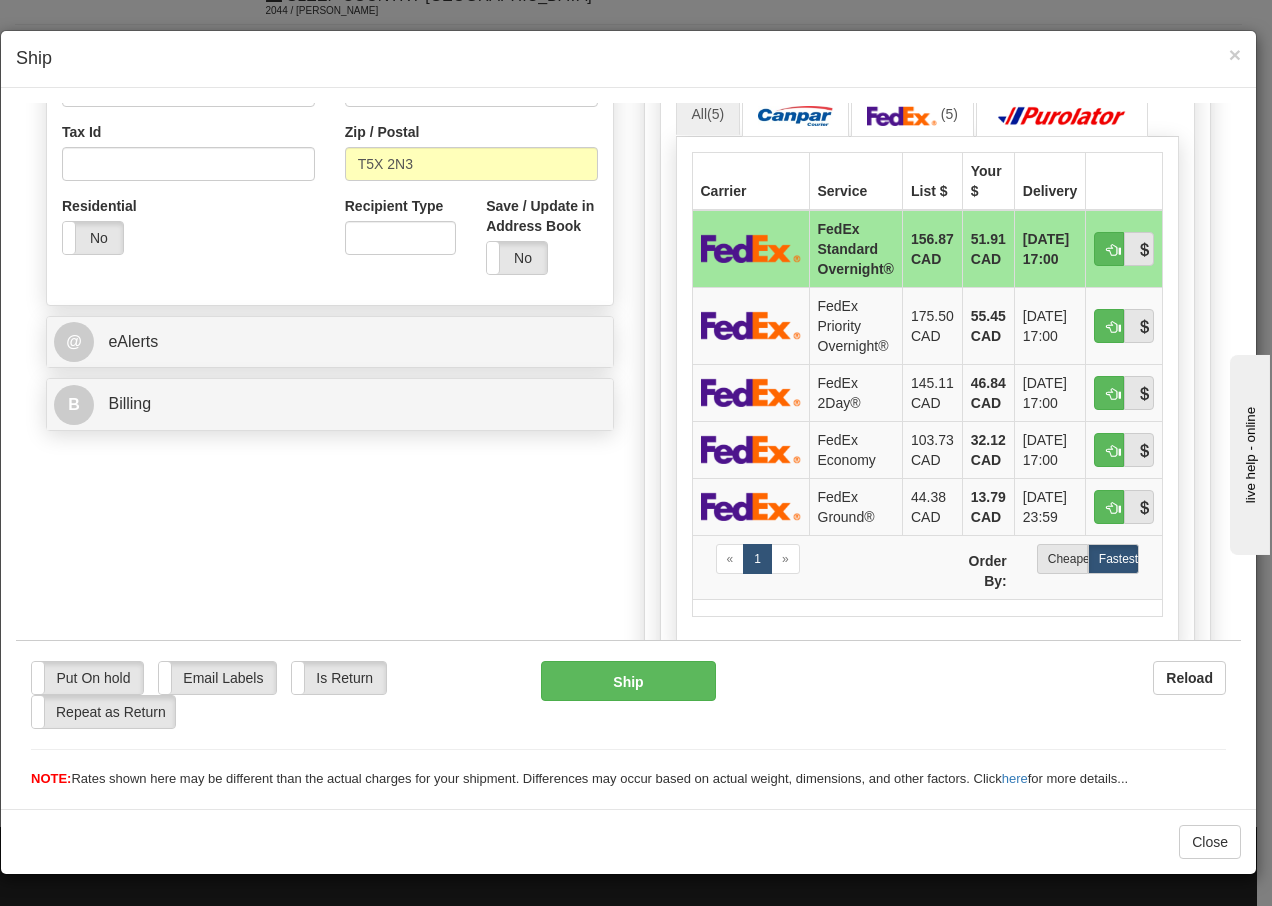 scroll, scrollTop: 653, scrollLeft: 0, axis: vertical 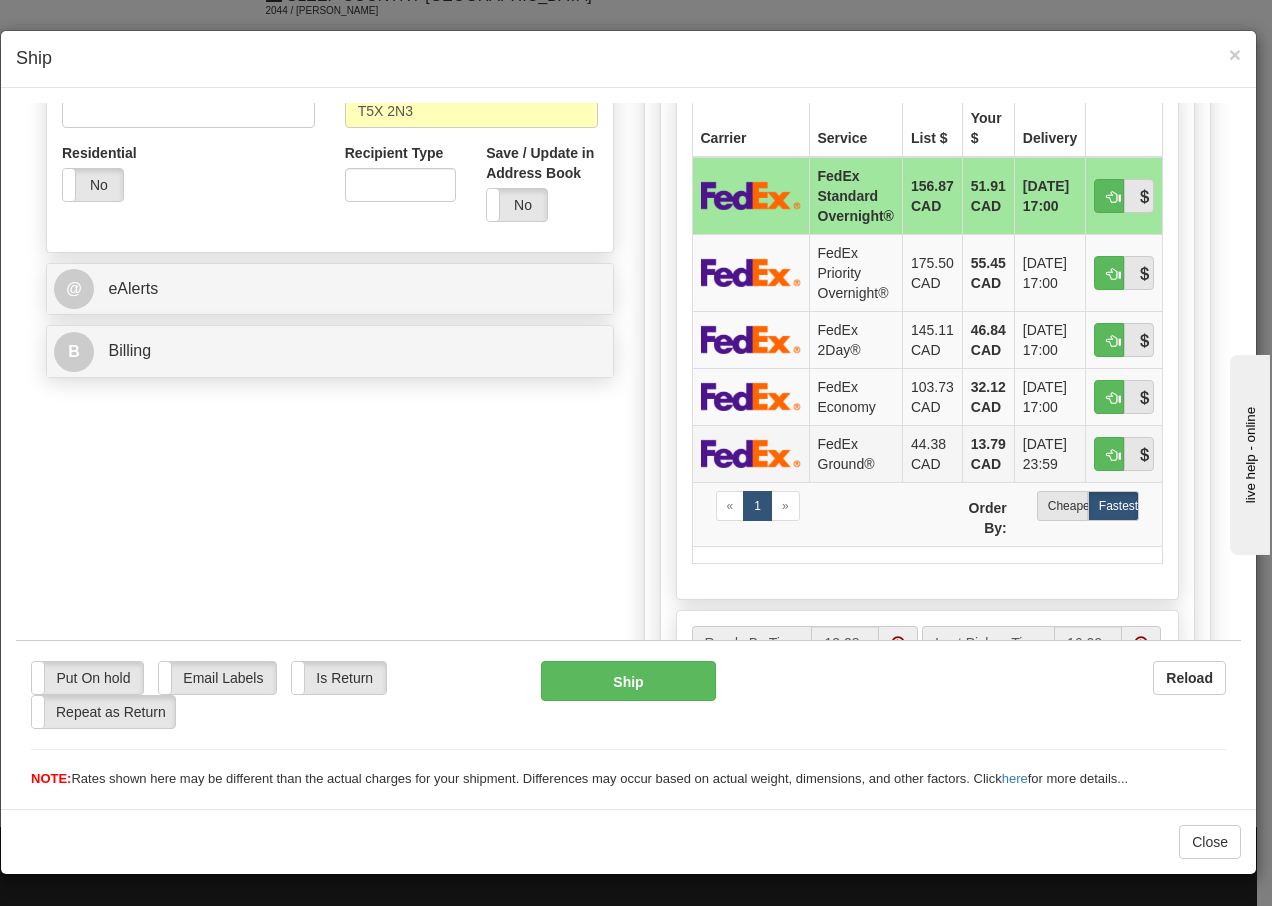 click on "FedEx Ground®" at bounding box center [855, 452] 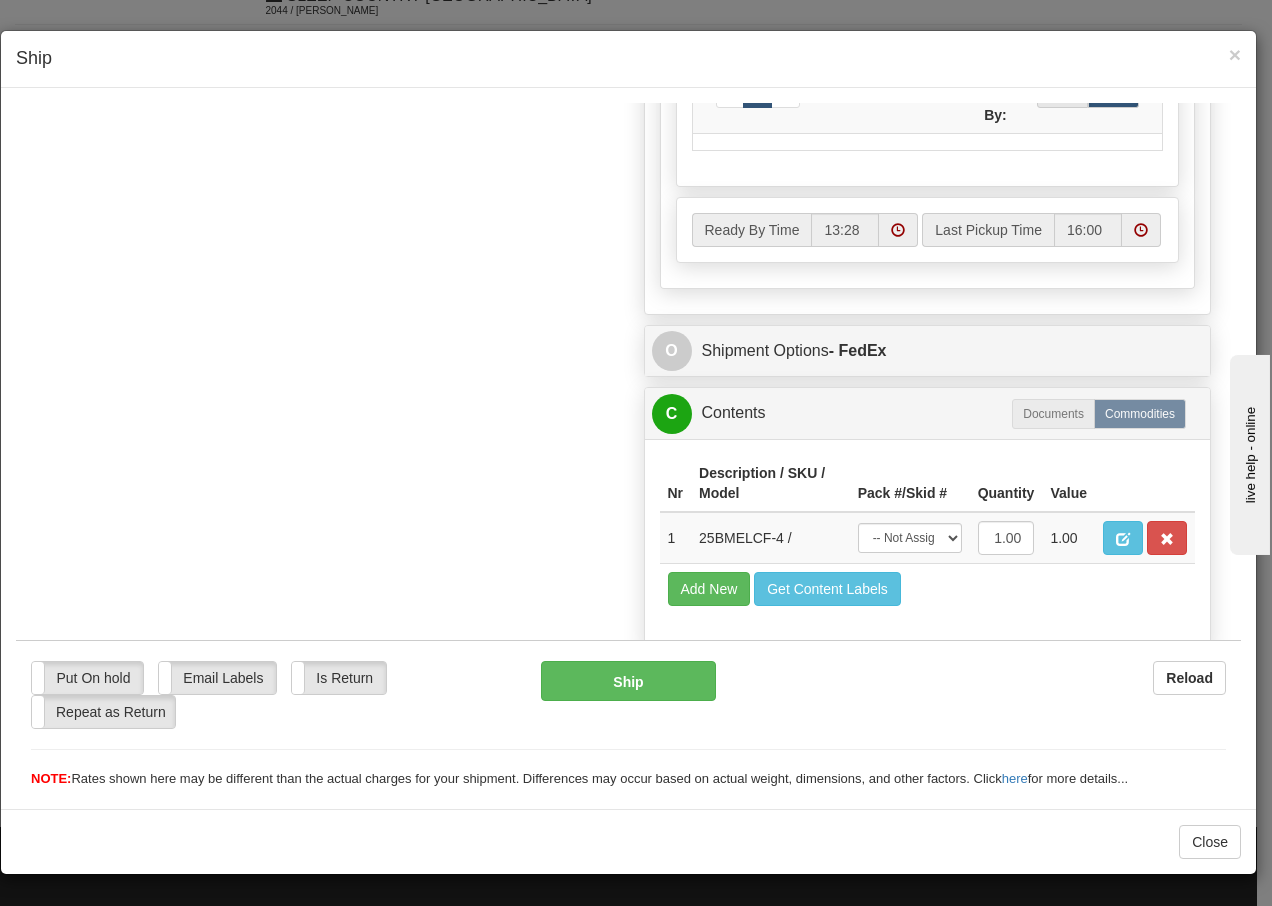 scroll, scrollTop: 1136, scrollLeft: 0, axis: vertical 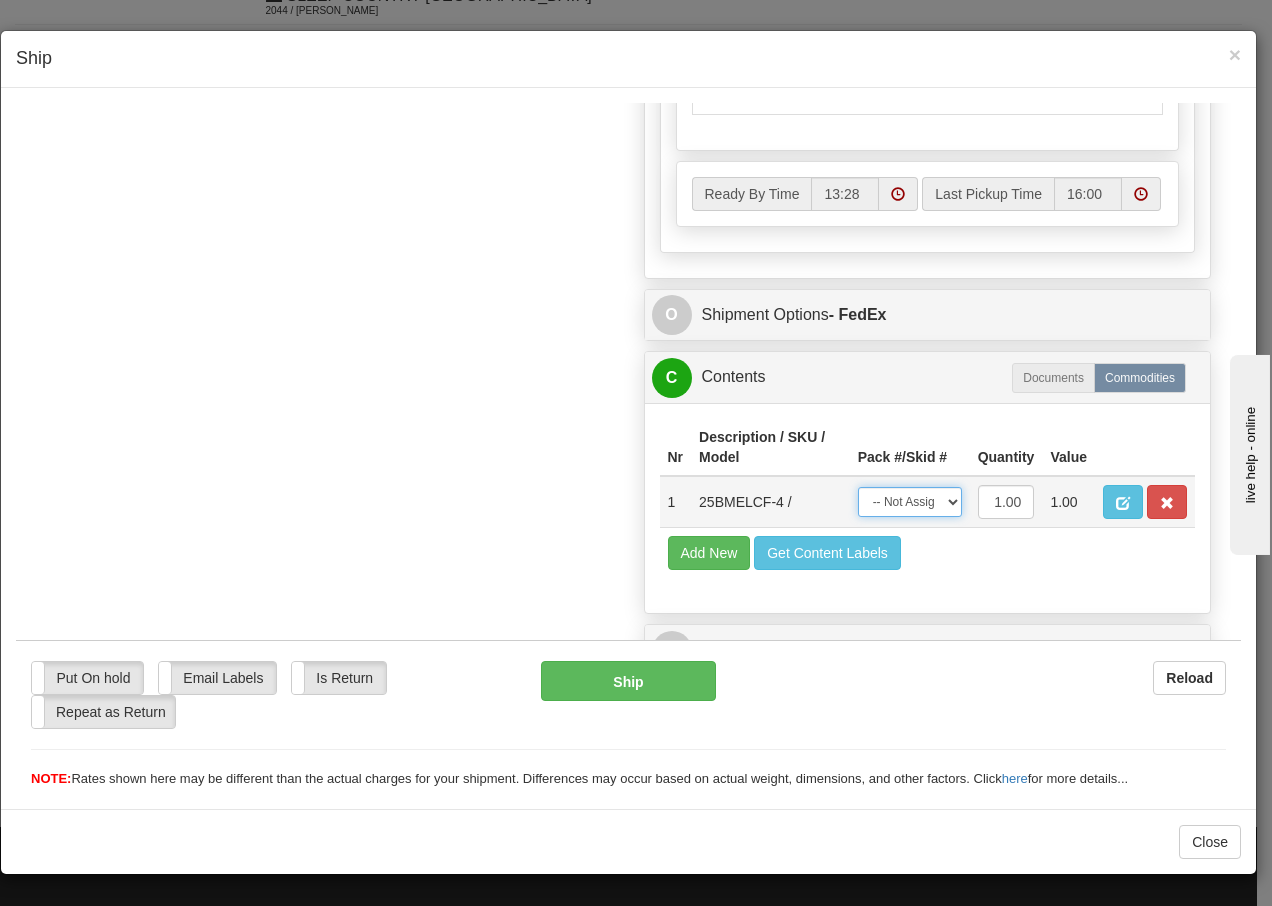 click on "-- Not Assigned --
Package 1" at bounding box center [910, 501] 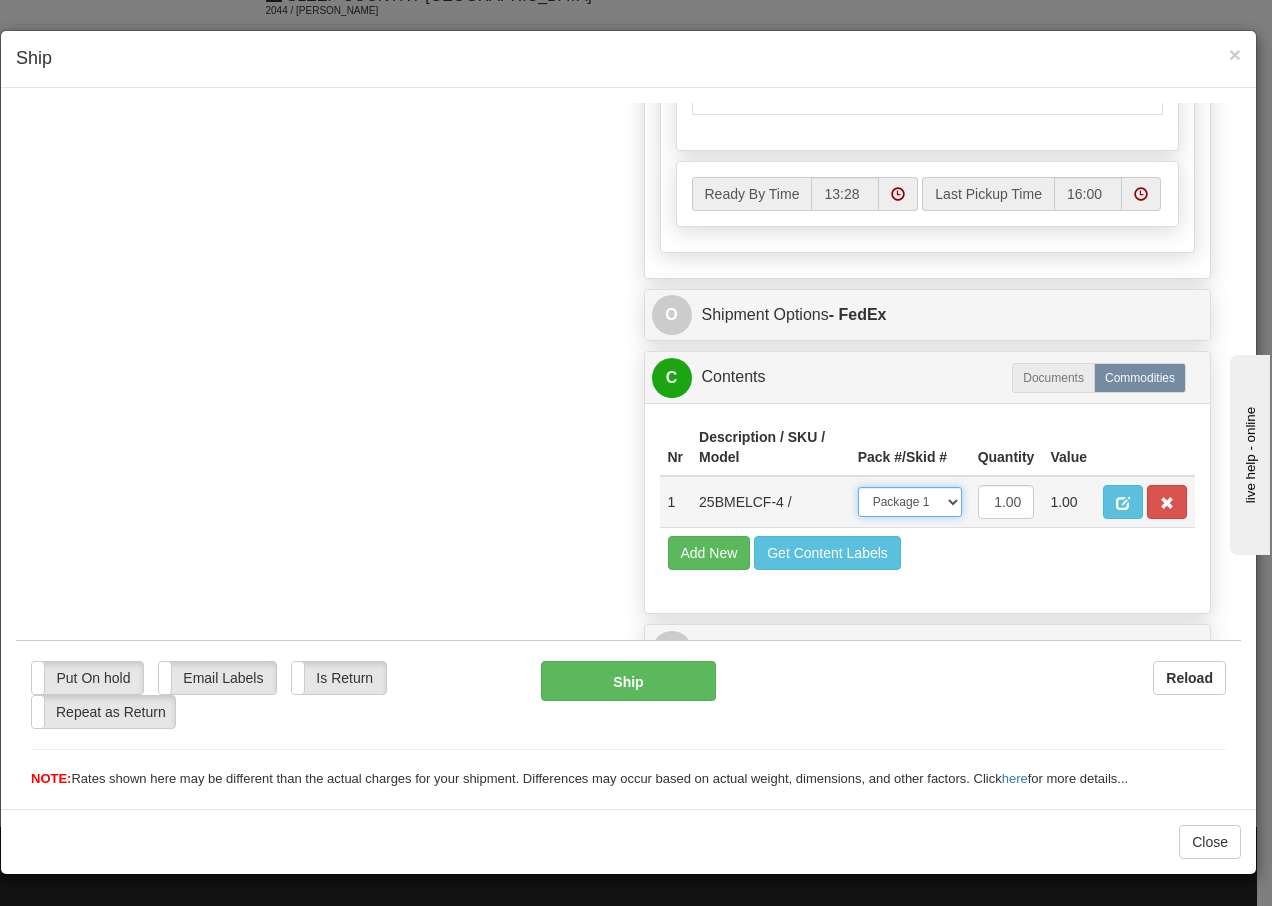 click on "-- Not Assigned --
Package 1" at bounding box center [910, 501] 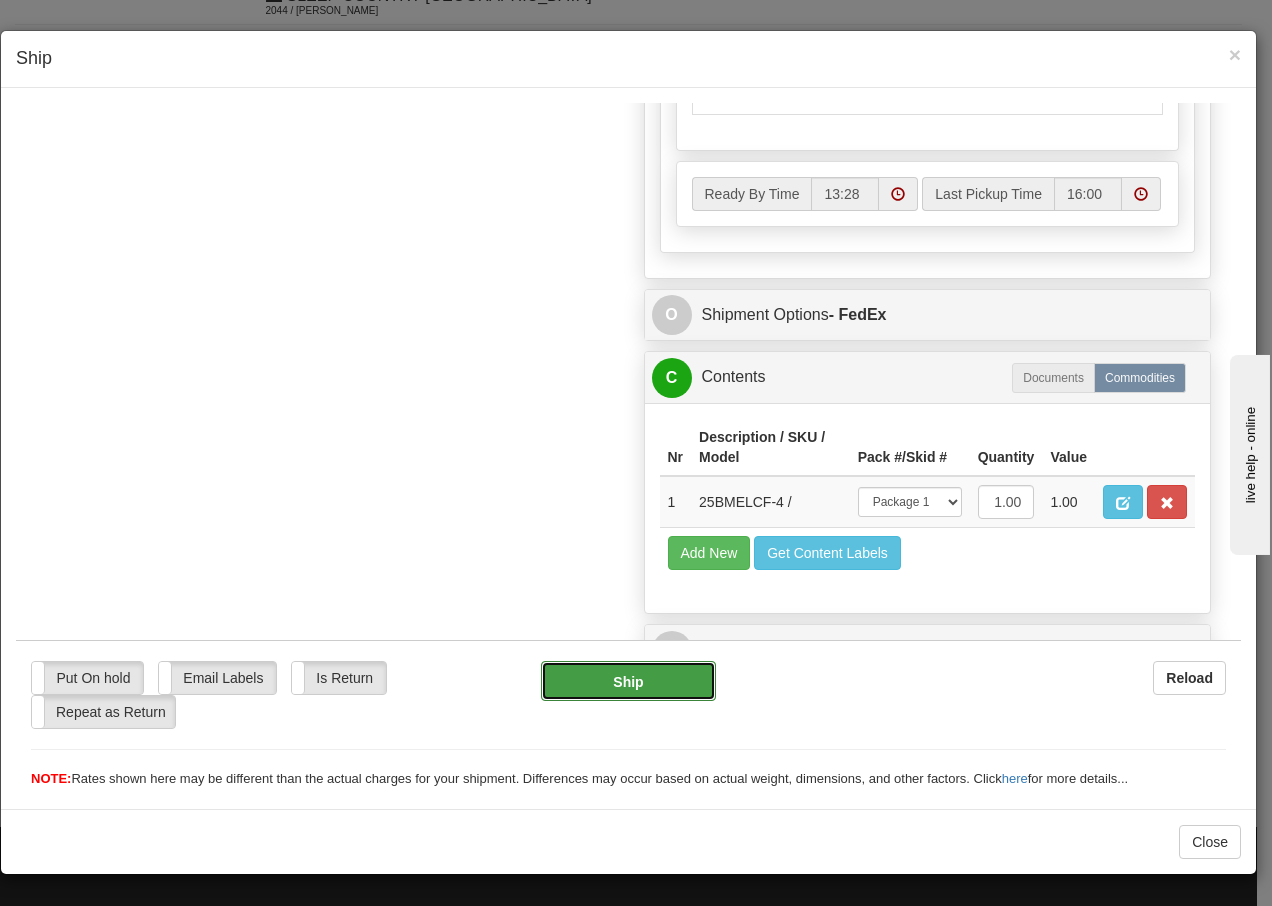 click on "Ship" at bounding box center (628, 680) 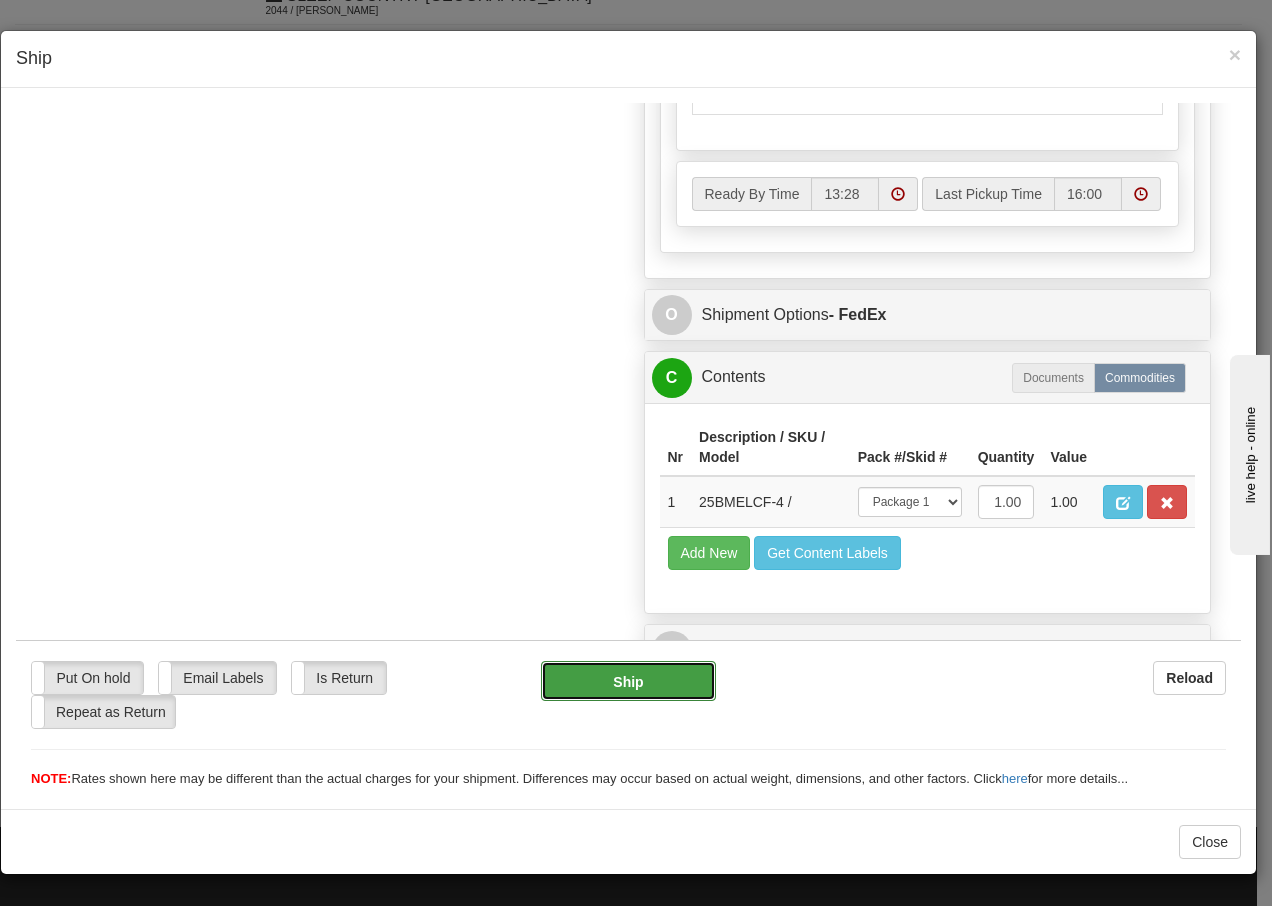 type on "92" 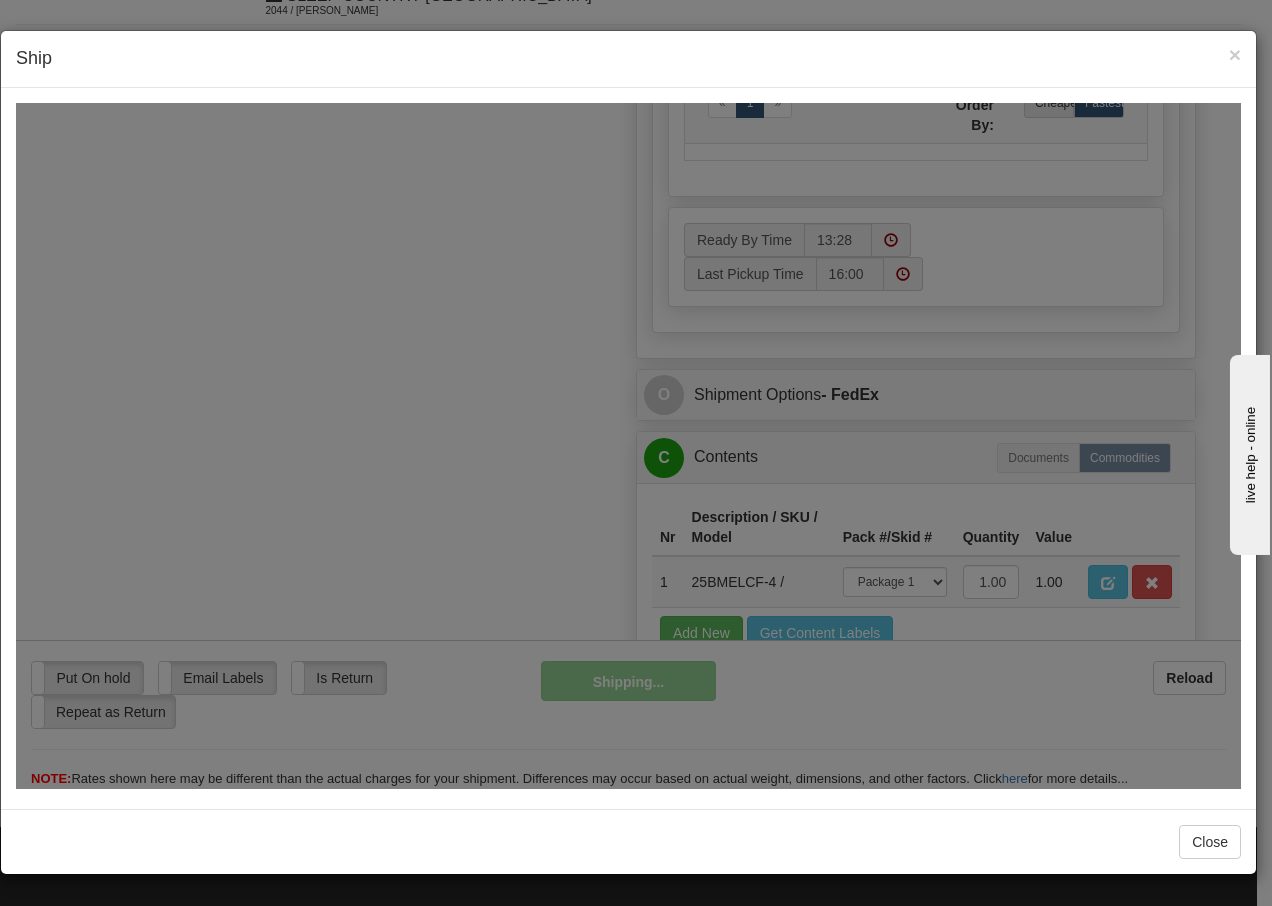 scroll, scrollTop: 1216, scrollLeft: 0, axis: vertical 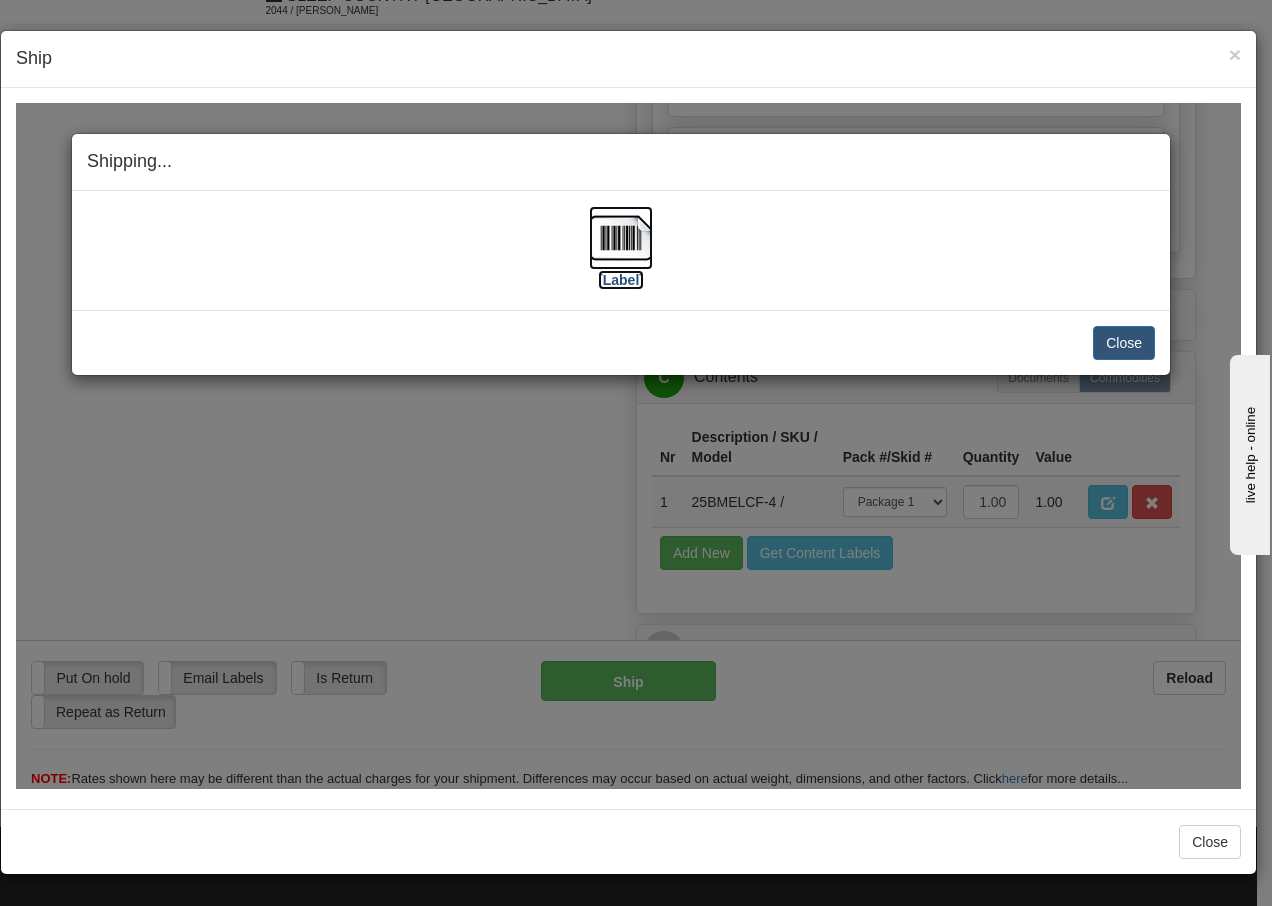 click at bounding box center (621, 237) 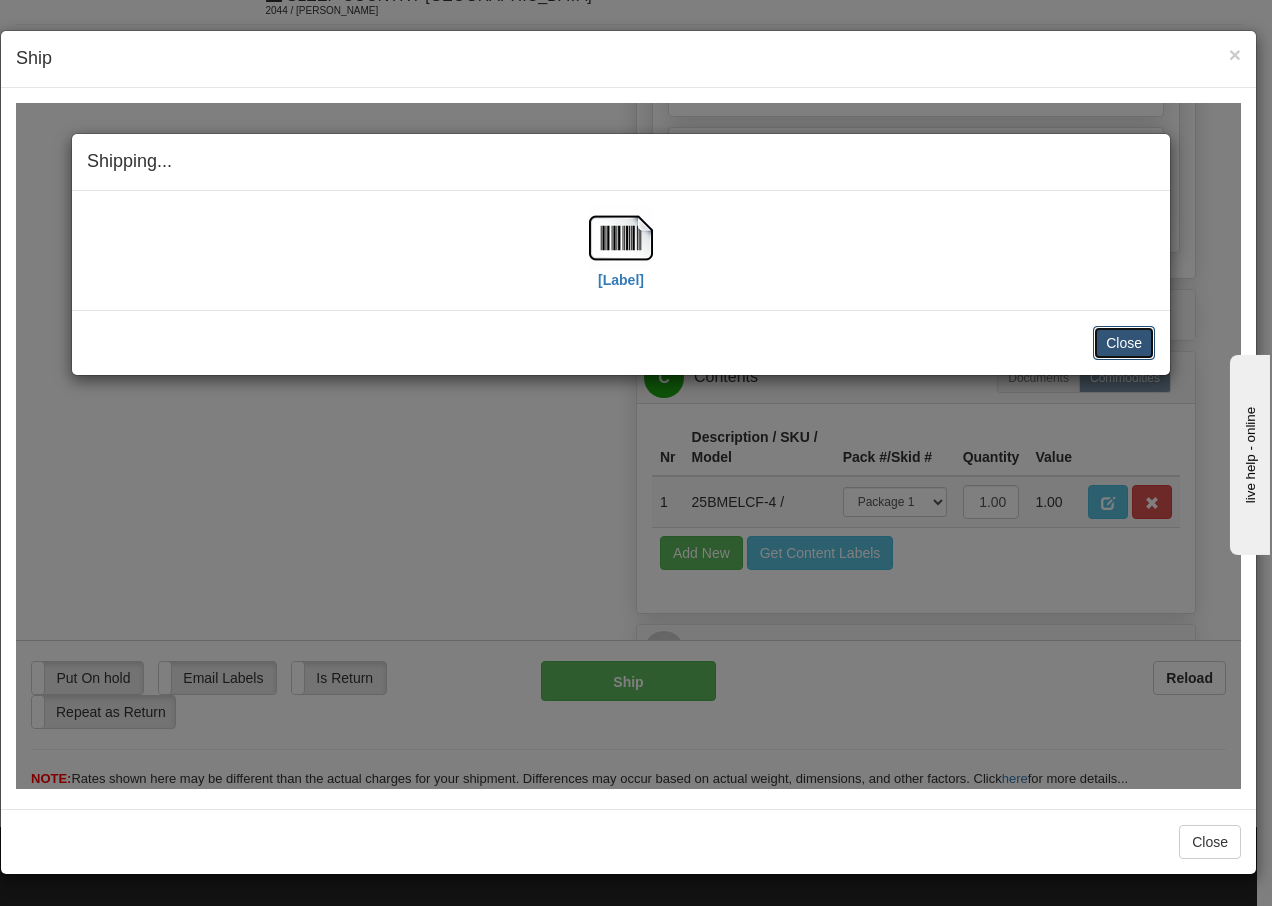 click on "Close" at bounding box center (1124, 342) 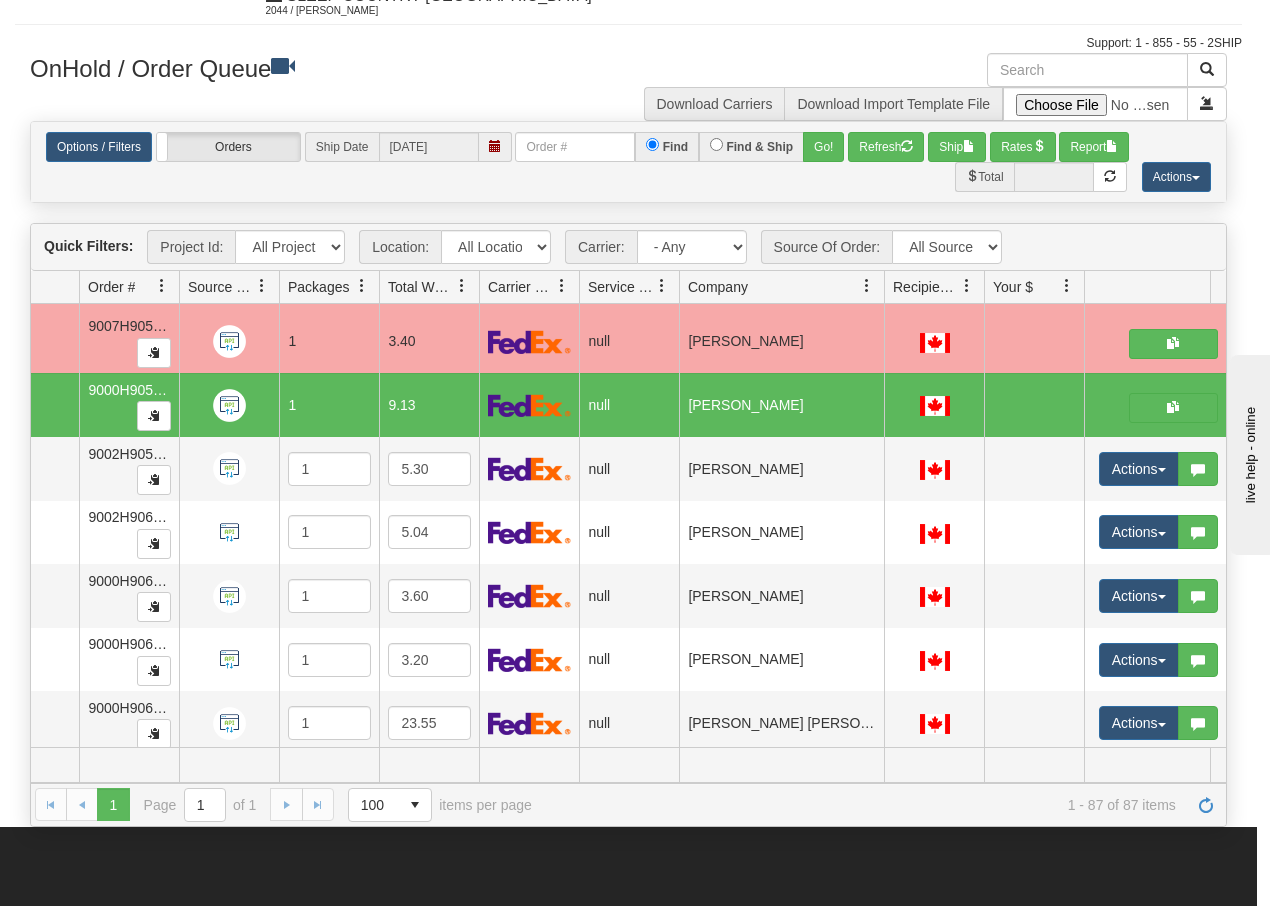 scroll, scrollTop: 0, scrollLeft: 0, axis: both 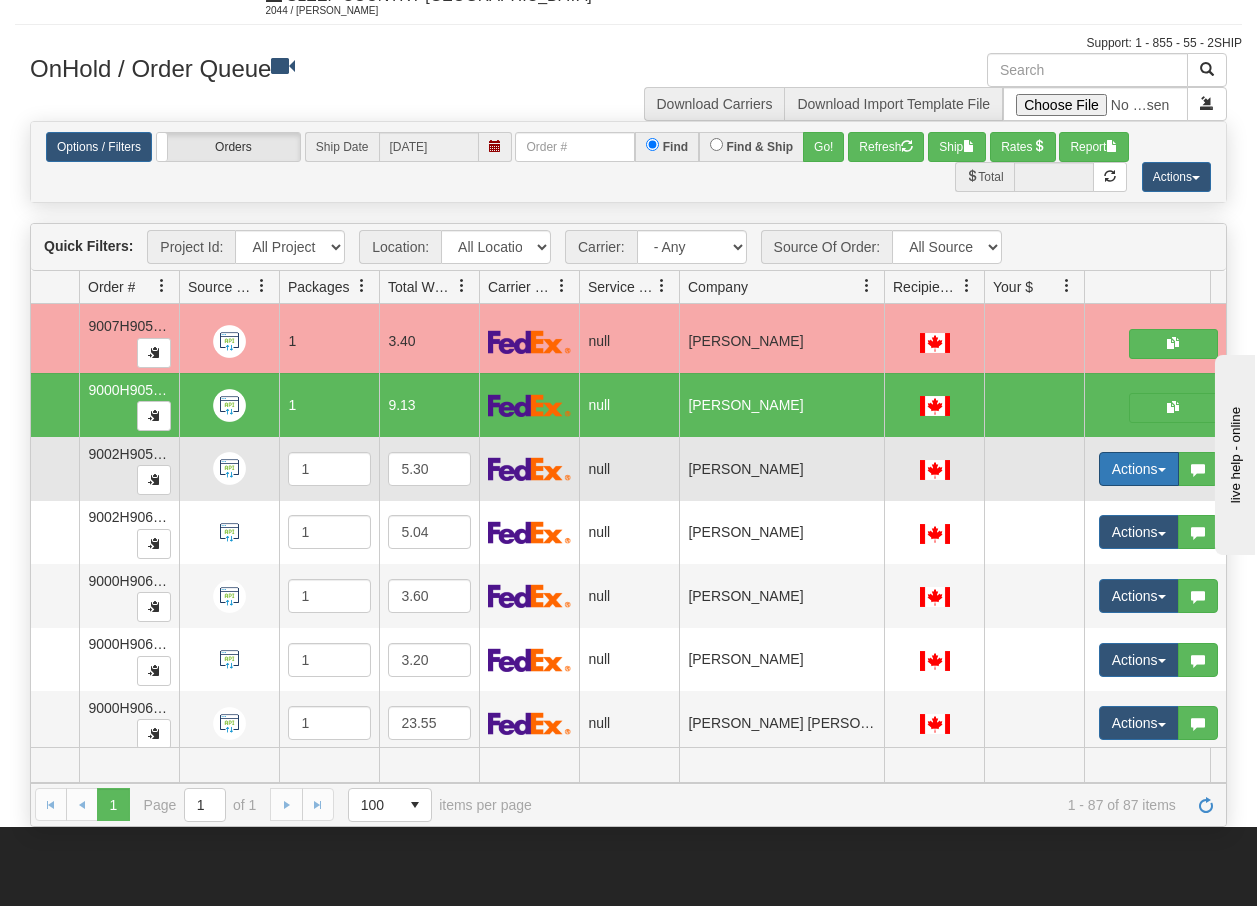 click on "Actions" at bounding box center [1139, 469] 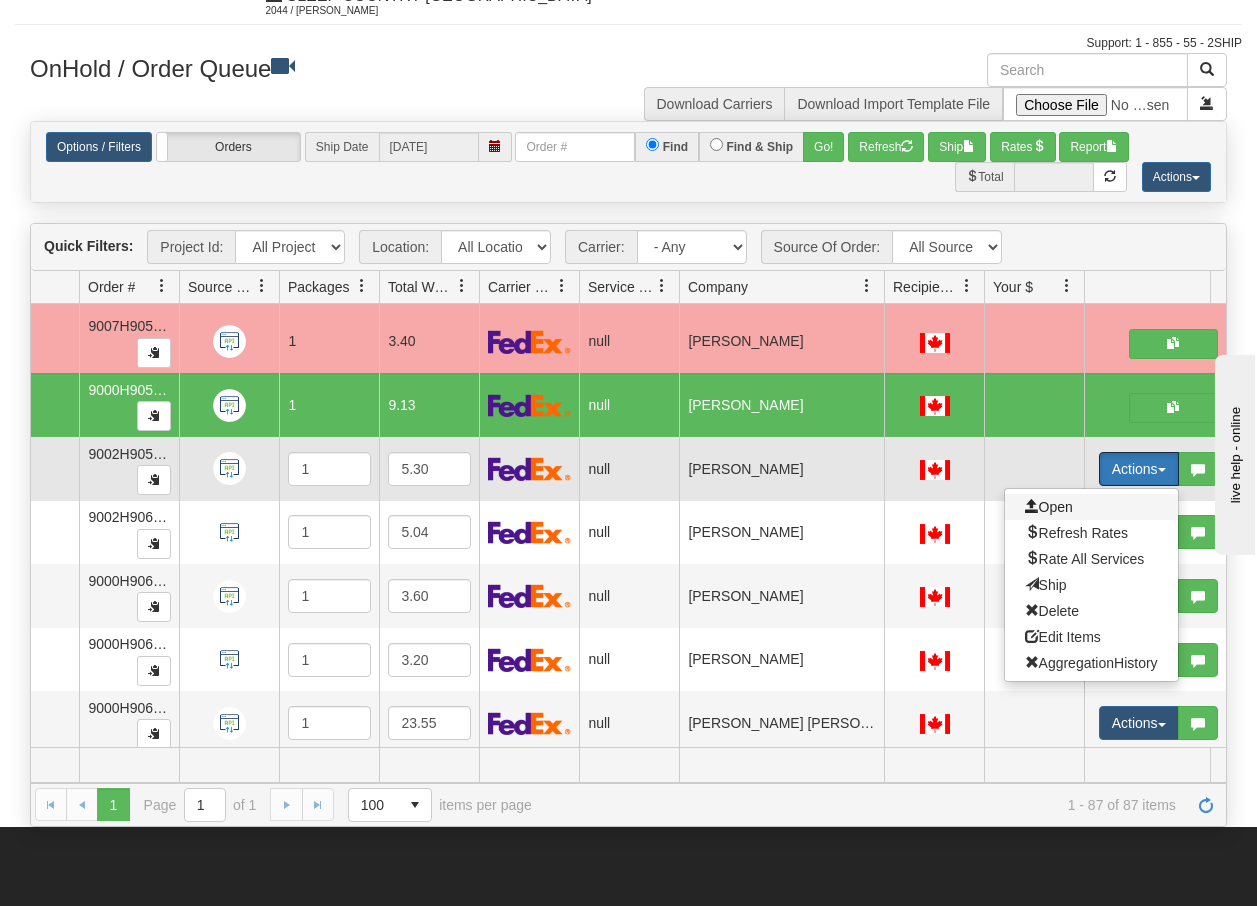 click on "Open" at bounding box center [1049, 507] 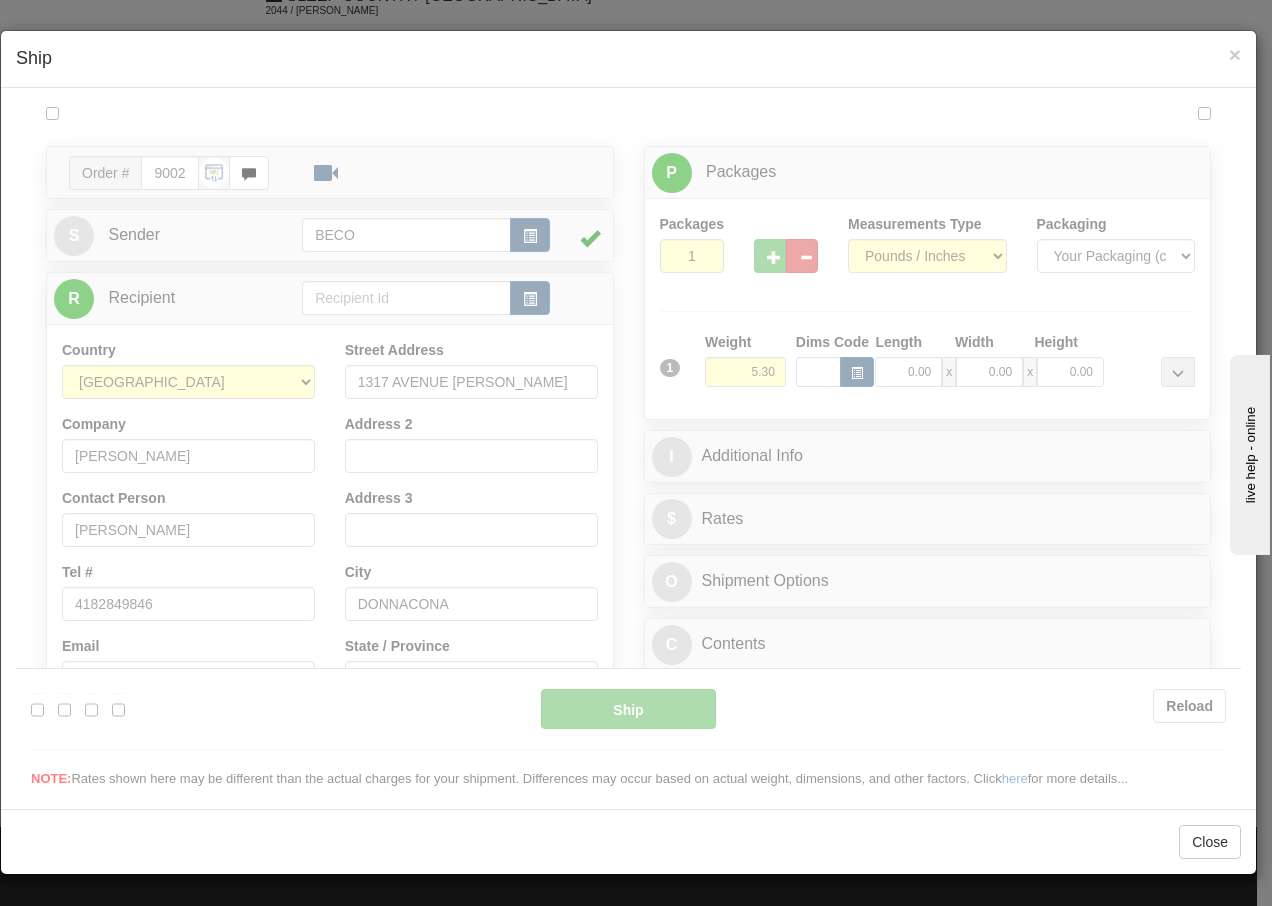 scroll, scrollTop: 0, scrollLeft: 0, axis: both 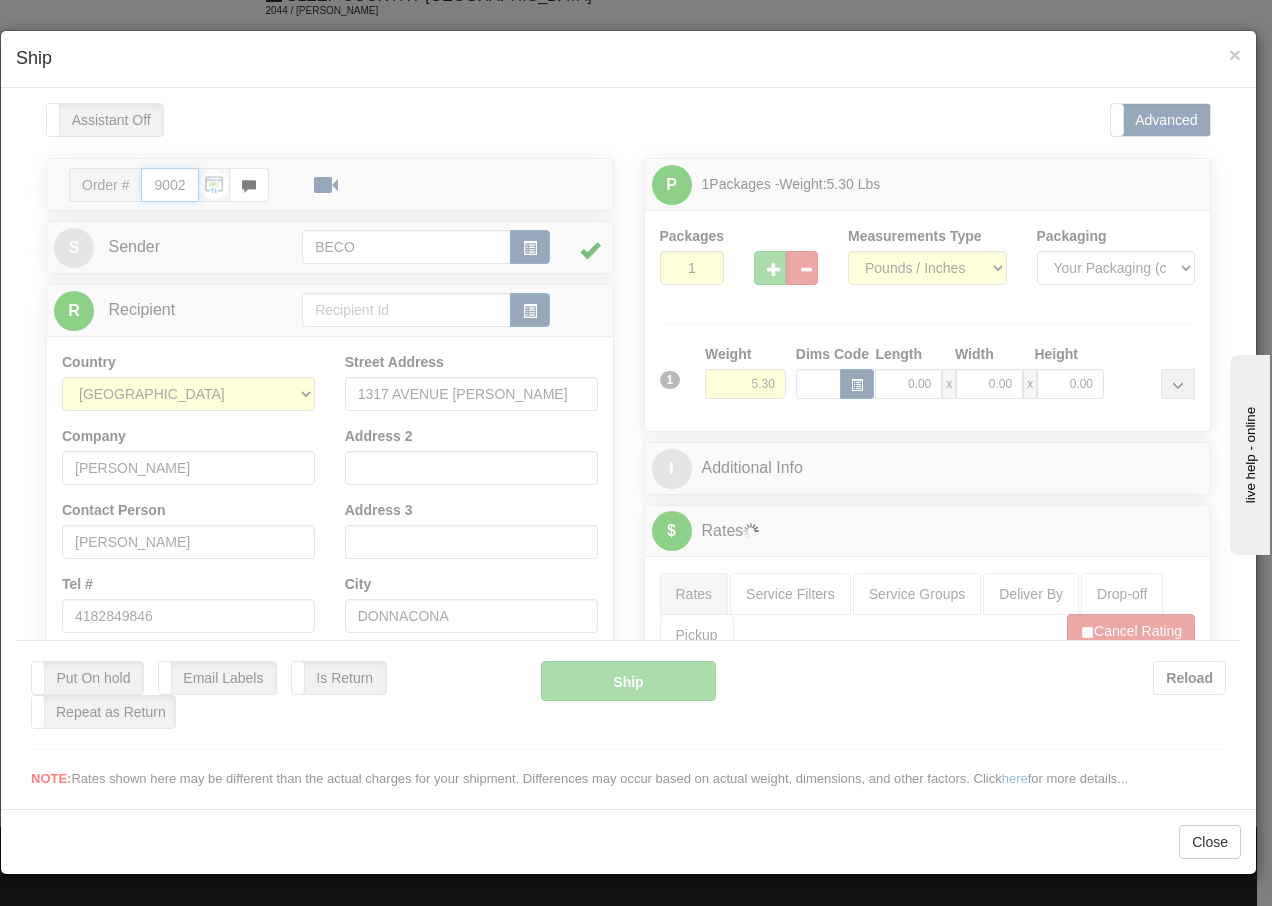 type on "13:28" 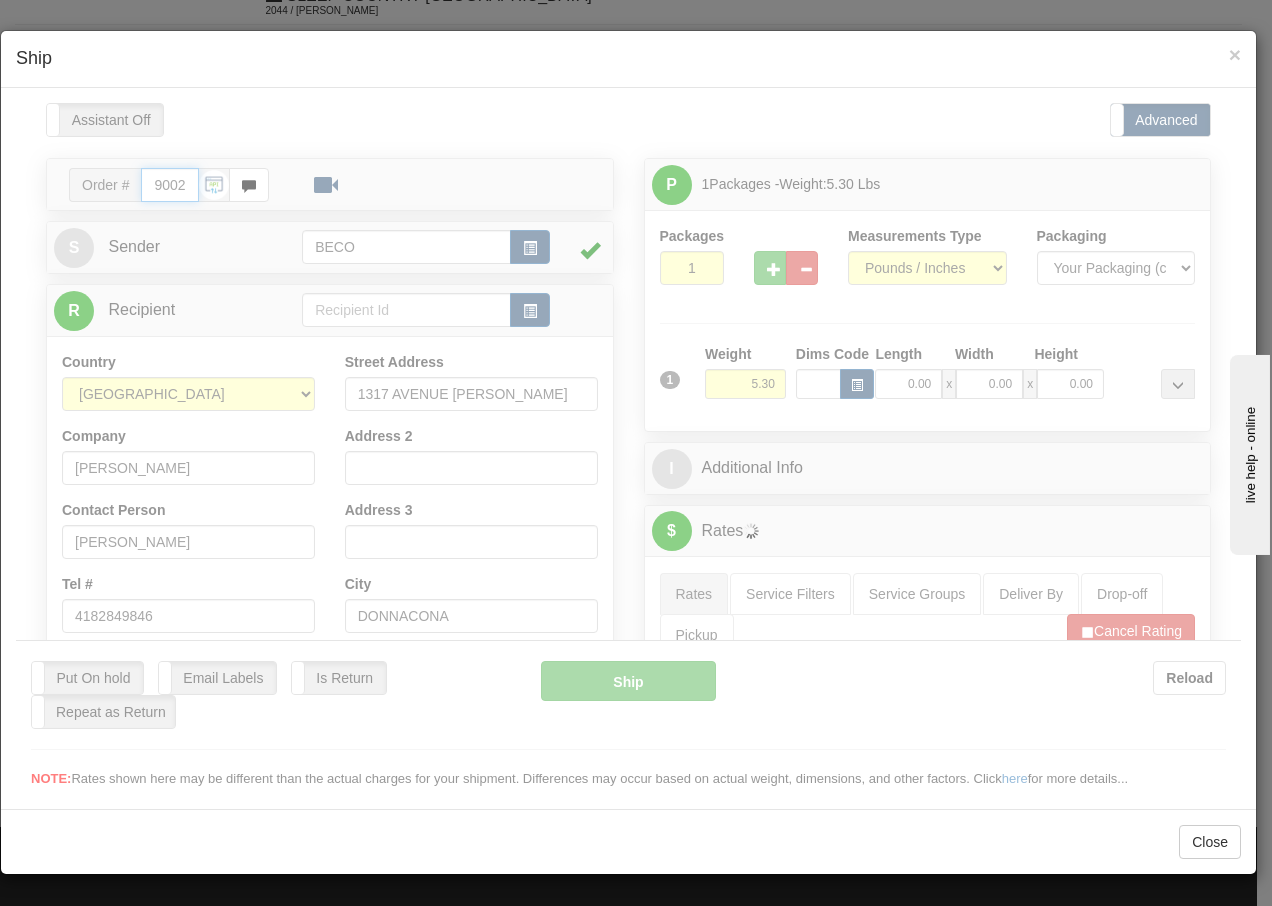 type on "16:00" 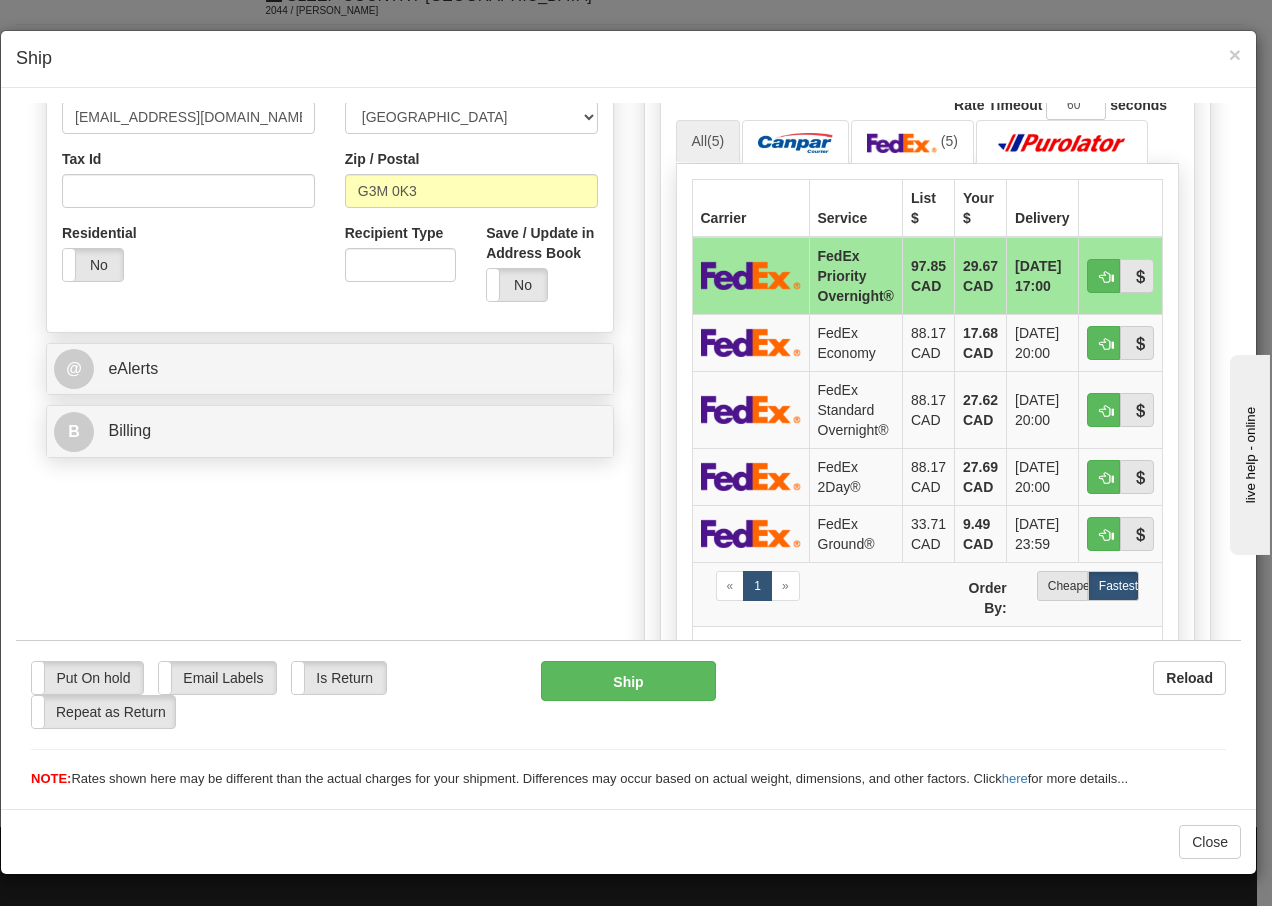 scroll, scrollTop: 706, scrollLeft: 0, axis: vertical 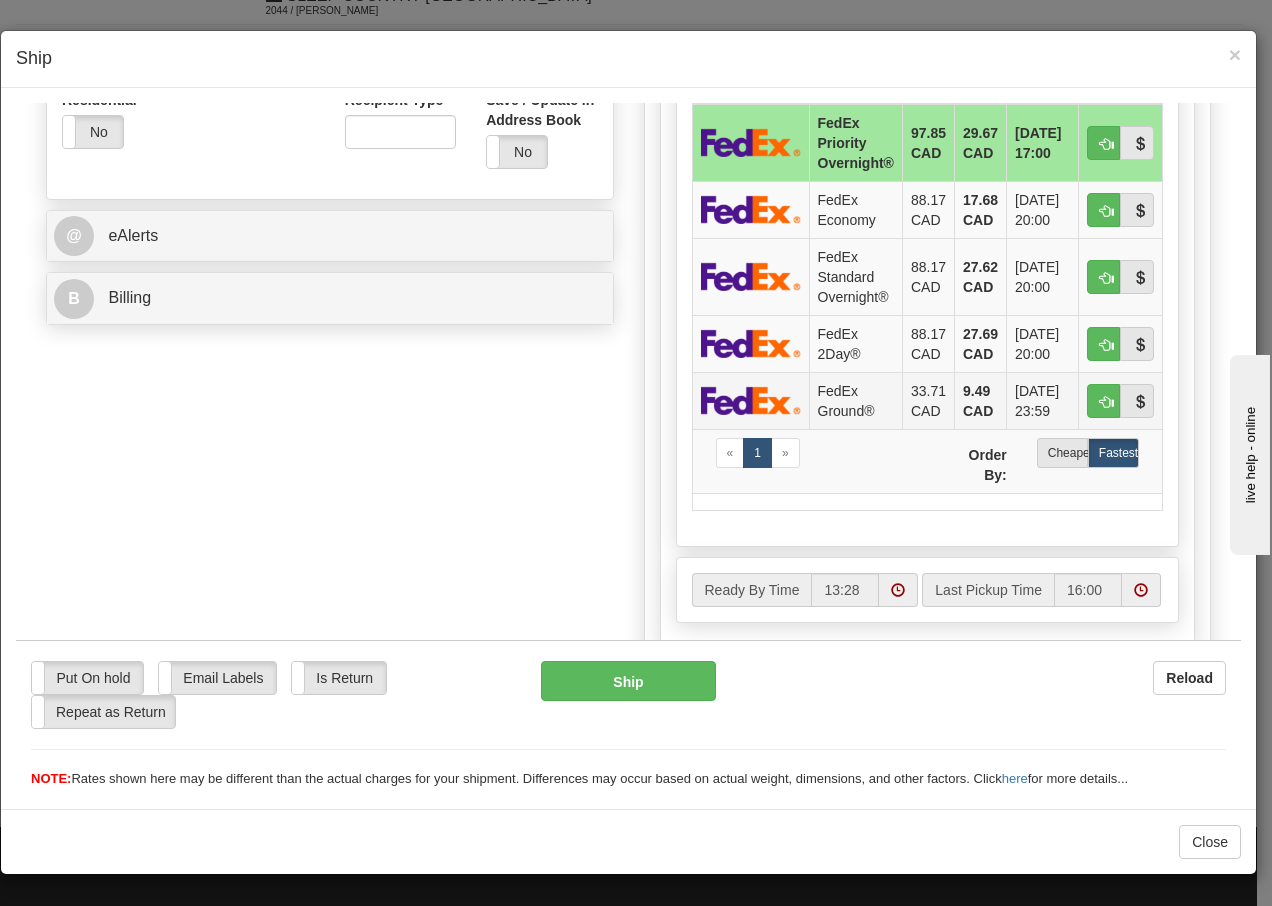click on "FedEx Ground®" at bounding box center (855, 399) 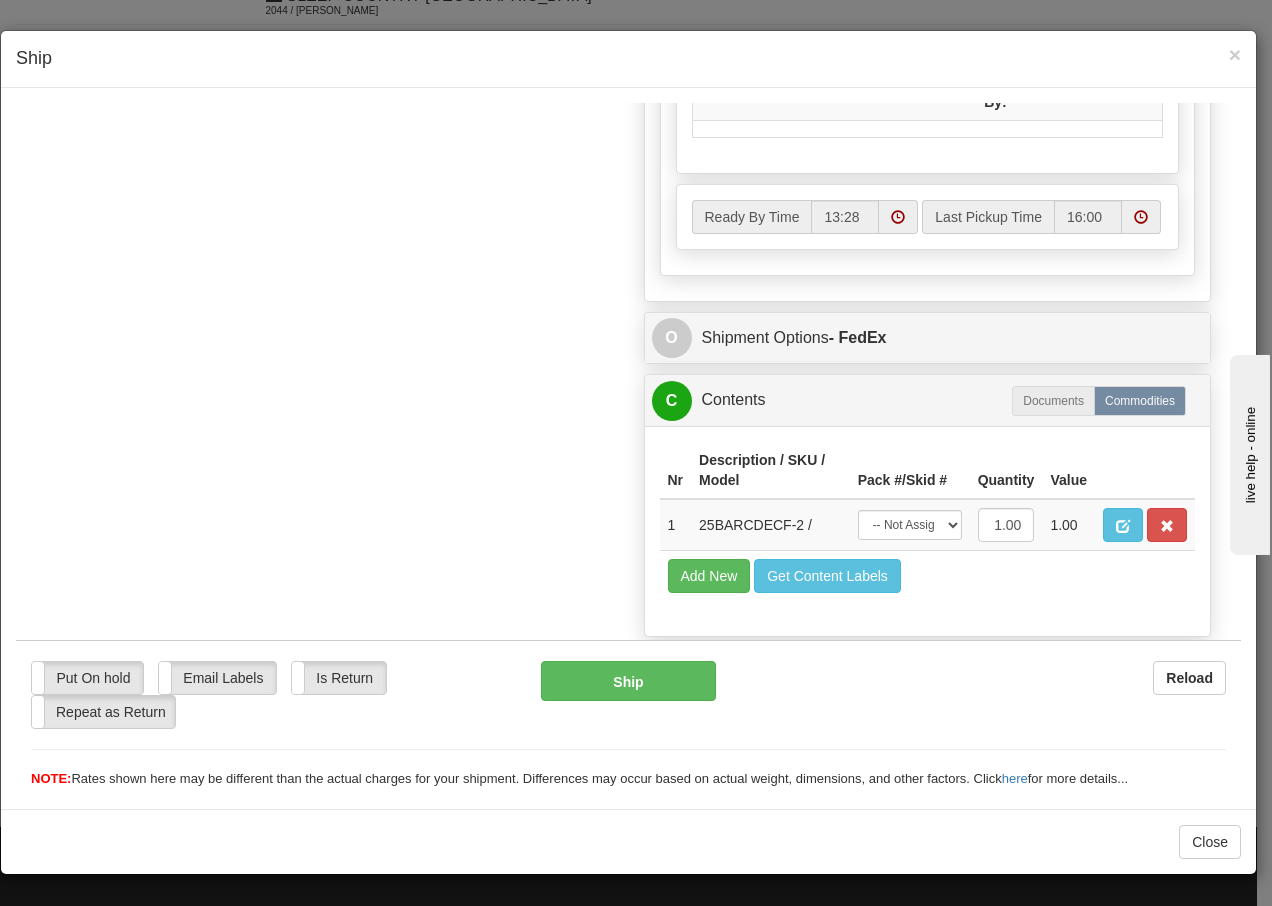 scroll, scrollTop: 1136, scrollLeft: 0, axis: vertical 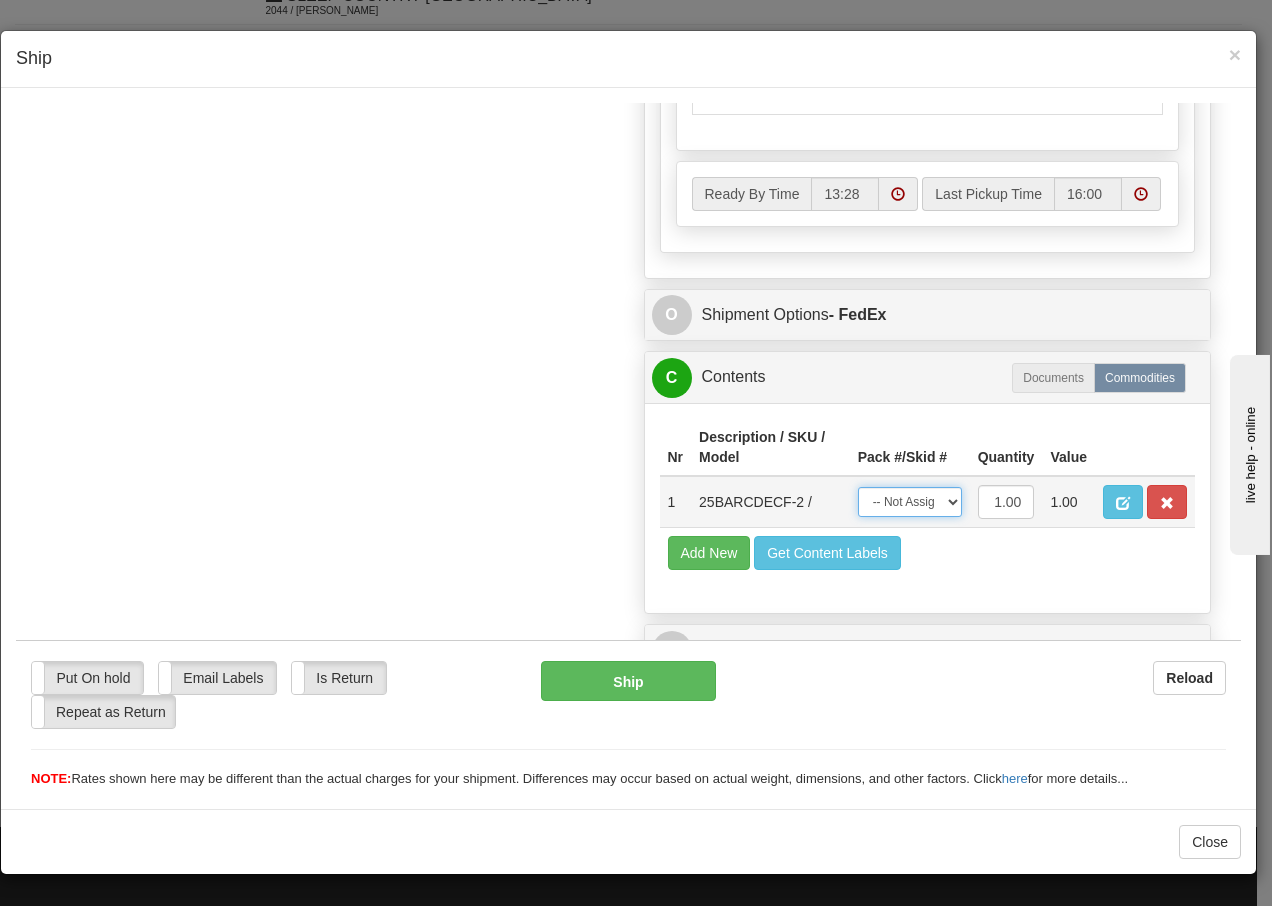 click on "-- Not Assigned --
Package 1" at bounding box center (910, 501) 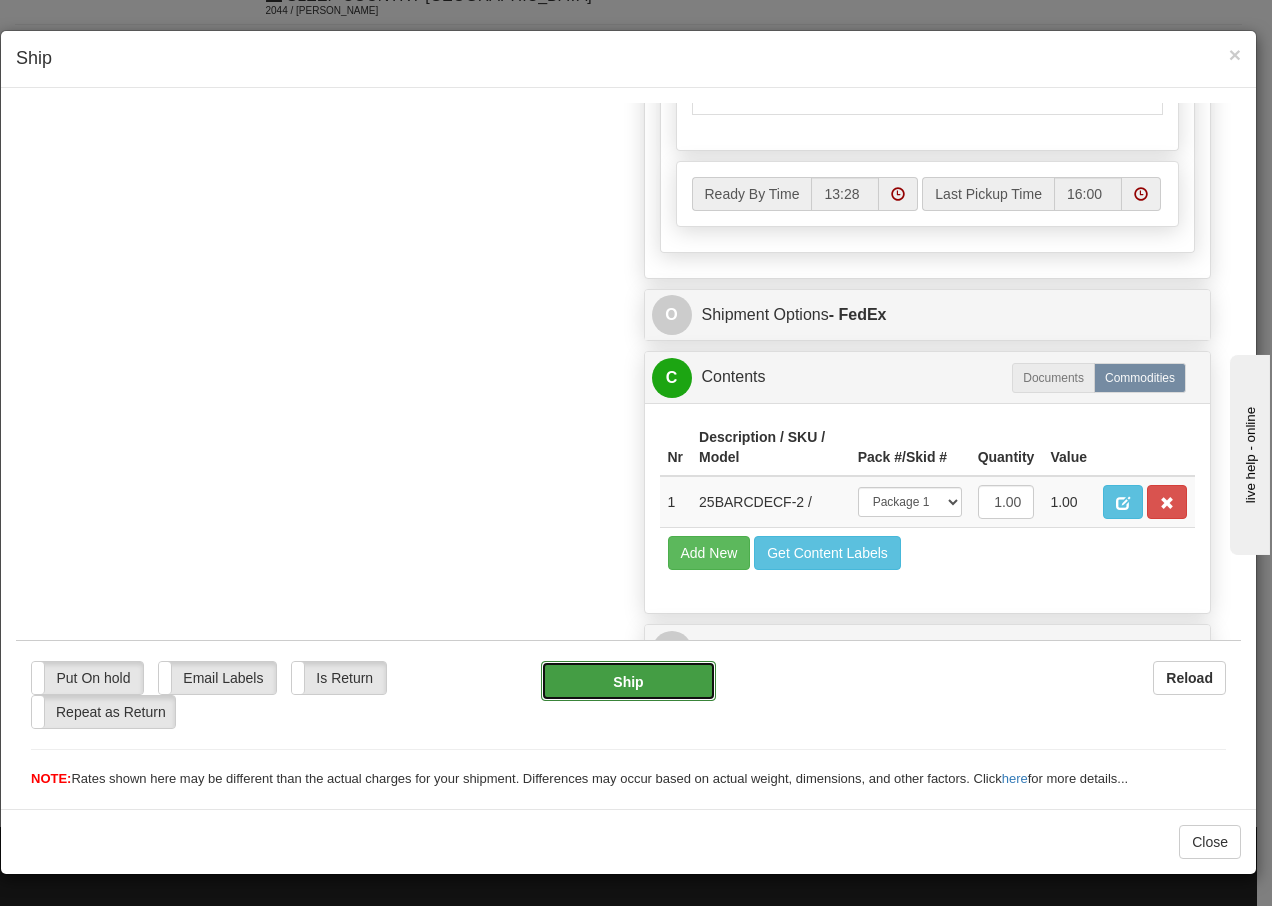 click on "Ship" at bounding box center (628, 680) 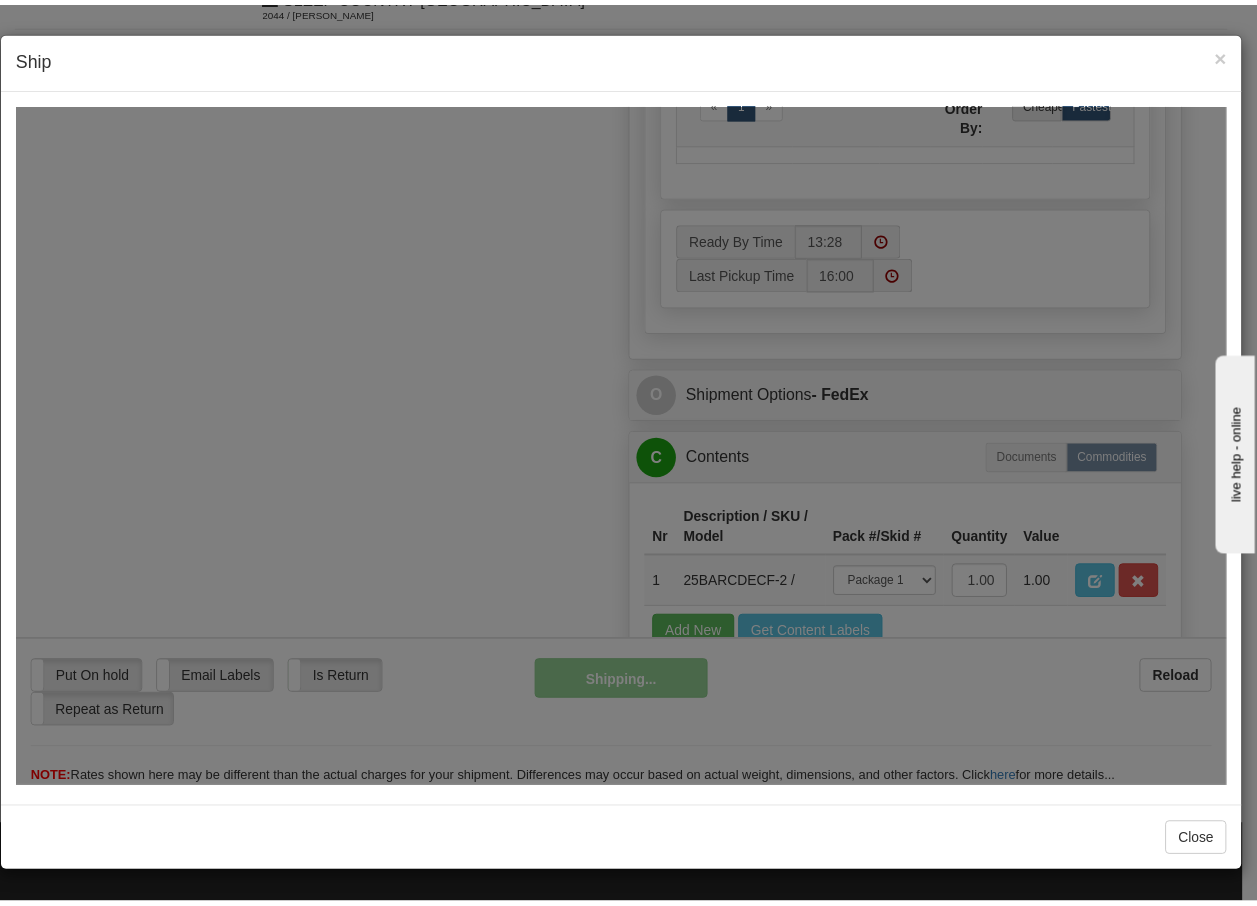 scroll, scrollTop: 1216, scrollLeft: 0, axis: vertical 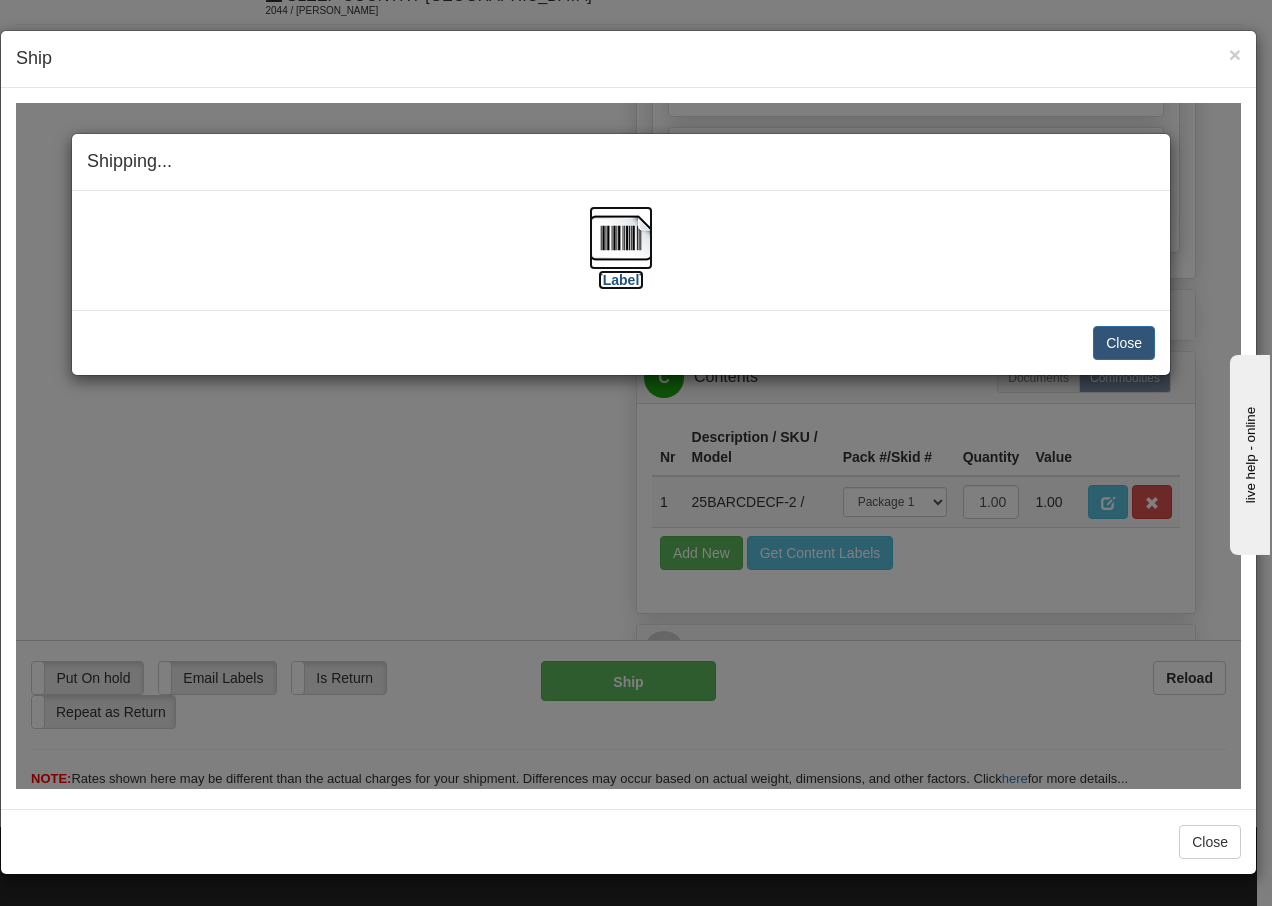 click at bounding box center (621, 237) 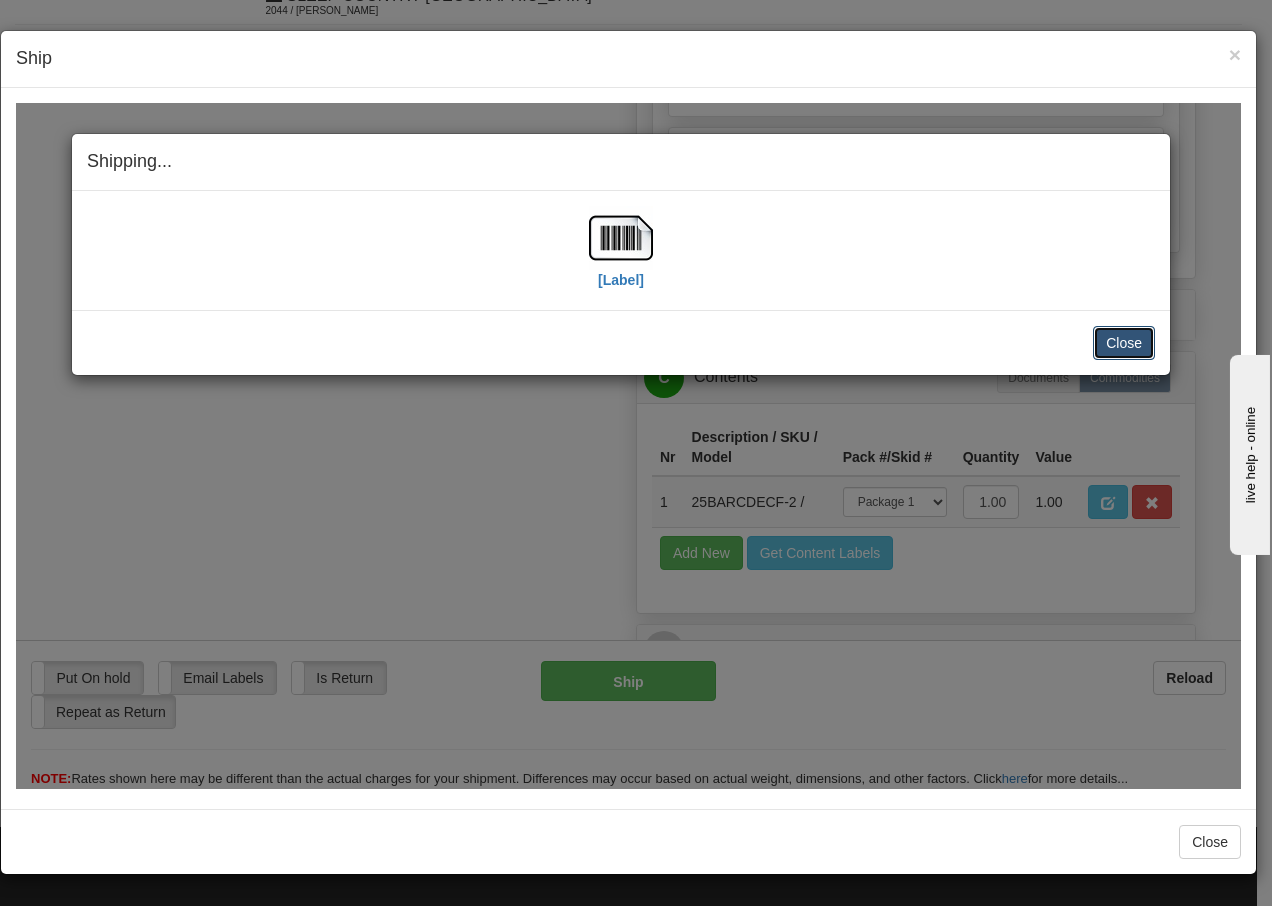 click on "Close" at bounding box center (1124, 342) 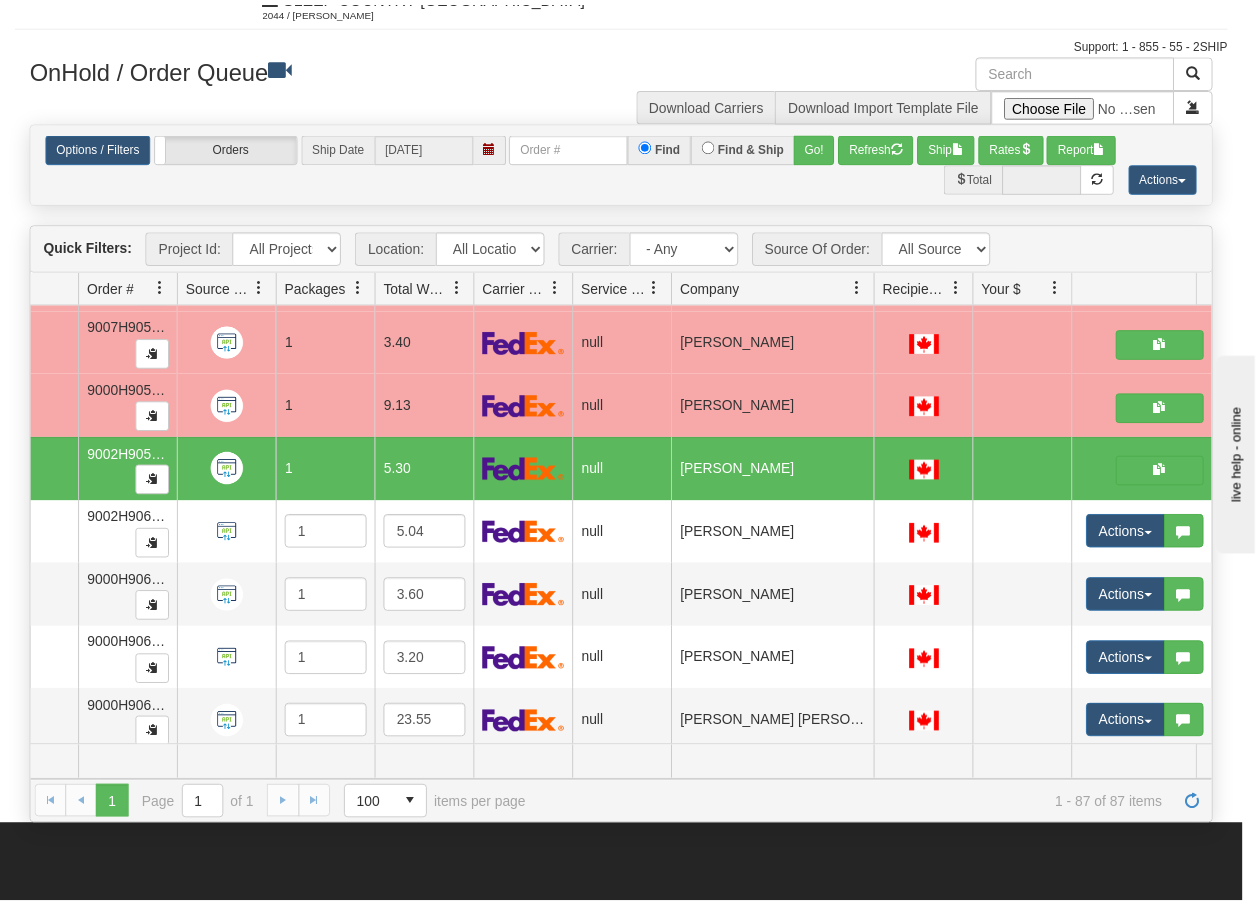 scroll, scrollTop: 0, scrollLeft: 0, axis: both 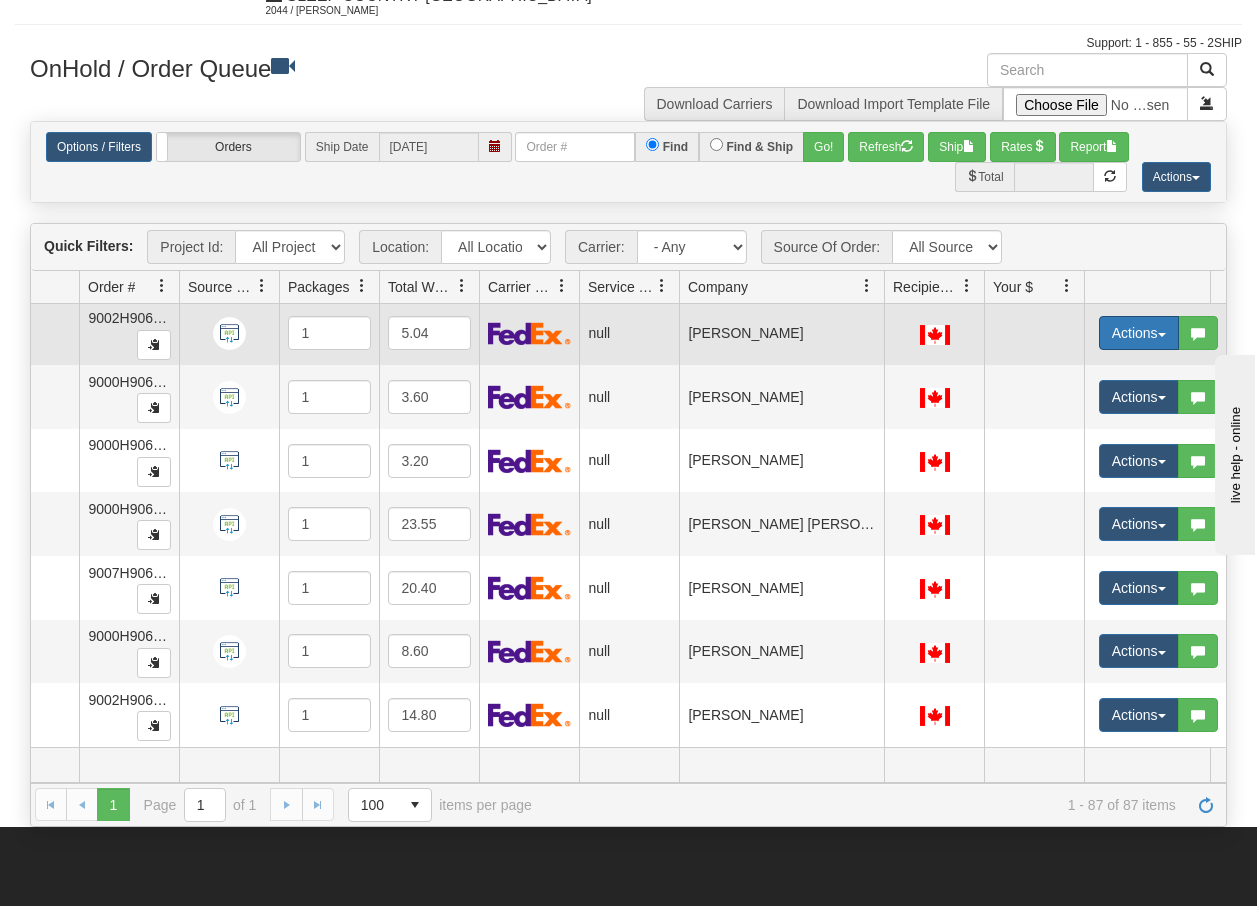 click at bounding box center (1162, 335) 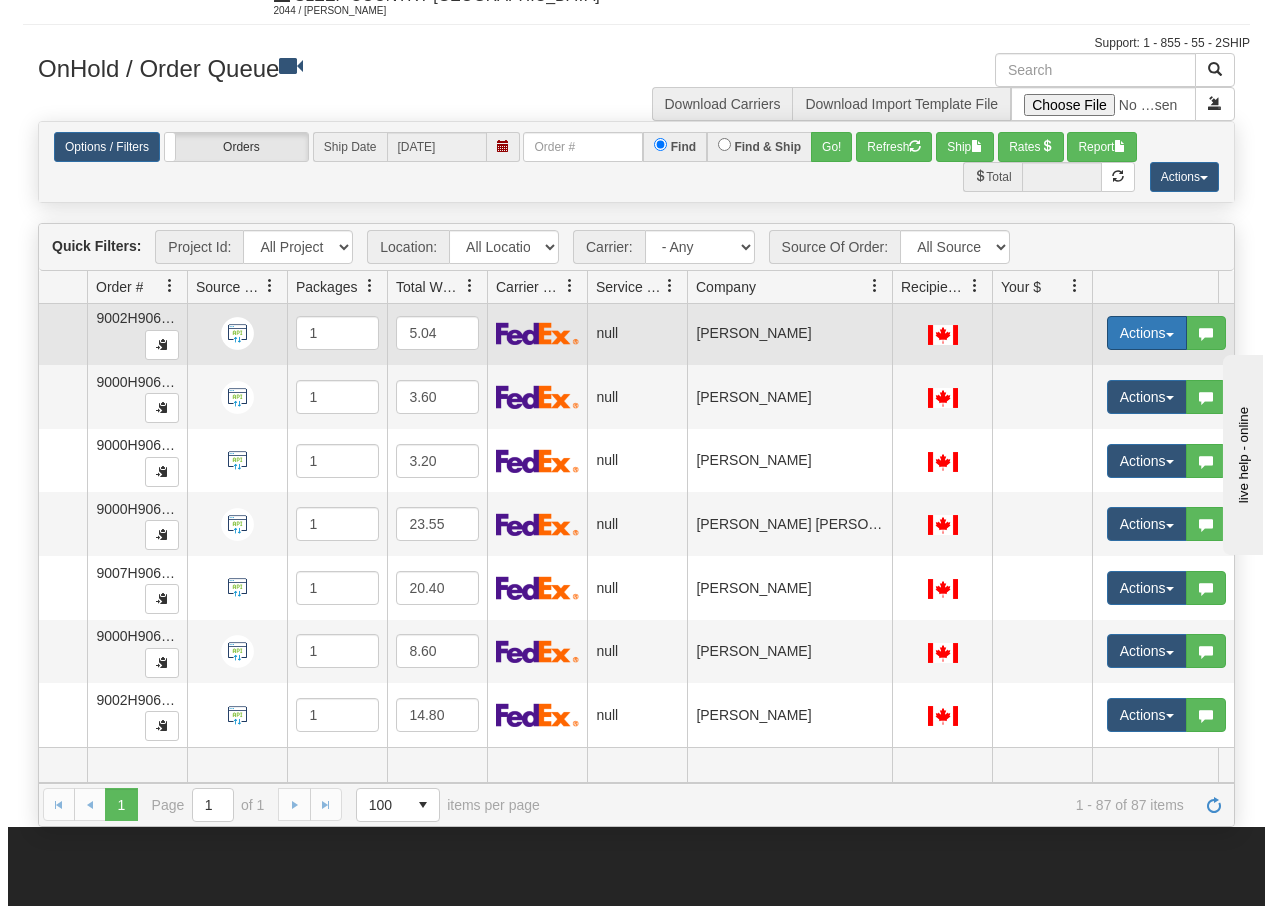 scroll, scrollTop: 5102, scrollLeft: 125, axis: both 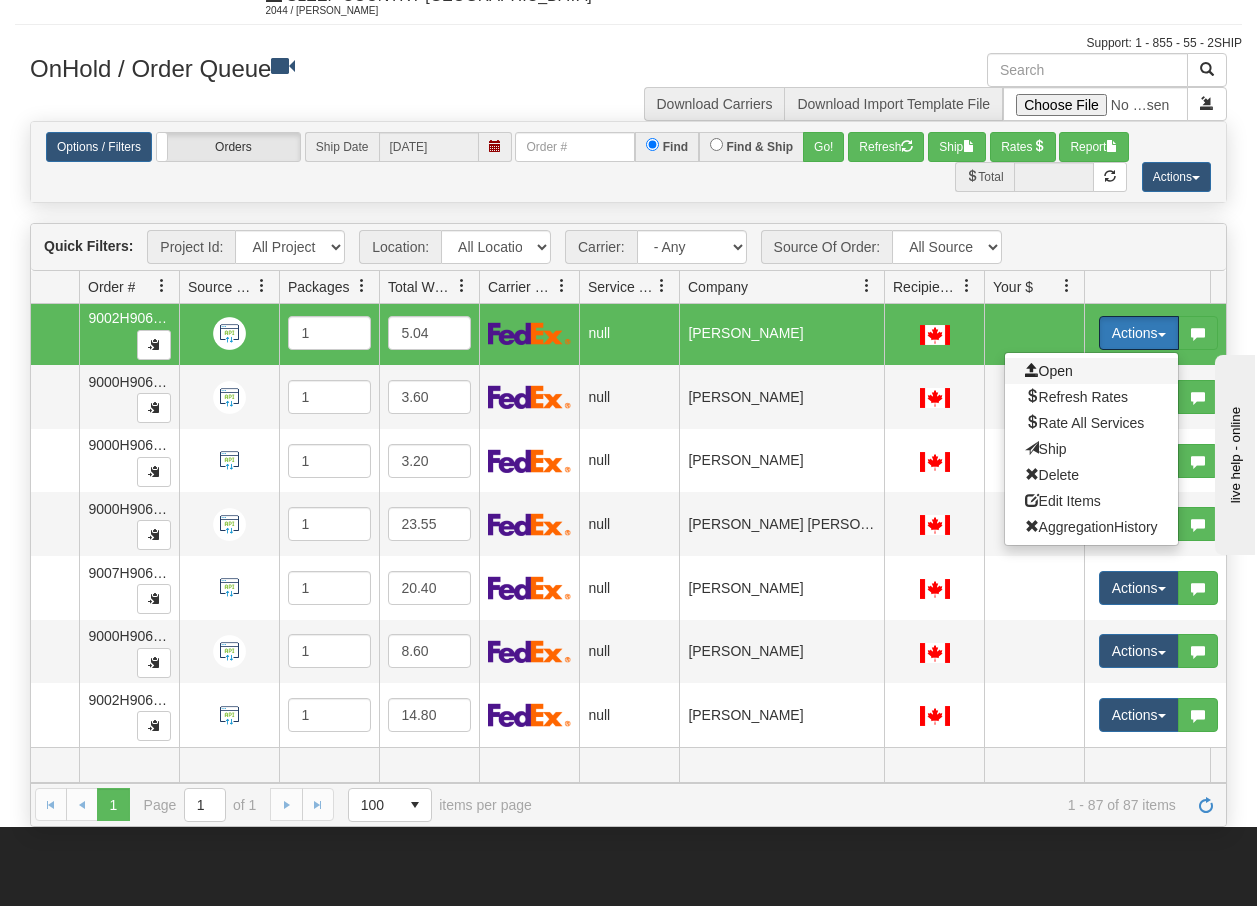 click on "Open" at bounding box center (1049, 371) 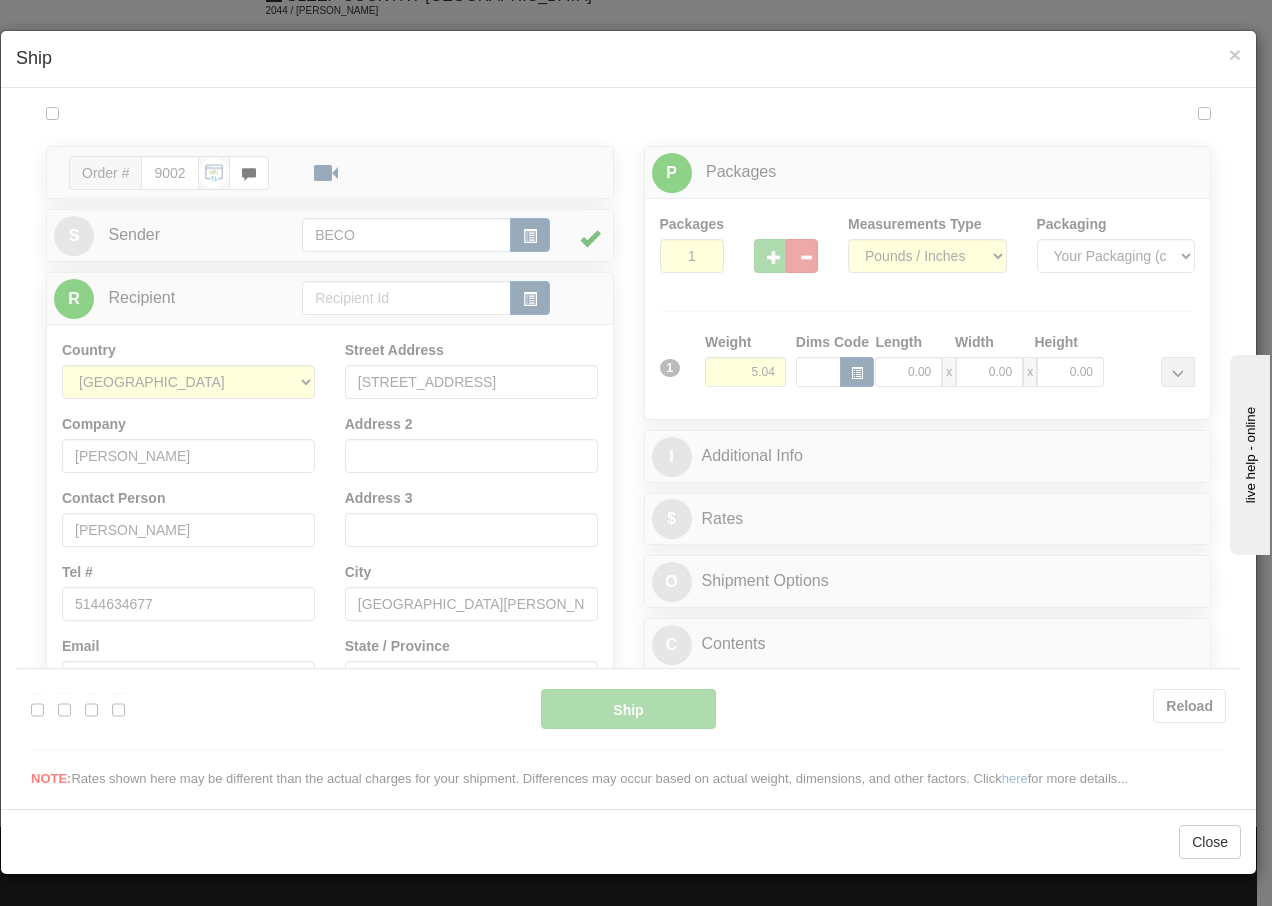 scroll, scrollTop: 0, scrollLeft: 0, axis: both 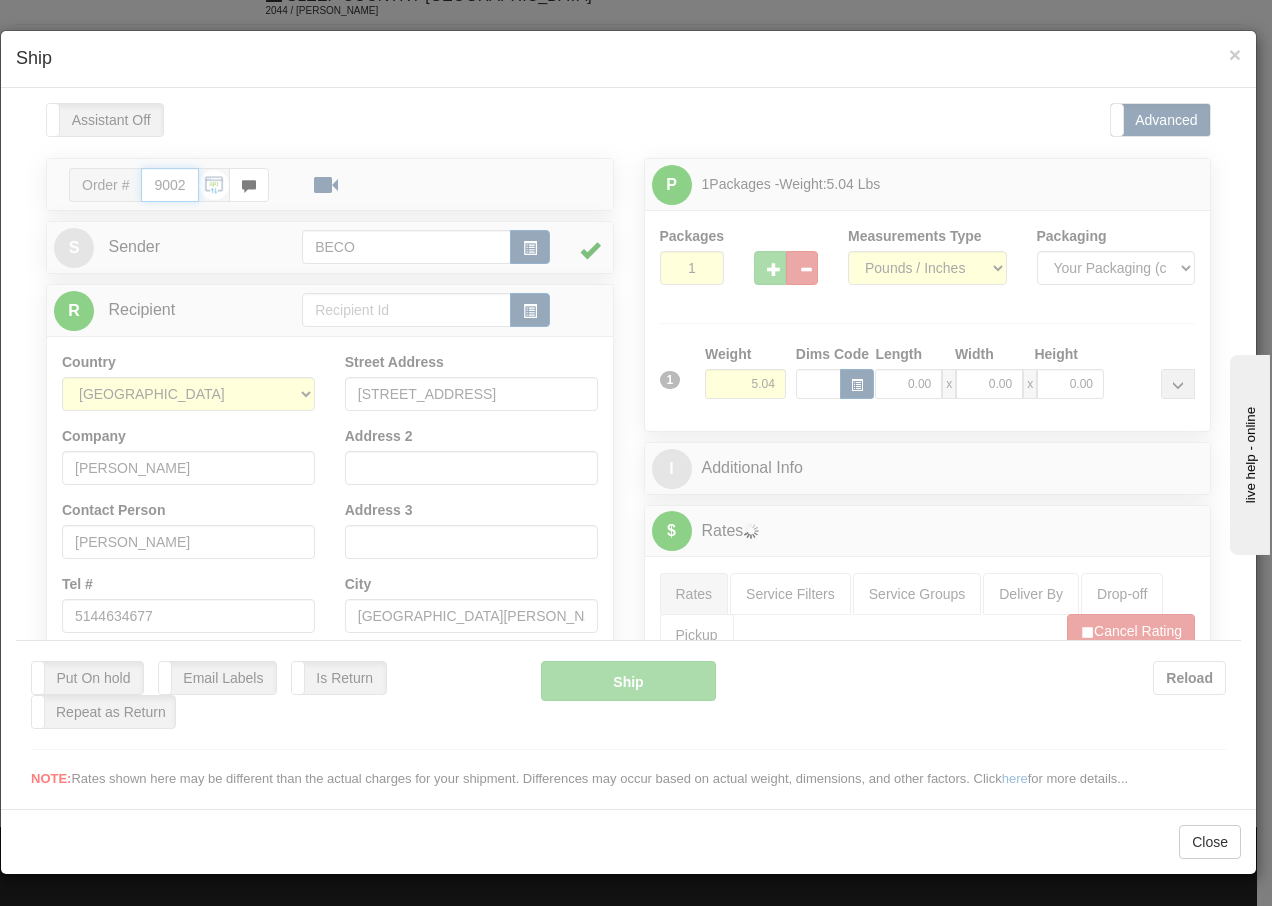 type on "13:29" 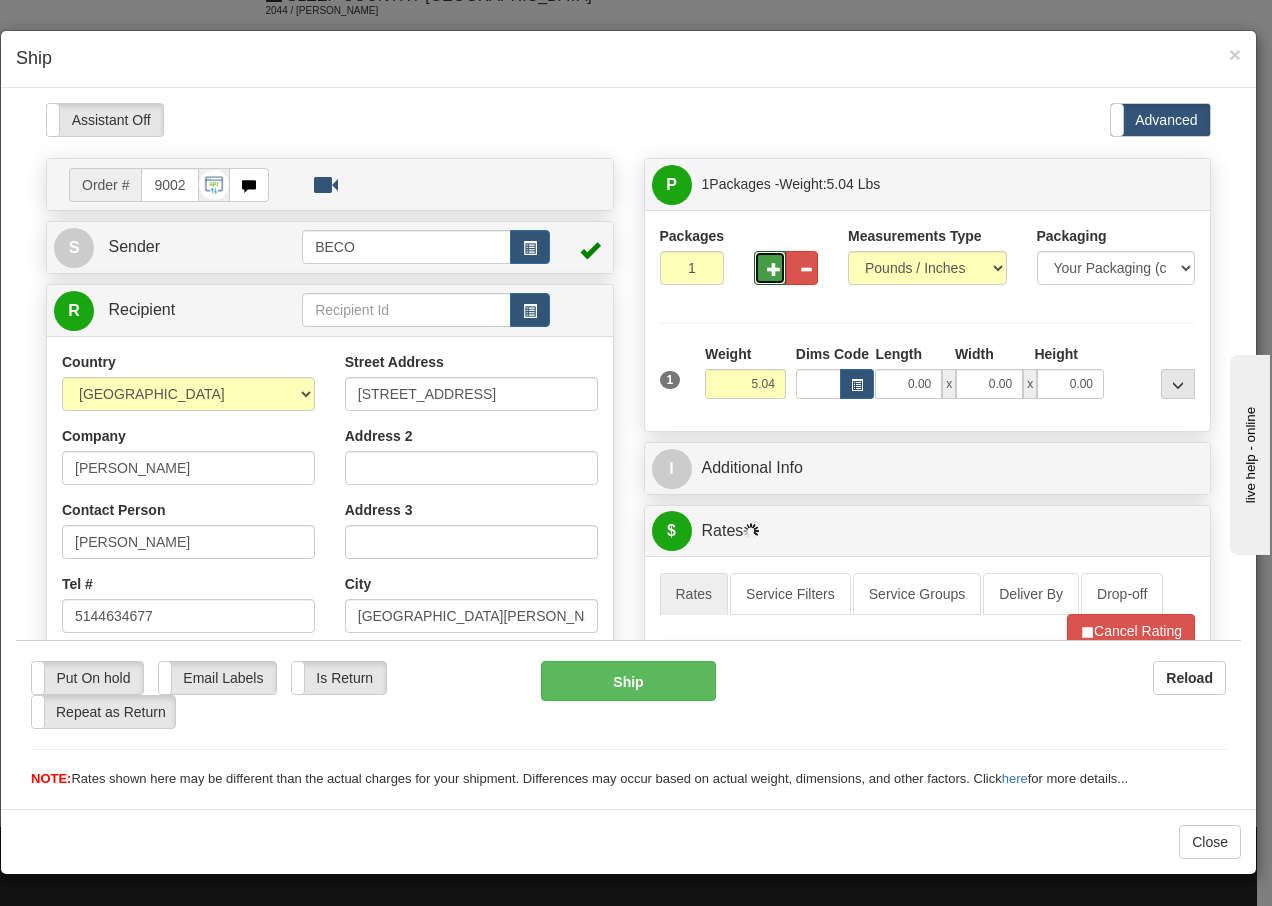 click at bounding box center (774, 268) 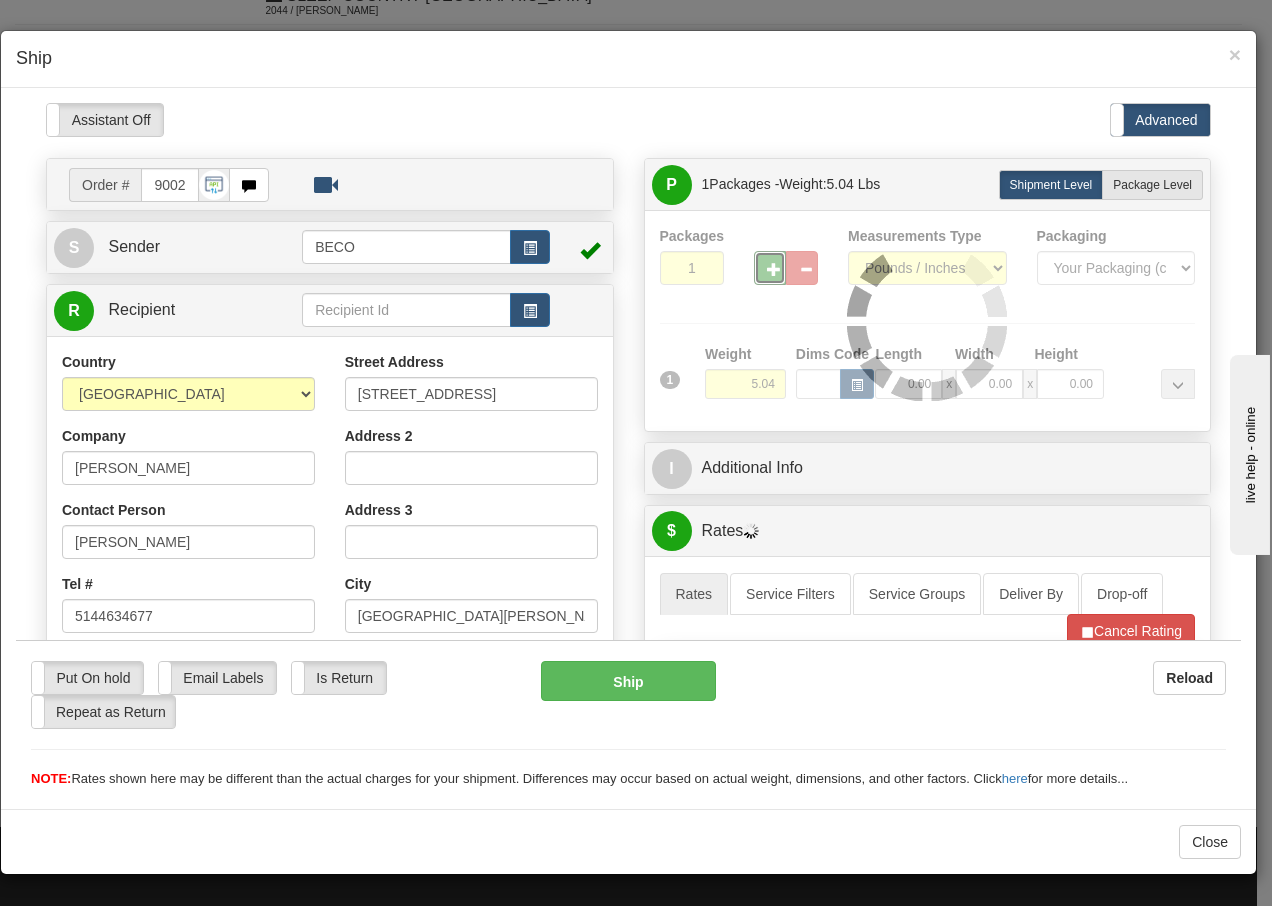 type on "2" 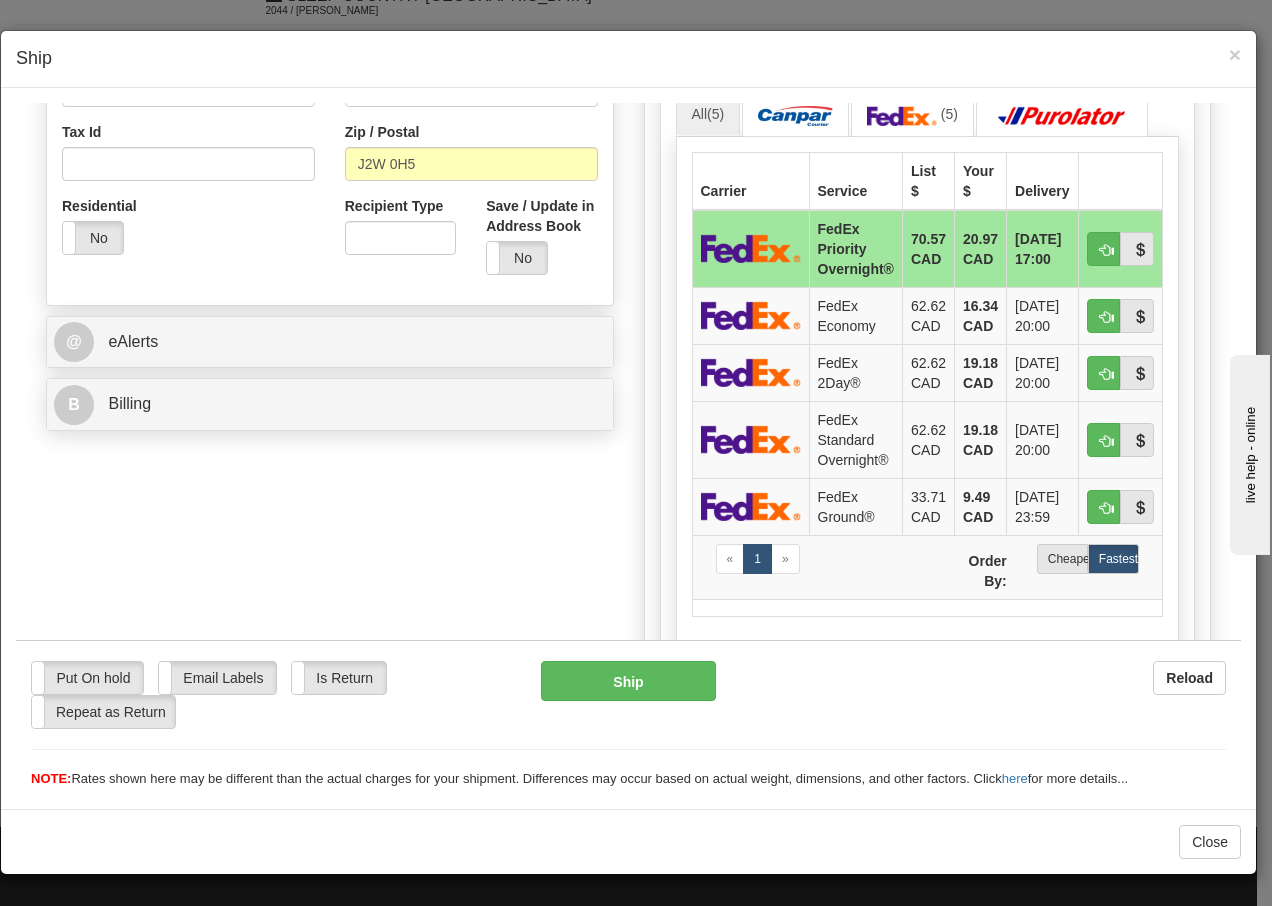 scroll, scrollTop: 640, scrollLeft: 0, axis: vertical 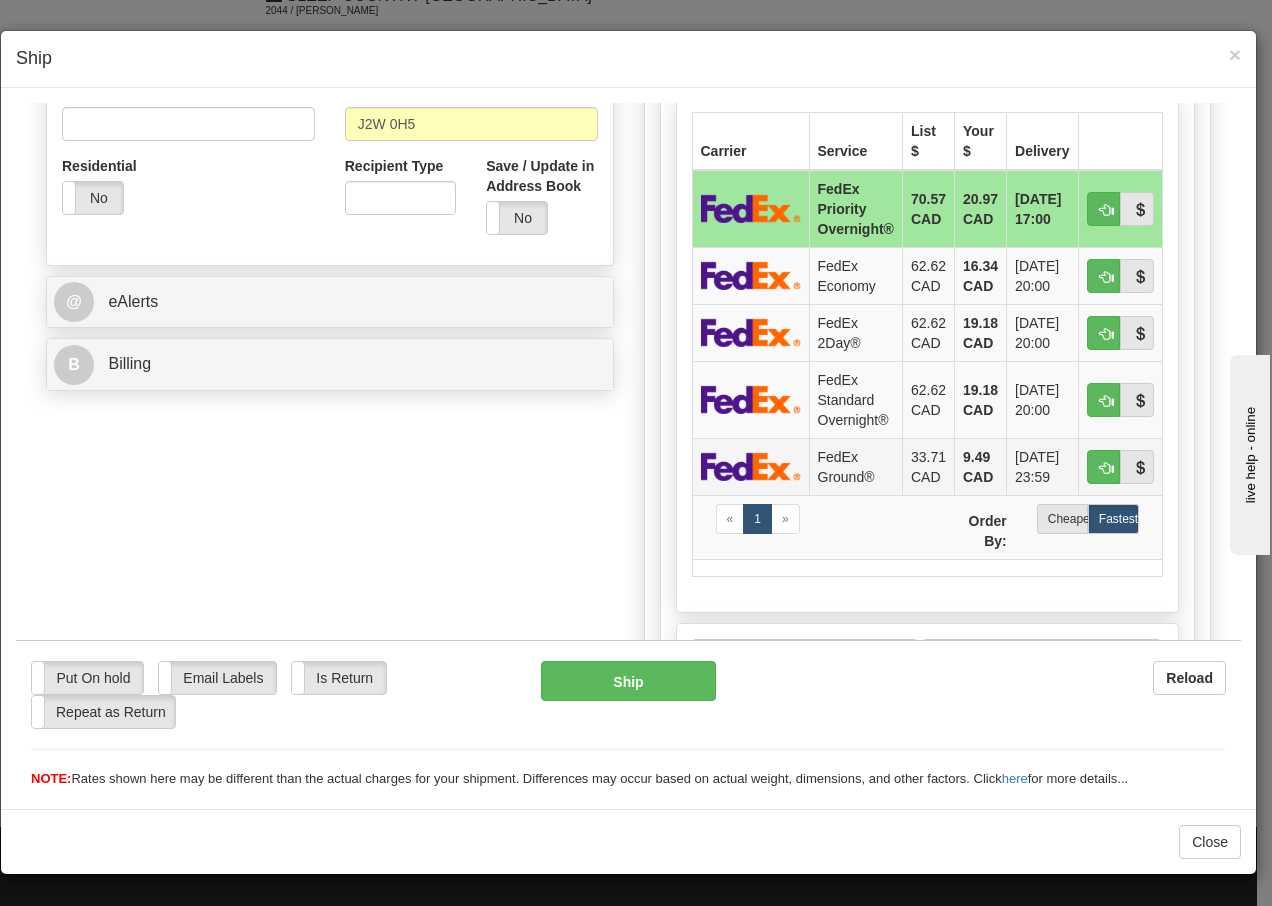 click on "FedEx Ground®" at bounding box center [855, 465] 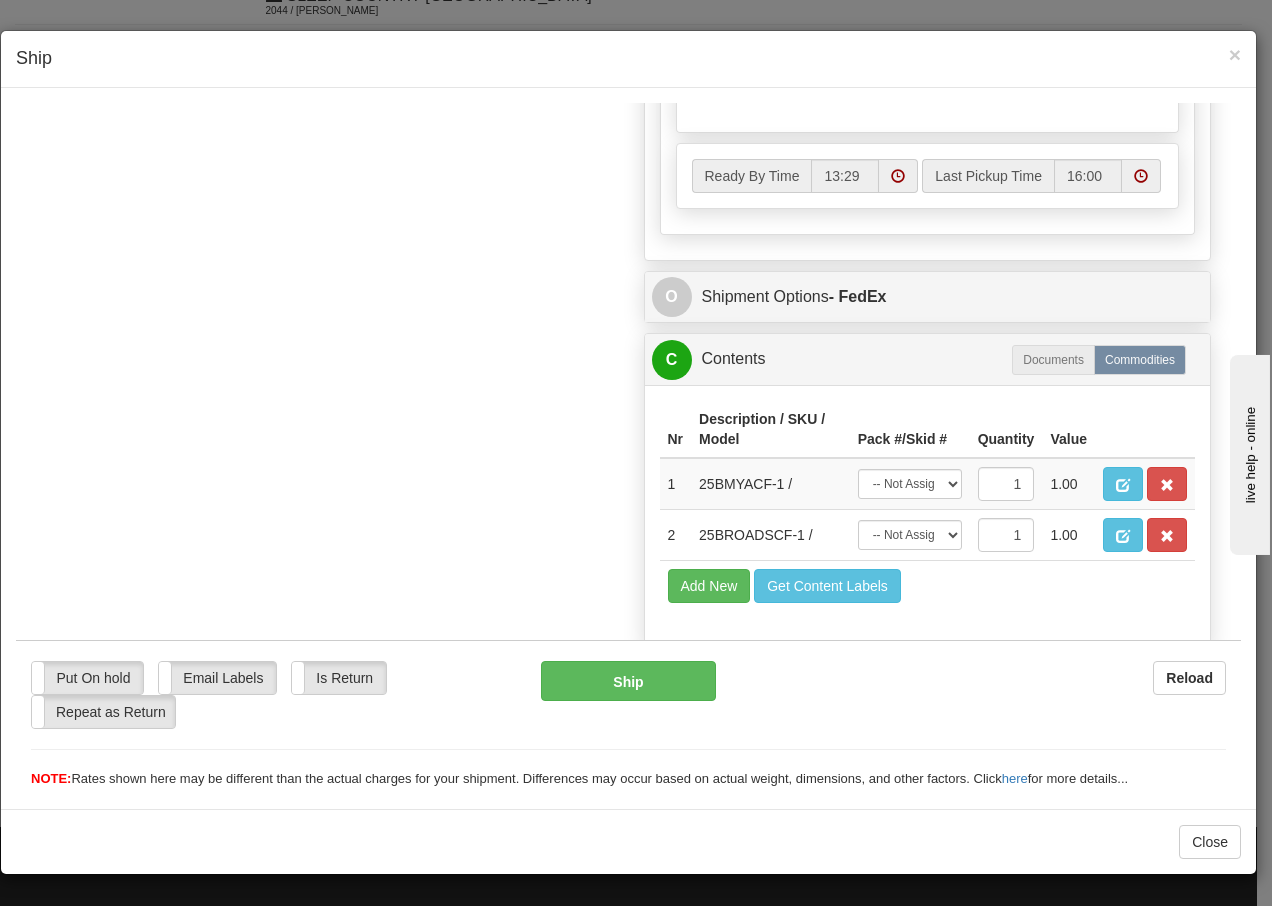 scroll, scrollTop: 1187, scrollLeft: 0, axis: vertical 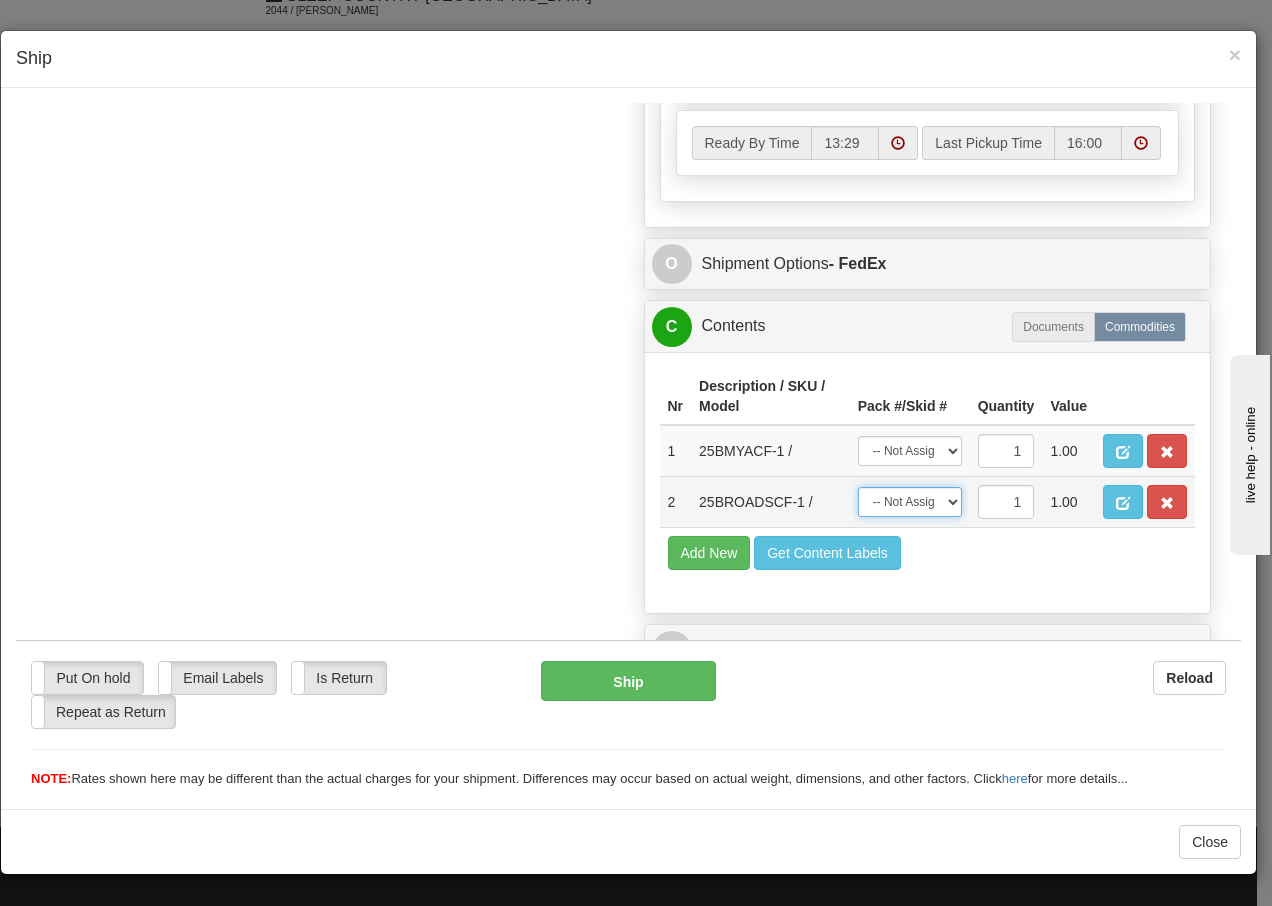 drag, startPoint x: 934, startPoint y: 500, endPoint x: 930, endPoint y: 512, distance: 12.649111 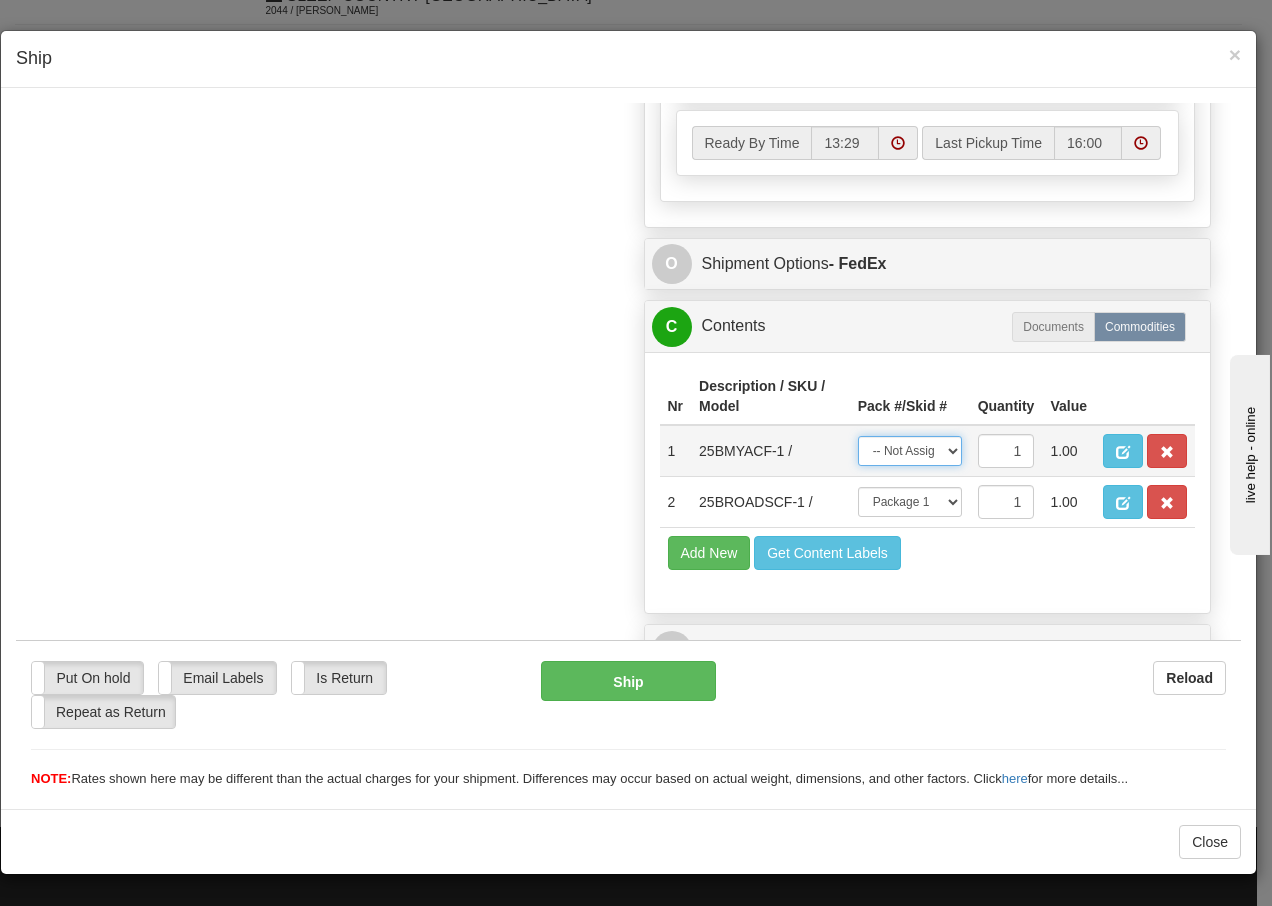 drag, startPoint x: 921, startPoint y: 442, endPoint x: 923, endPoint y: 453, distance: 11.18034 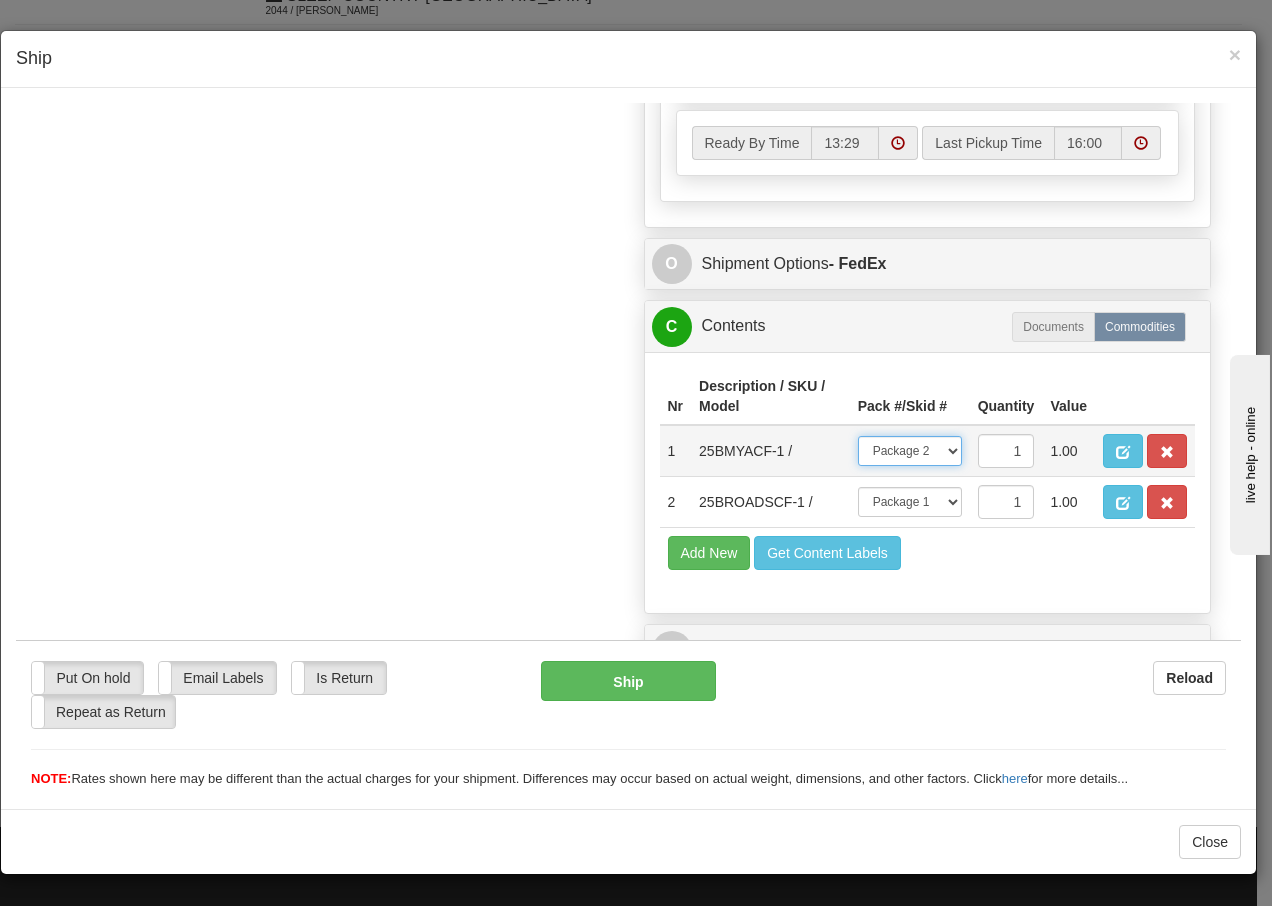 click on "-- Not Assigned --
Package 1
Package 2" at bounding box center (910, 450) 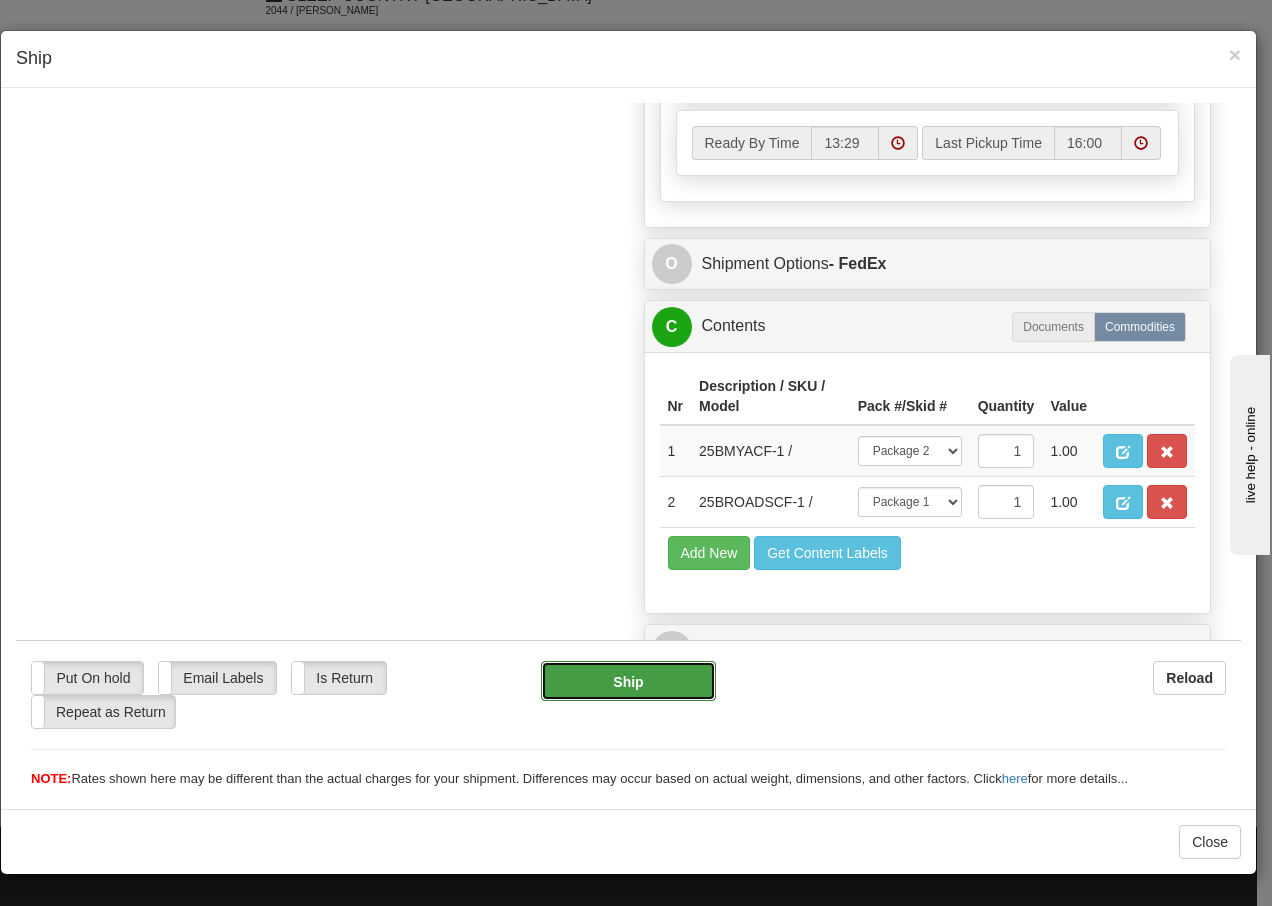 click on "Ship" at bounding box center [628, 680] 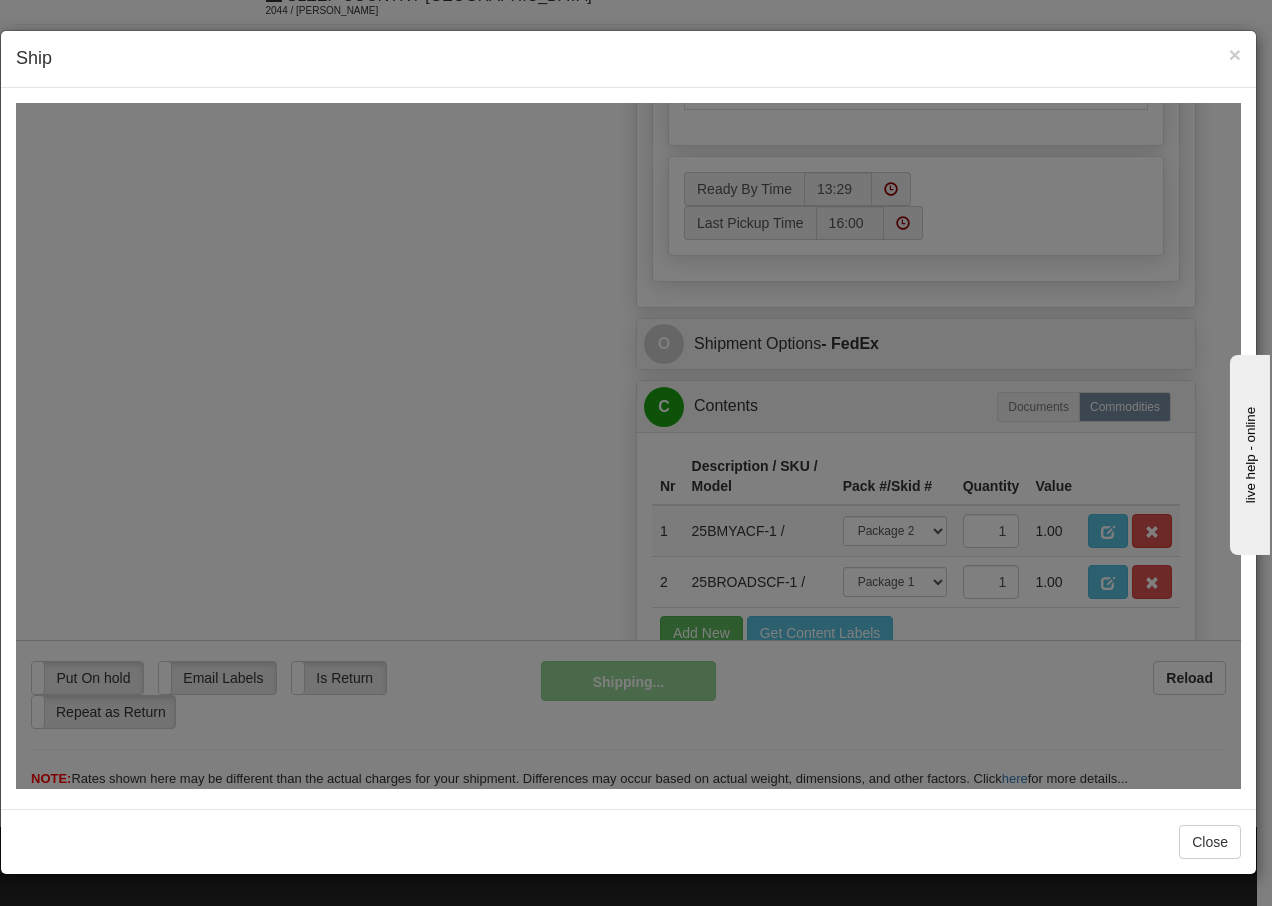 scroll, scrollTop: 1267, scrollLeft: 0, axis: vertical 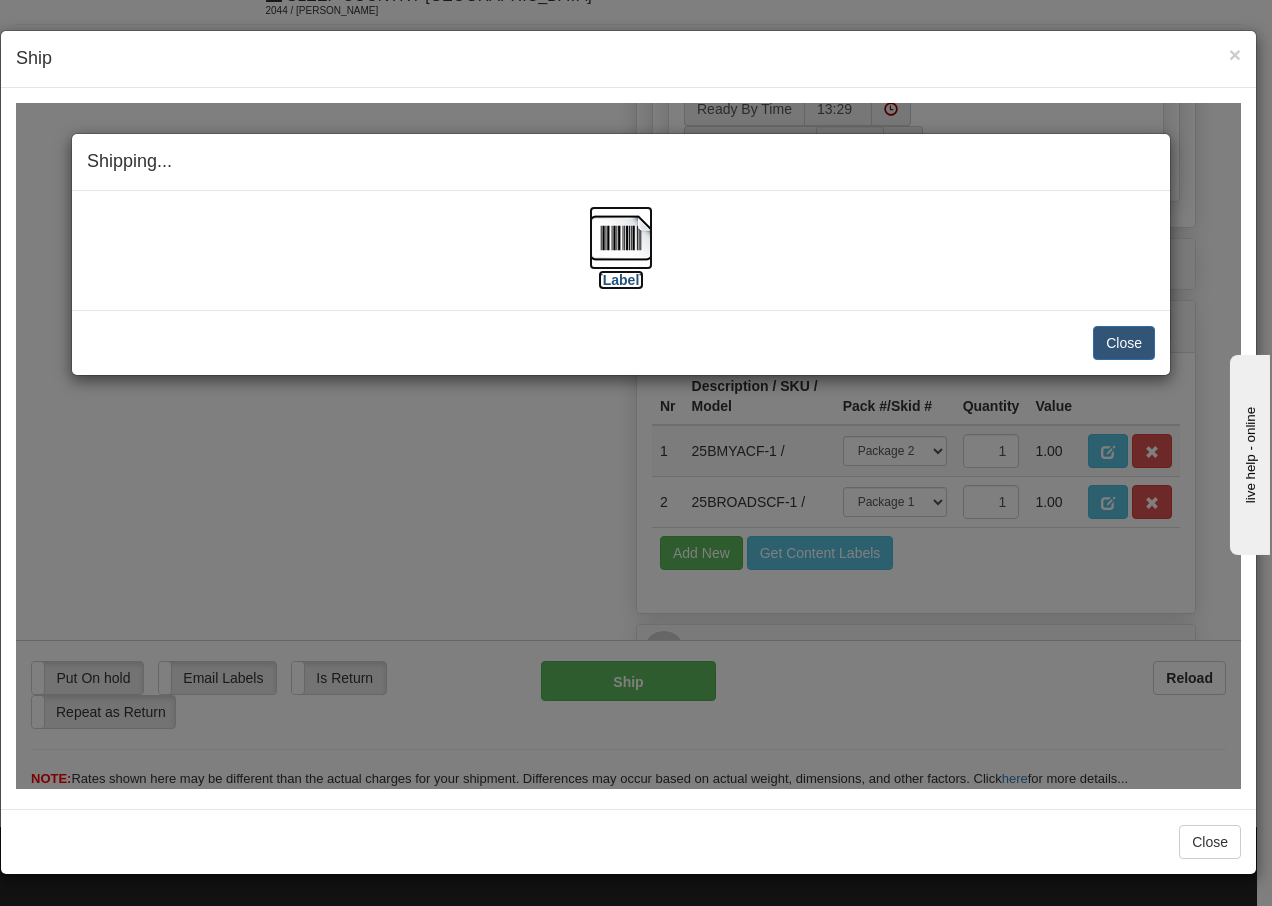 click at bounding box center [621, 237] 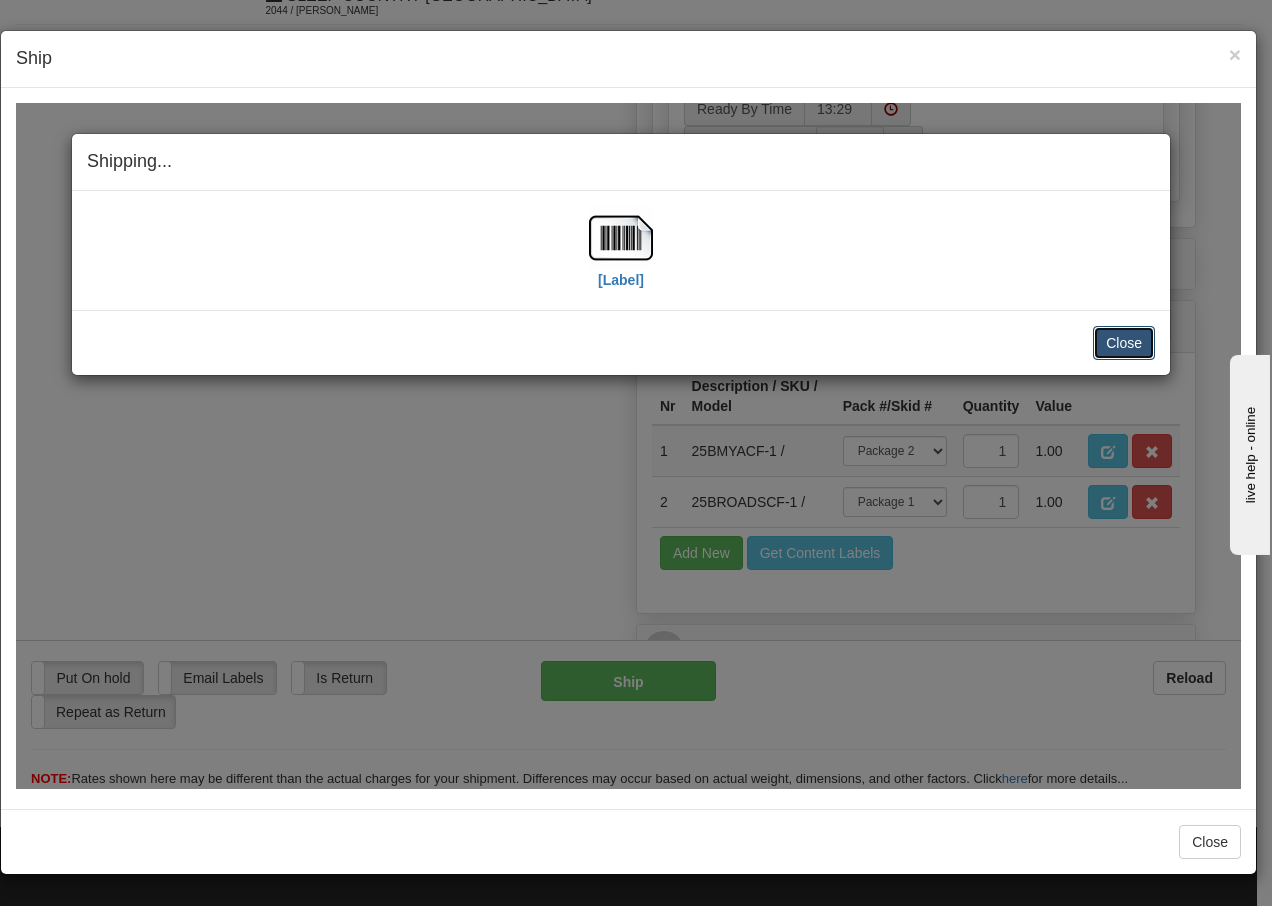 click on "Close" at bounding box center (1124, 342) 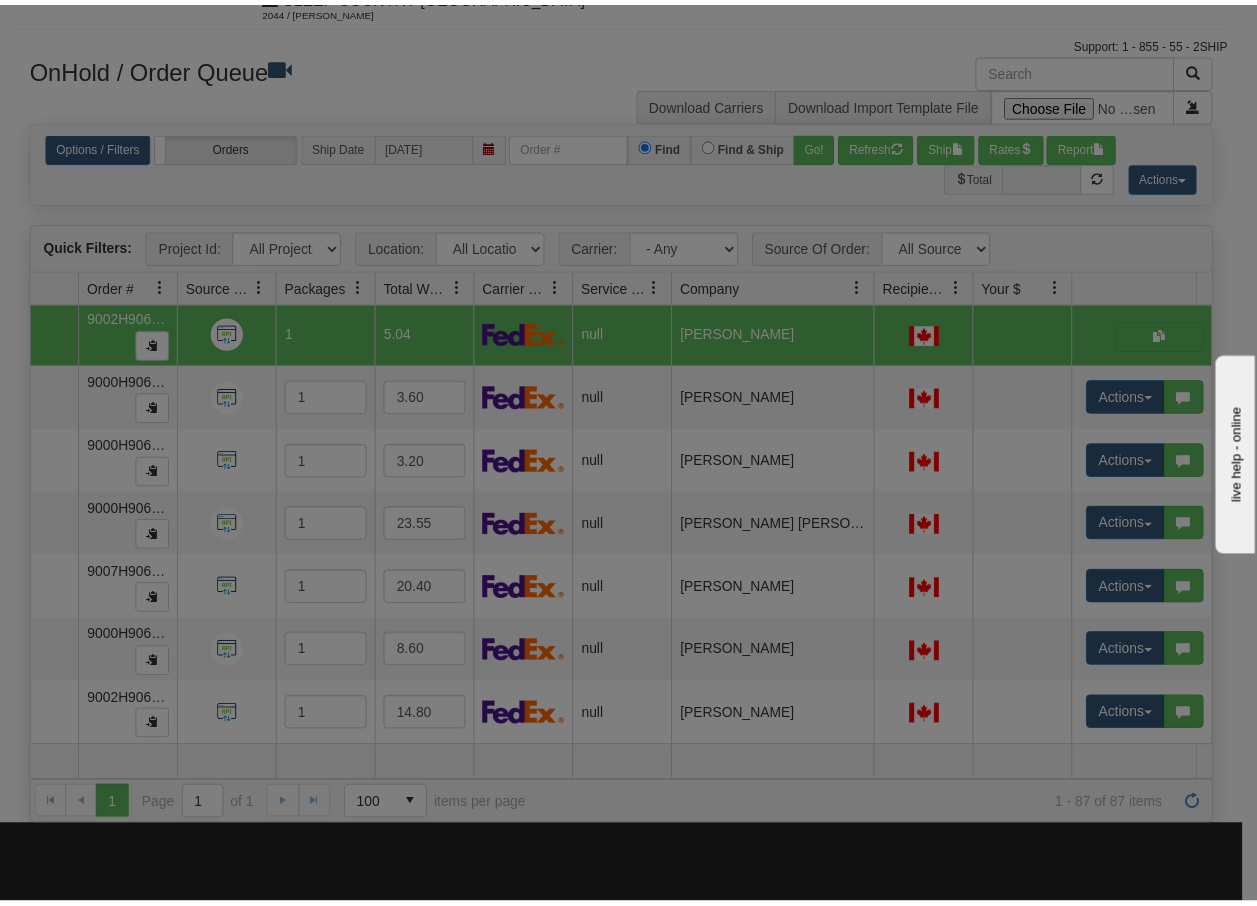 scroll, scrollTop: 0, scrollLeft: 0, axis: both 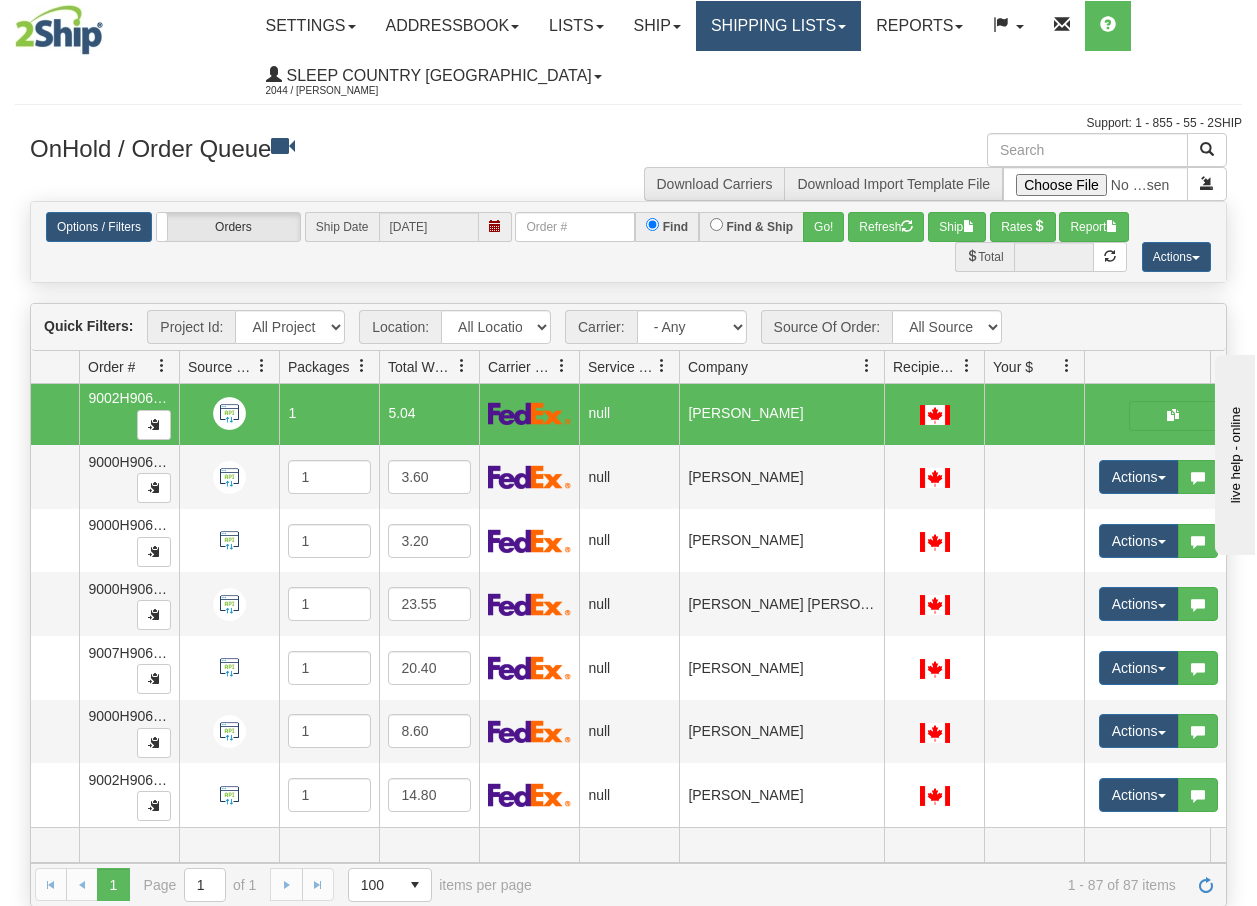 click on "Shipping lists" at bounding box center (778, 26) 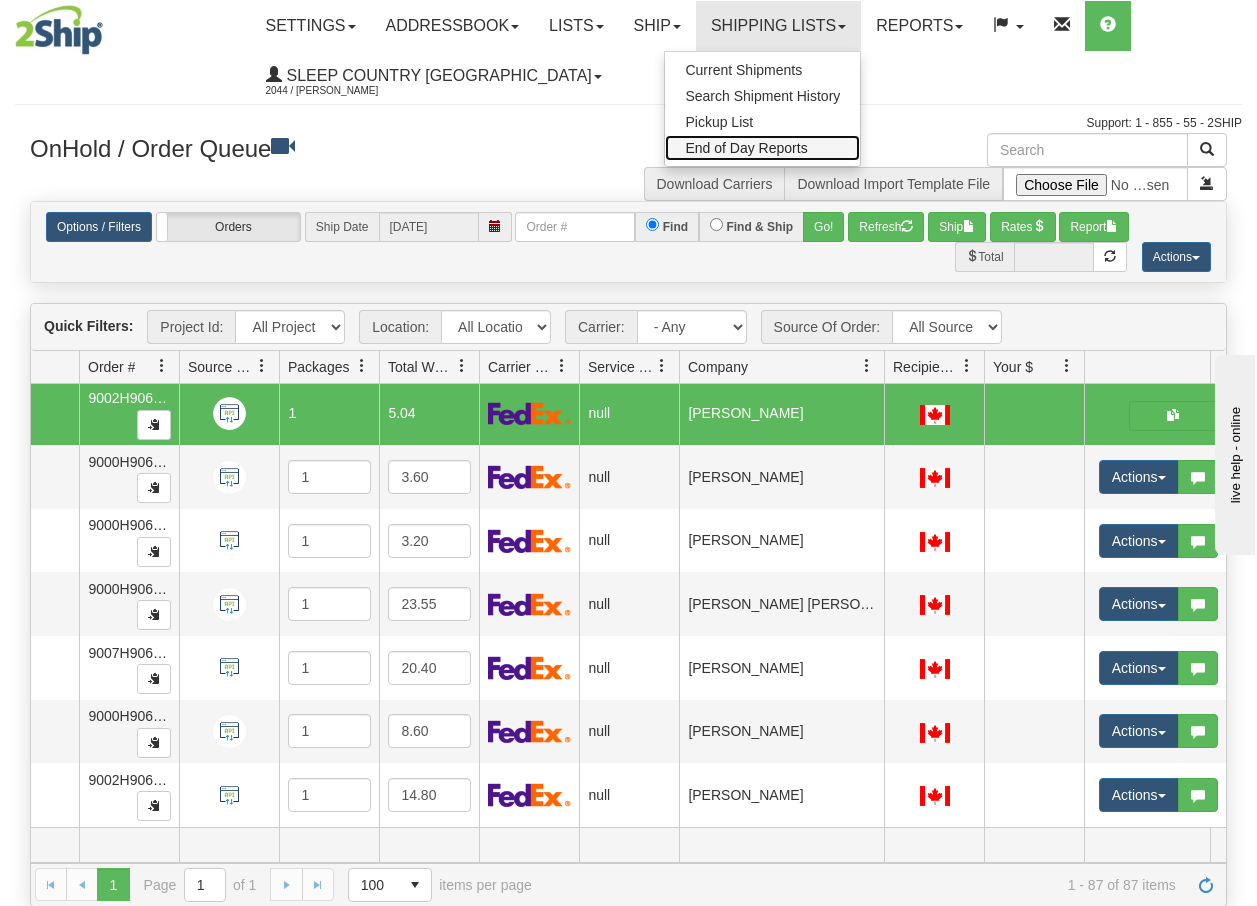 click on "End of Day Reports" at bounding box center (746, 148) 